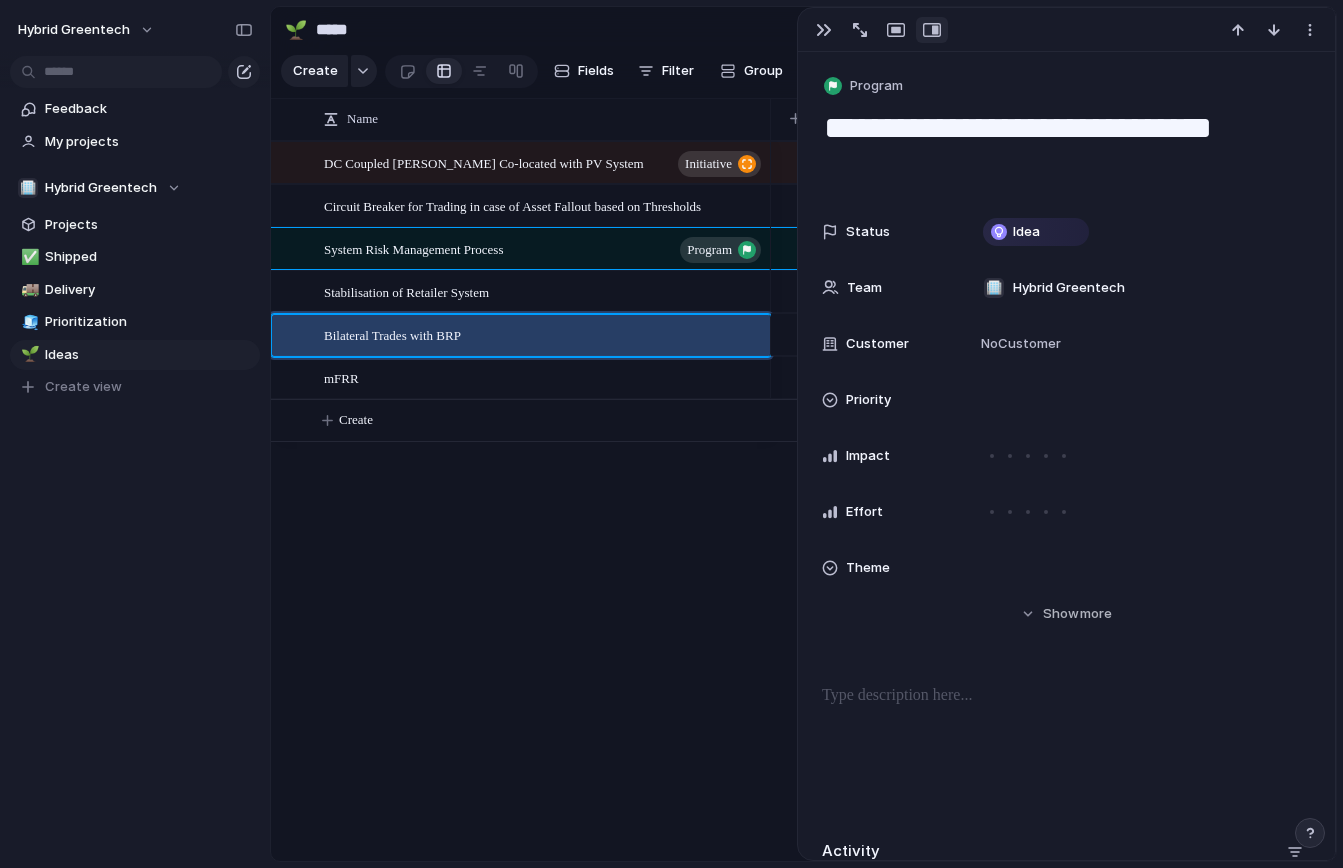 scroll, scrollTop: 0, scrollLeft: 0, axis: both 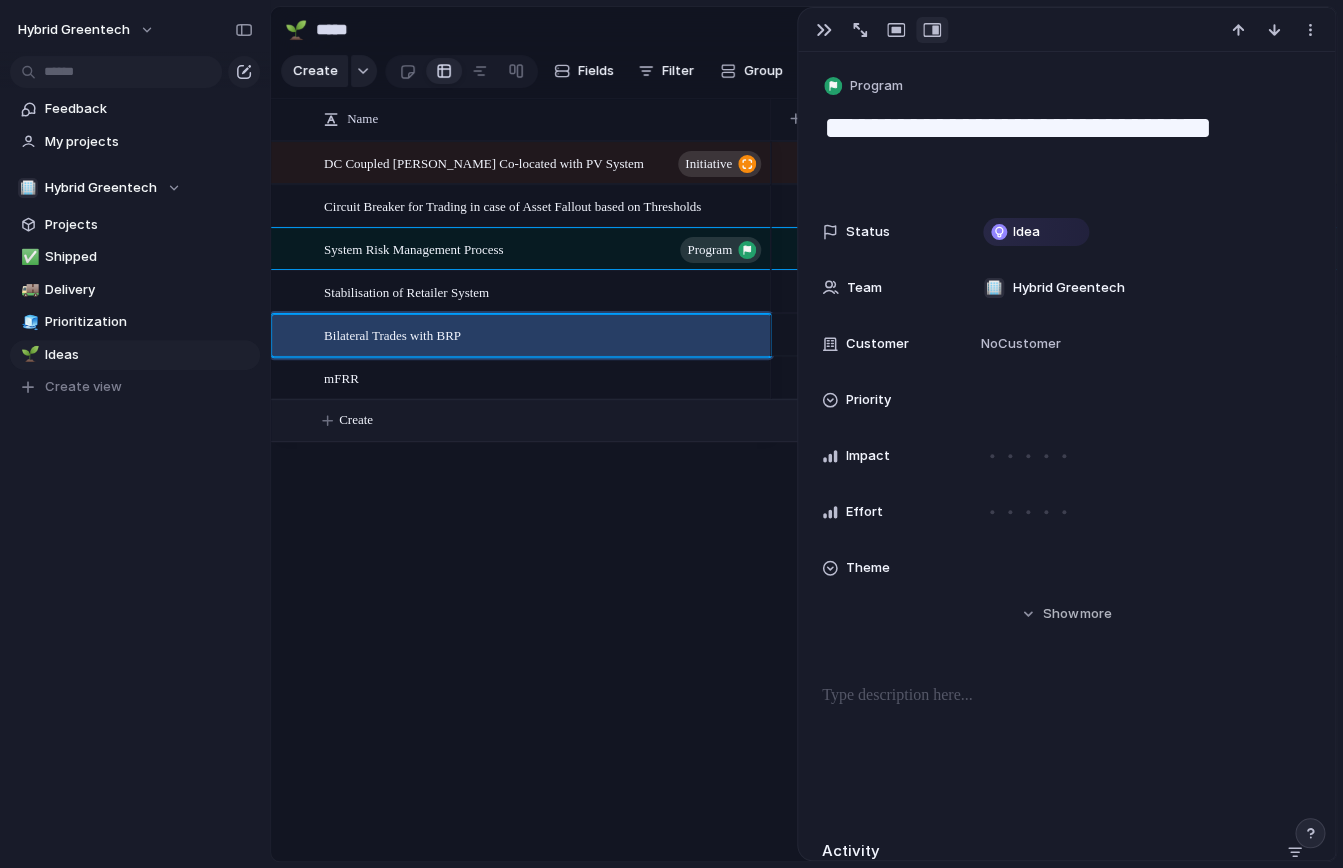 click on "Create" at bounding box center [829, 420] 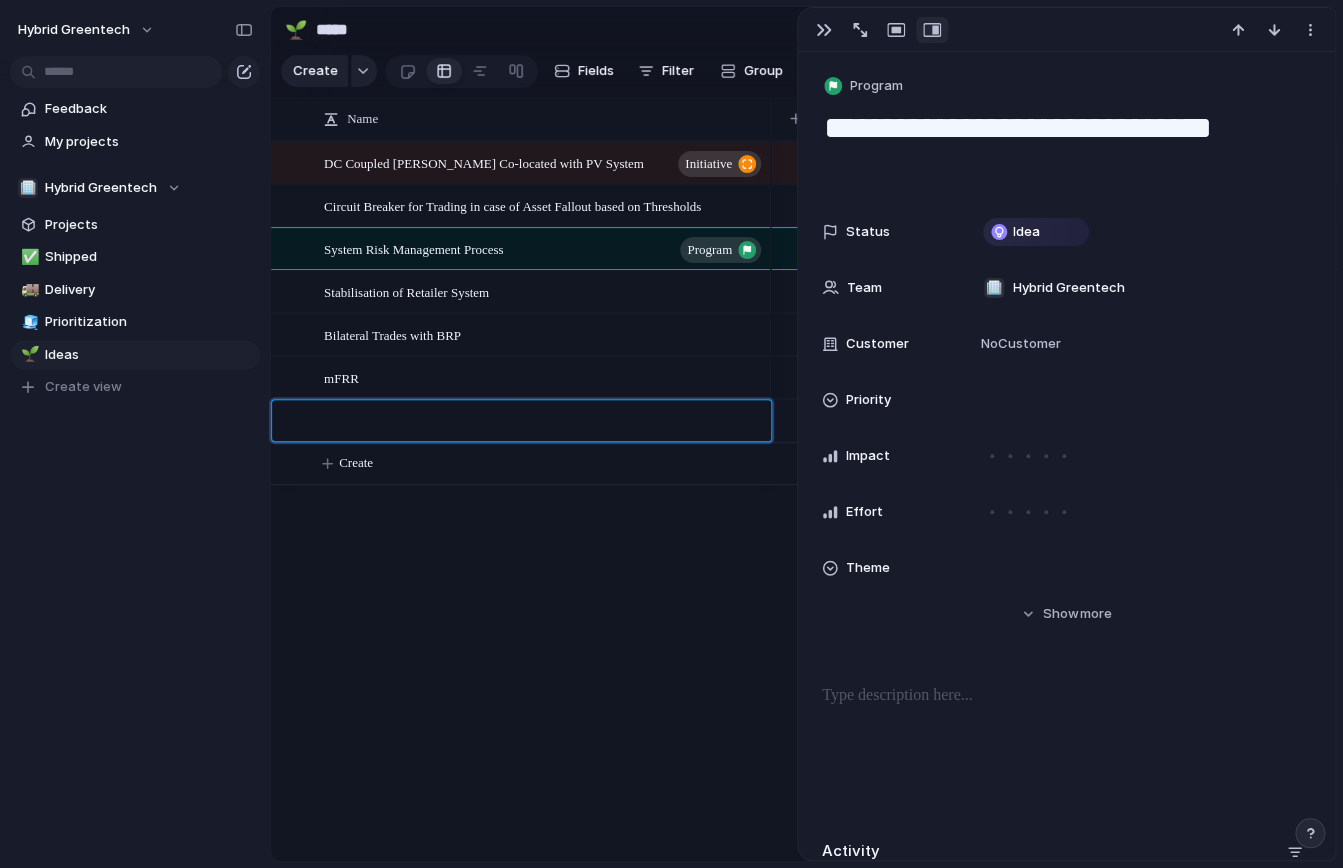 click on "Hybrid Greentech Feedback My projects 🏢 Hybrid Greentech Projects ✅ Shipped 🚚 Delivery 🧊 Prioritization 🌱 Ideas
To pick up a draggable item, press the space bar.
While dragging, use the arrow keys to move the item.
Press space again to drop the item in its new position, or press escape to cancel.
Create view 🌱 ***** Share Create Fields Filter Group Zoom Collapse Connect Linear
Name
DC Coupled [PERSON_NAME] Co-located with PV System initiative Circuit Breaker for Trading in case of Asset Fallout based on Thresholds System Risk Management Process program Stabilisation of Retailer System Bilateral Trades with BRP mFRR Create
Program" at bounding box center [671, 0] 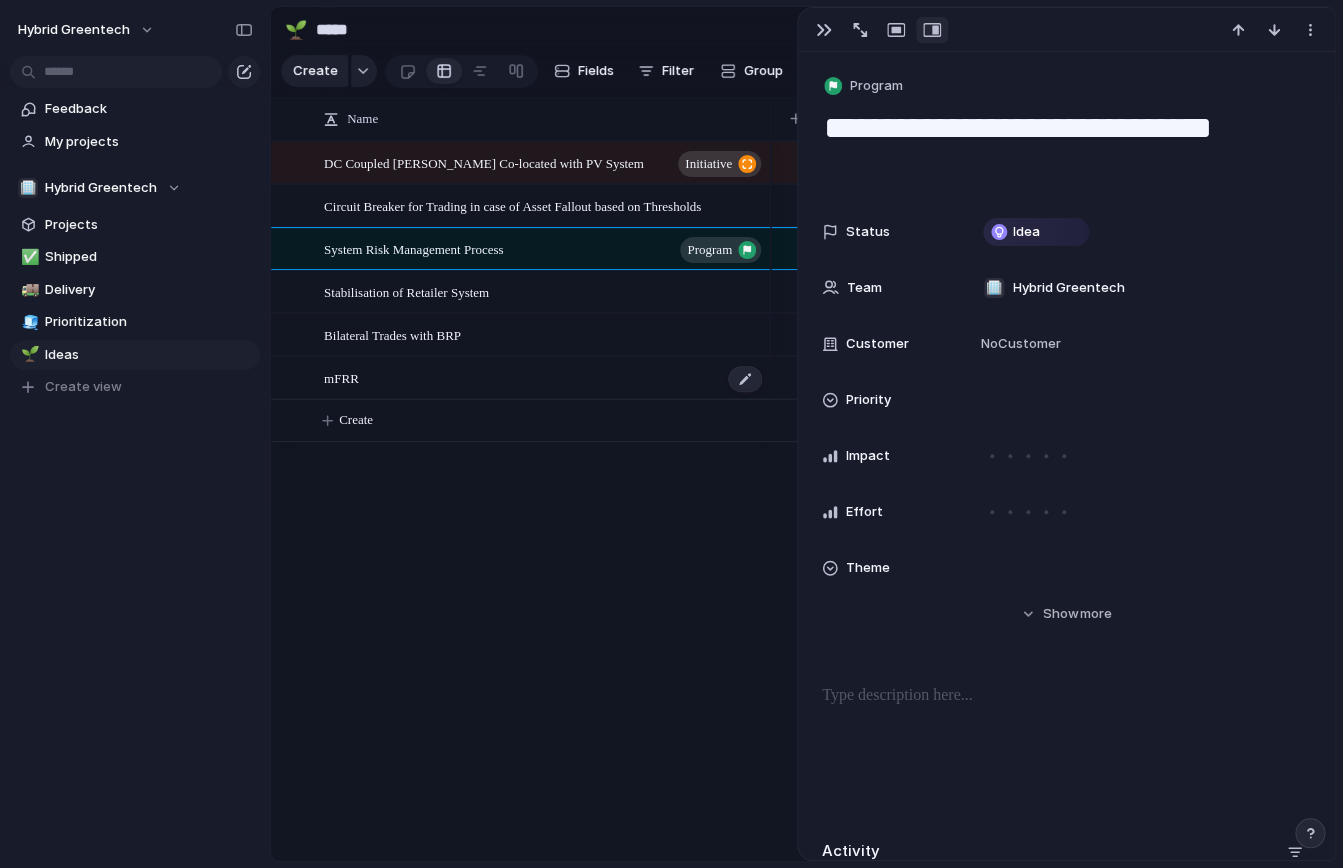 click on "mFRR" at bounding box center (544, 378) 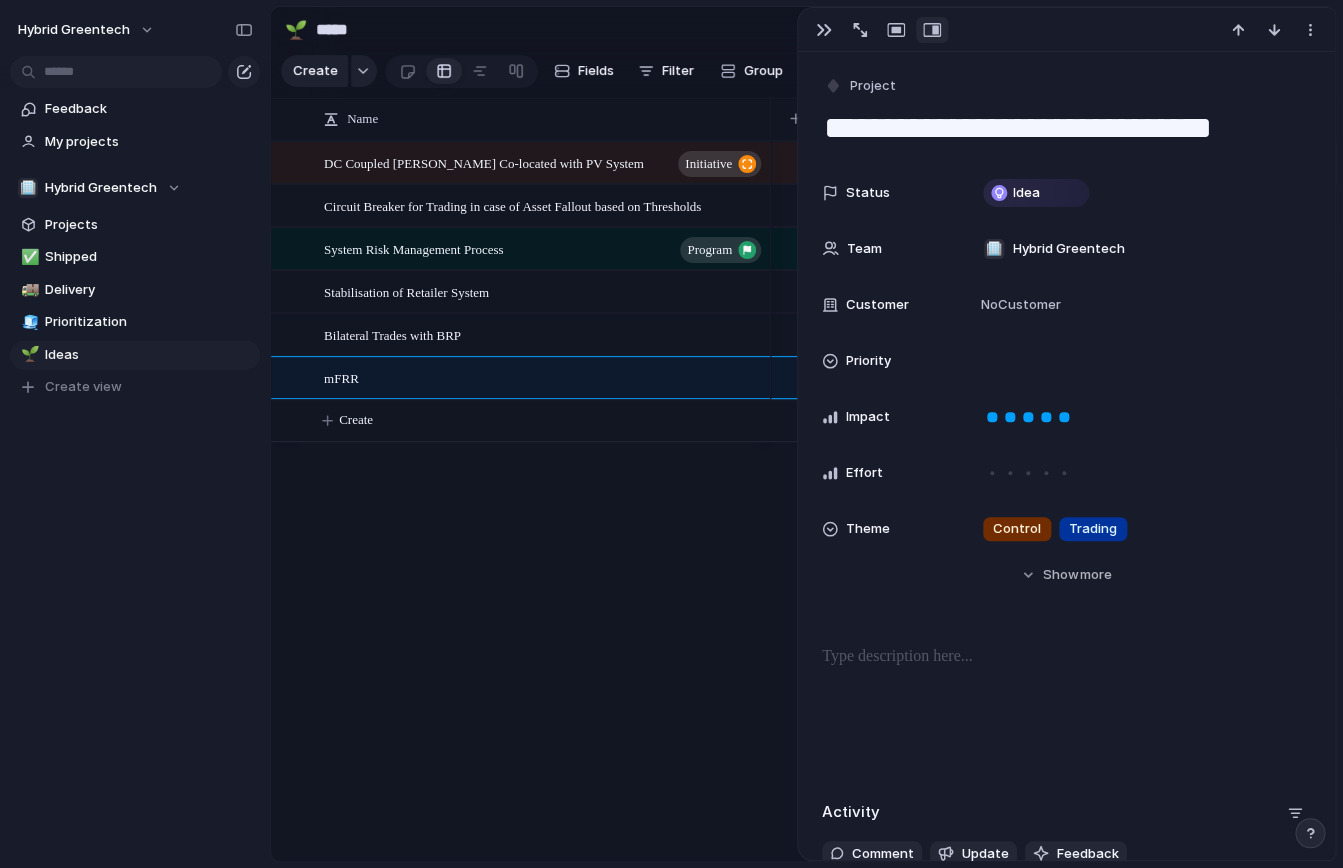 click on "DC Coupled [PERSON_NAME] Co-located with PV System initiative Circuit Breaker for Trading in case of Asset Fallout based on Thresholds System Risk Management Process program Stabilisation of Retailer System Bilateral Trades with BRP mFRR Create" at bounding box center [803, 501] 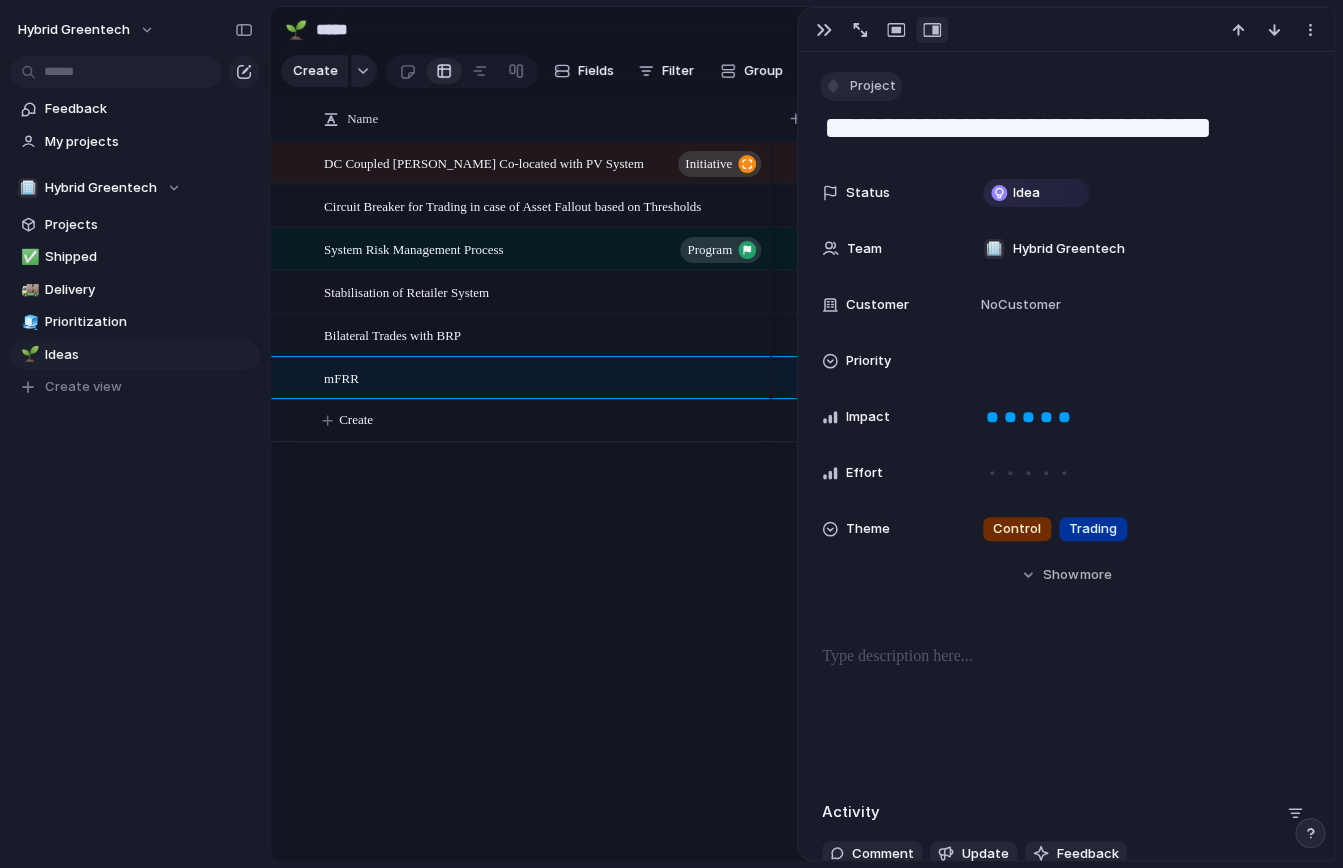 click on "Project" at bounding box center [873, 86] 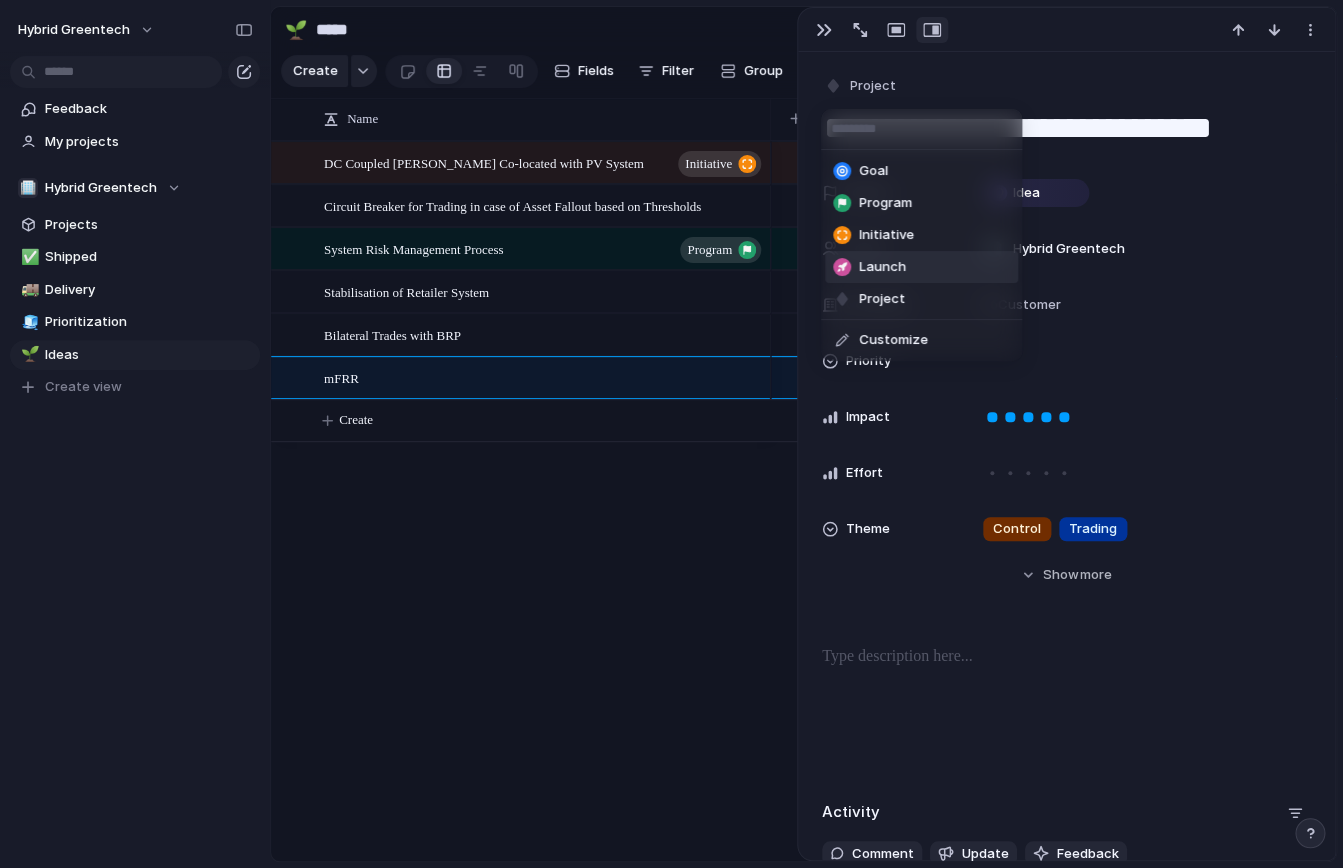 click on "Launch" at bounding box center [882, 267] 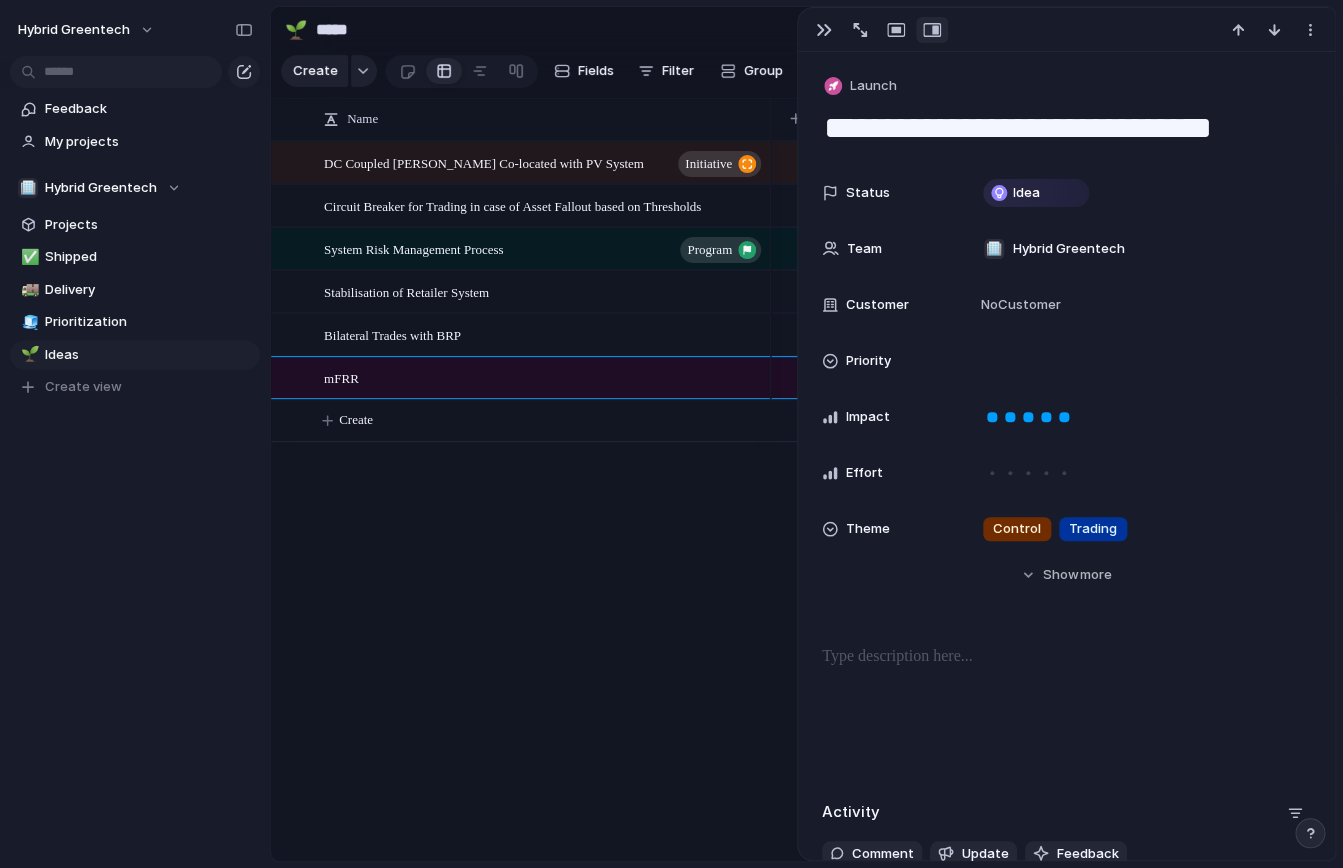 click on "DC Coupled [PERSON_NAME] Co-located with PV System initiative Circuit Breaker for Trading in case of Asset Fallout based on Thresholds System Risk Management Process program Stabilisation of Retailer System Bilateral Trades with BRP mFRR Create" at bounding box center [803, 501] 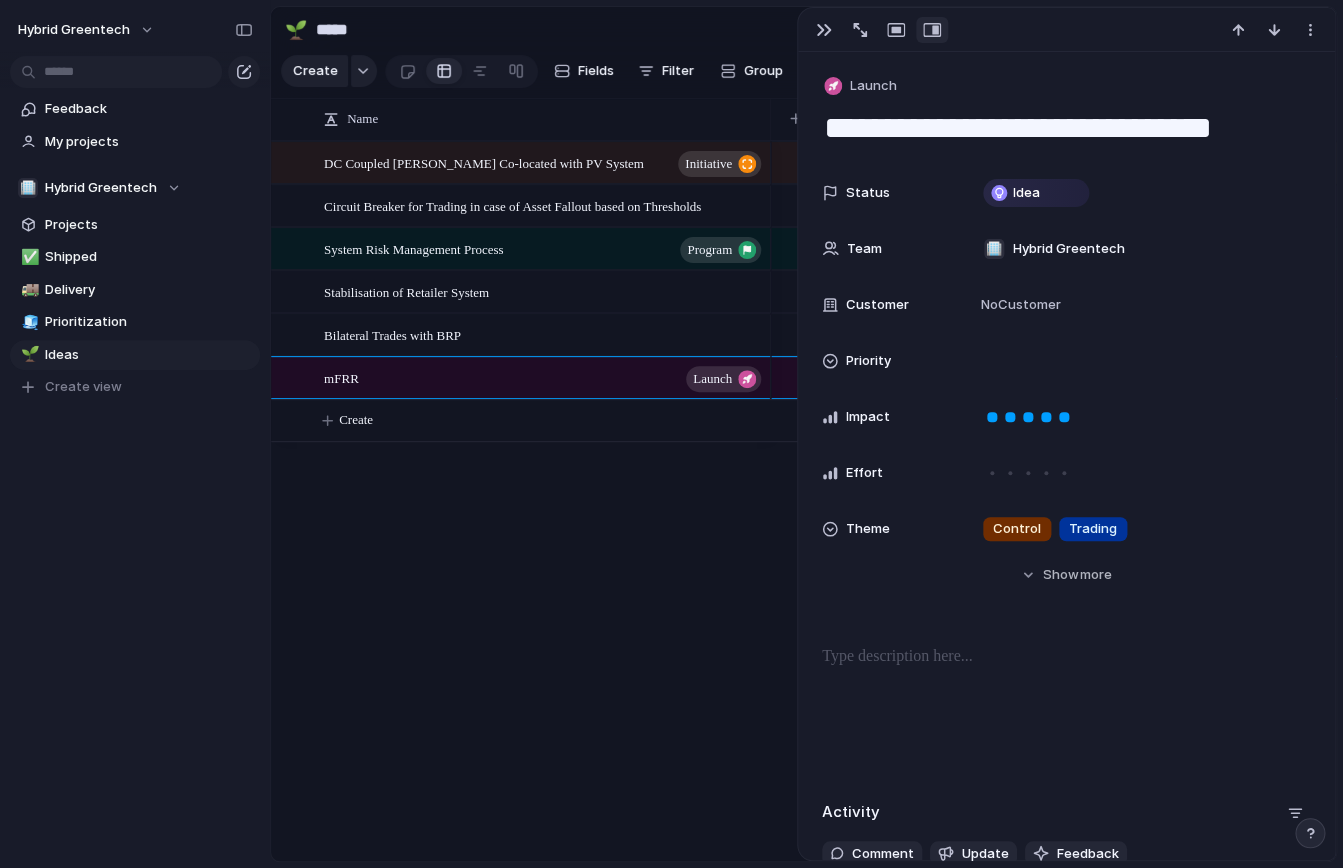 click on "DC Coupled [PERSON_NAME] Co-located with PV System initiative Circuit Breaker for Trading in case of Asset Fallout based on Thresholds System Risk Management Process program Stabilisation of Retailer System Bilateral Trades with BRP mFRR Launch Create" at bounding box center (803, 501) 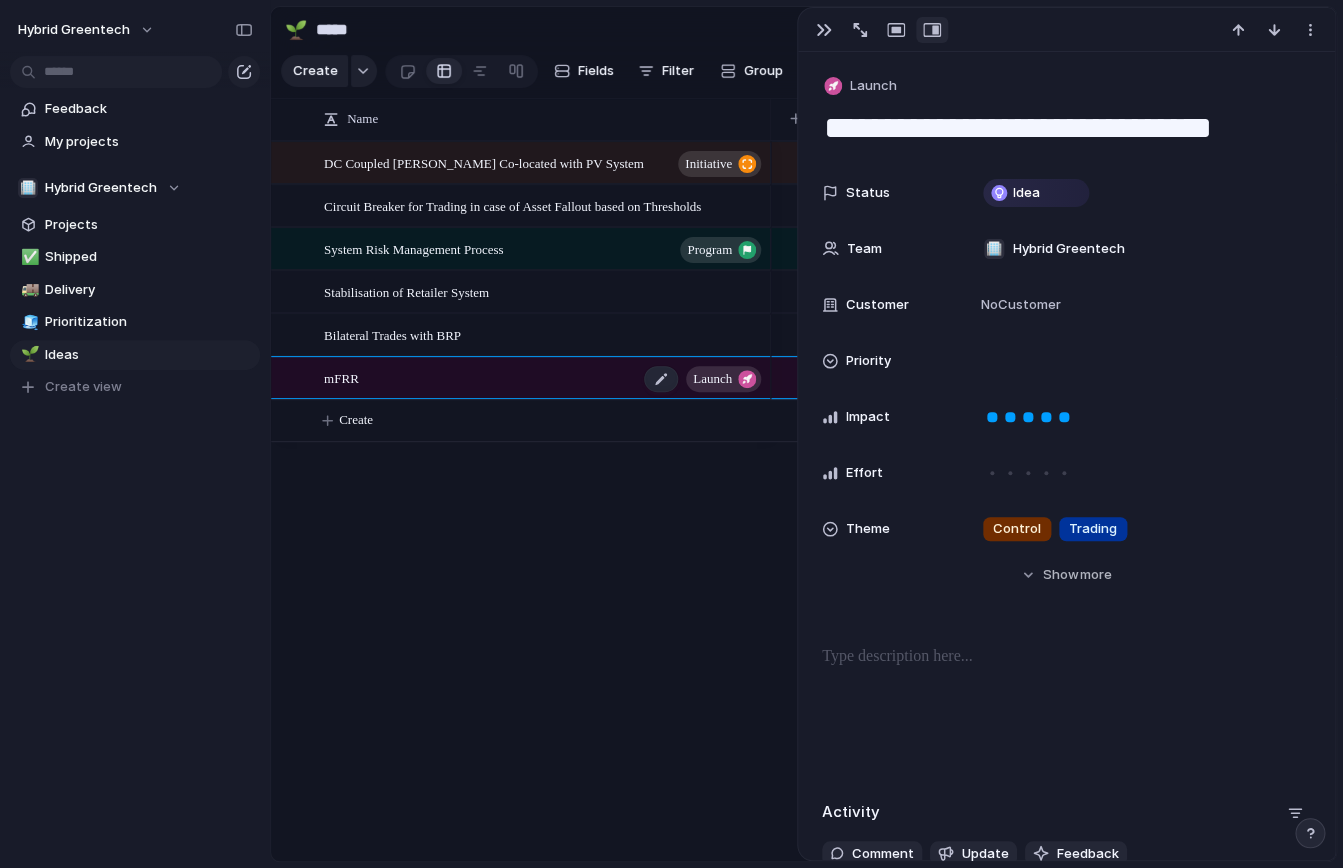 click on "mFRR Launch" at bounding box center [544, 378] 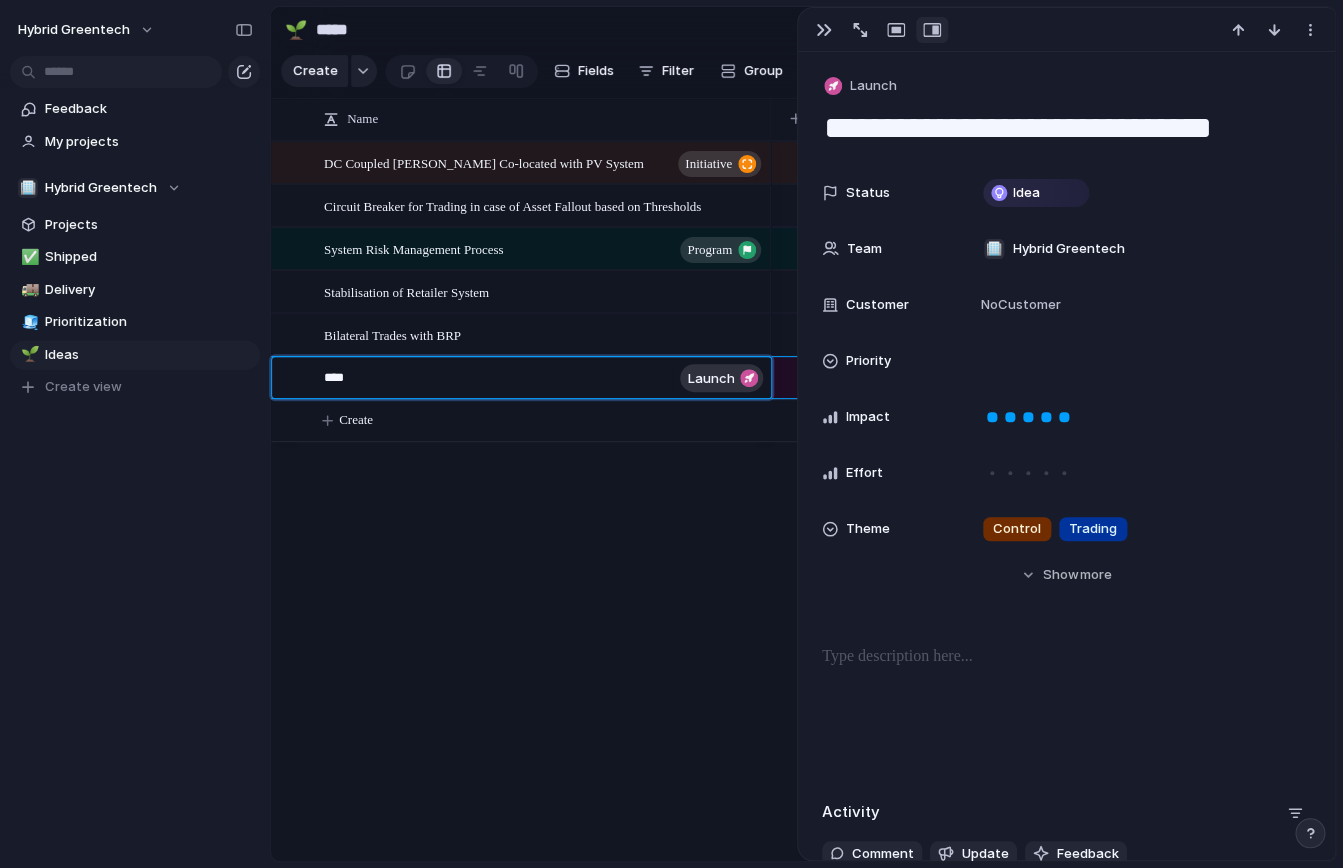 click on "****" at bounding box center [498, 380] 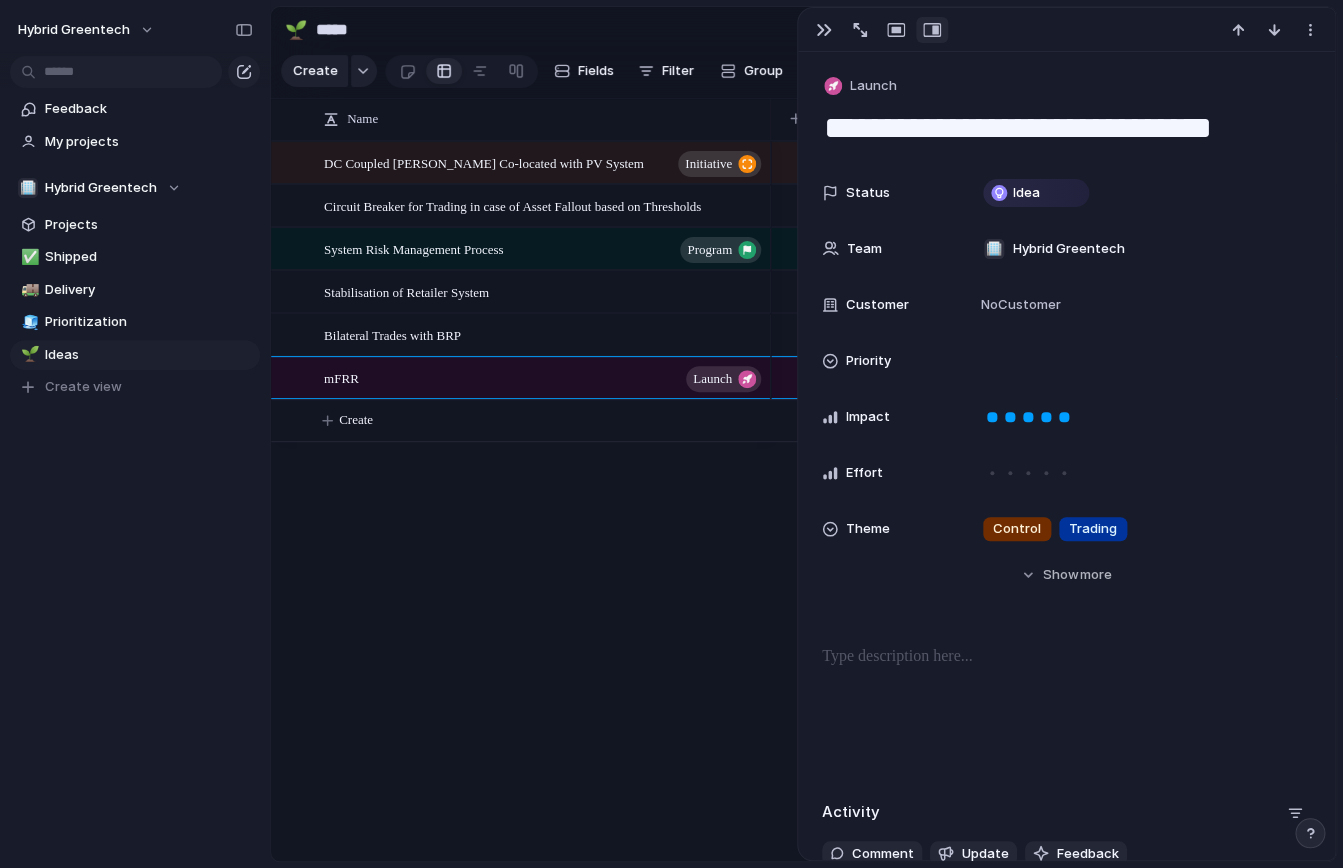 click on "Hybrid Greentech Feedback My projects 🏢 Hybrid Greentech Projects ✅ Shipped 🚚 Delivery 🧊 Prioritization 🌱 Ideas
To pick up a draggable item, press the space bar.
While dragging, use the arrow keys to move the item.
Press space again to drop the item in its new position, or press escape to cancel.
Create view 🌱 ***** Share Create Fields Filter Group Zoom Collapse Connect Linear
Name
DC Coupled [PERSON_NAME] Co-located with PV System initiative Circuit Breaker for Trading in case of Asset Fallout based on Thresholds System Risk Management Process program Stabilisation of Retailer System Bilateral Trades with BRP mFRR Launch Create
No" at bounding box center [671, 0] 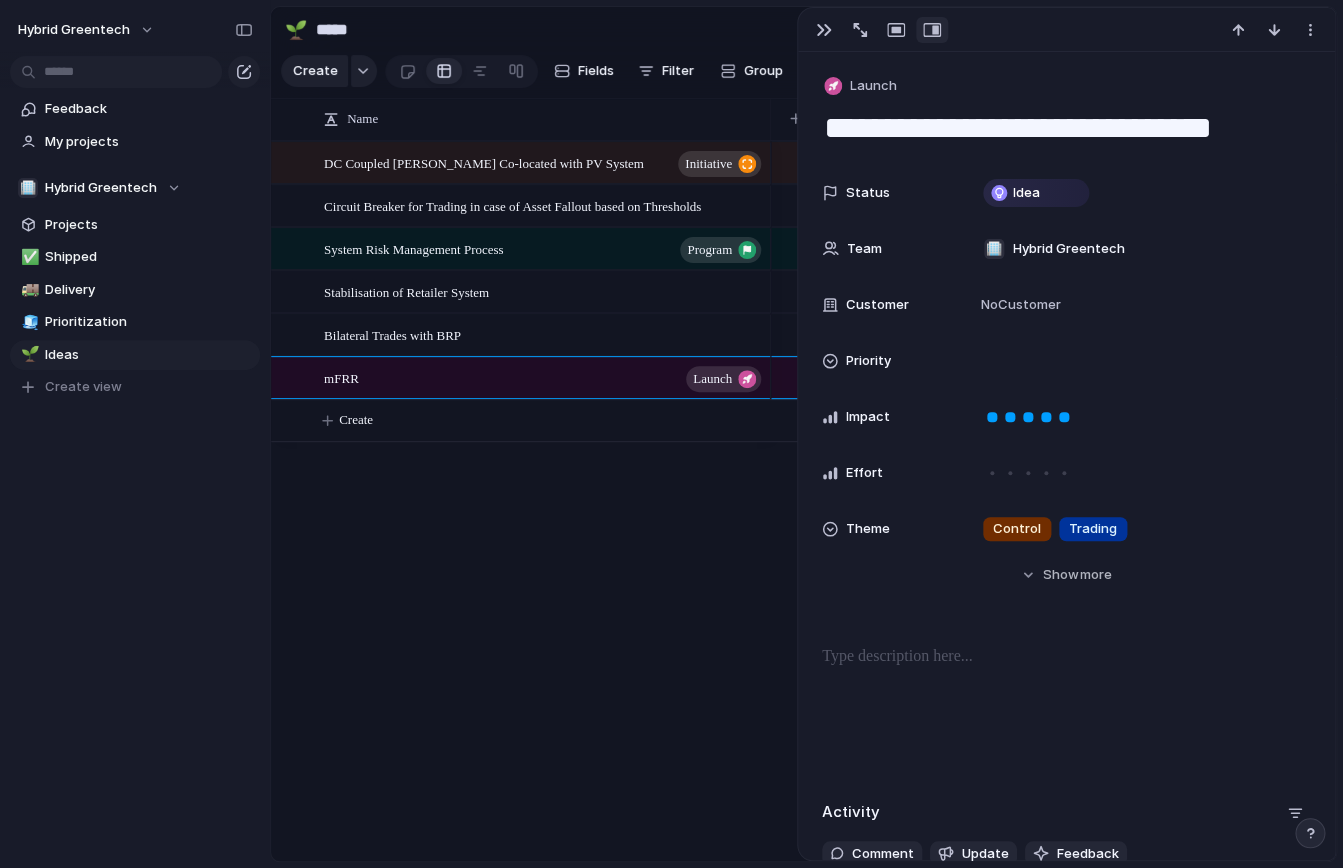 click on "****" at bounding box center [1066, 128] 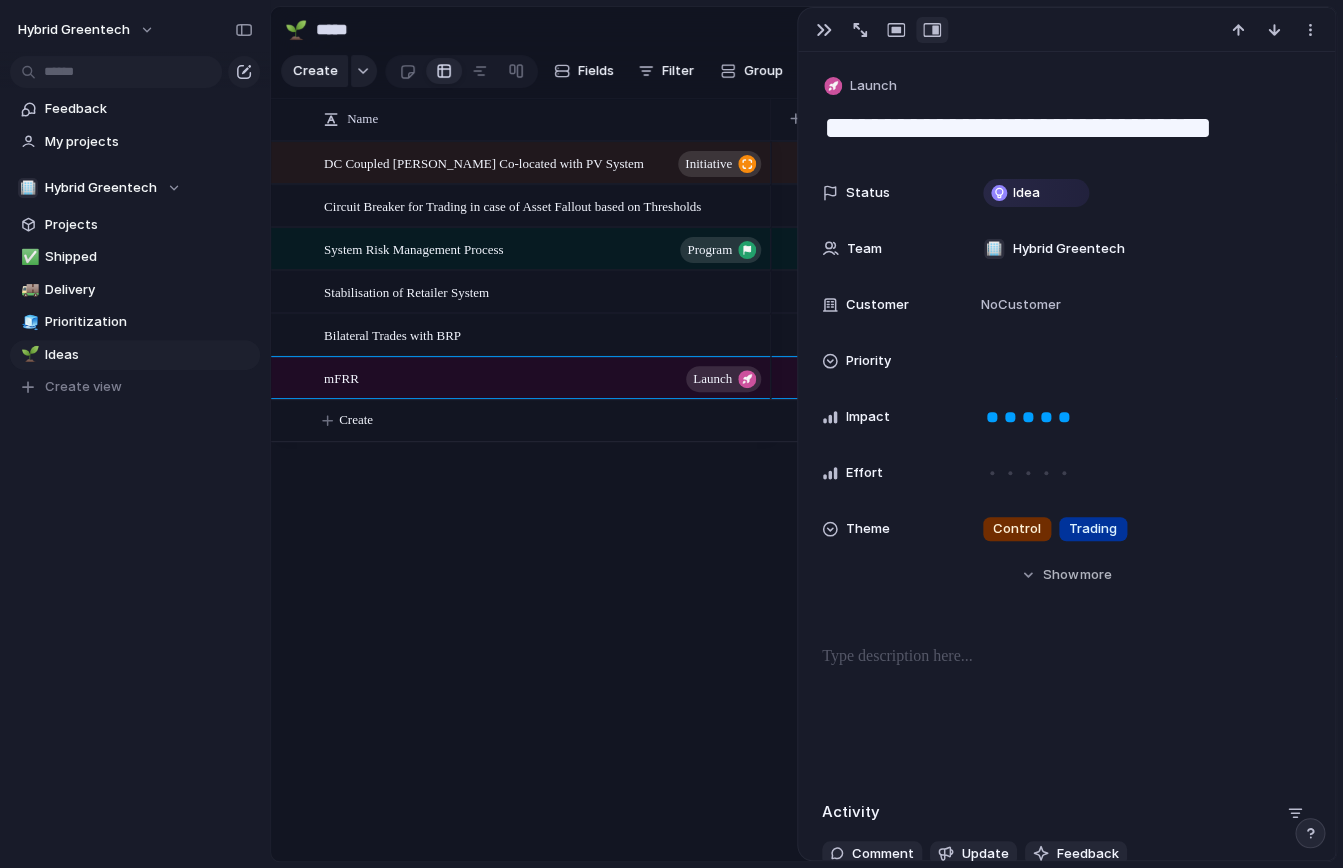 click on "****" at bounding box center [1066, 128] 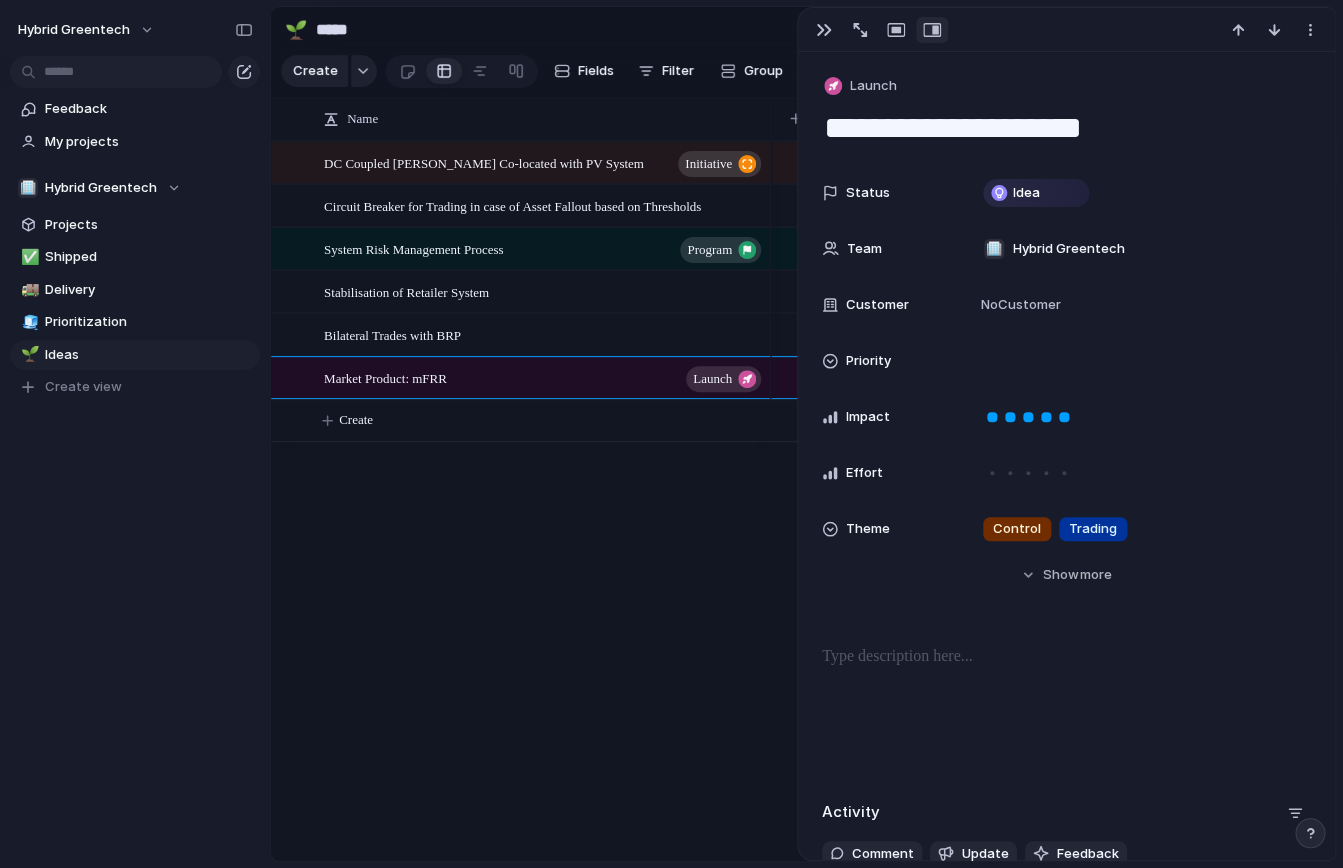 type on "**********" 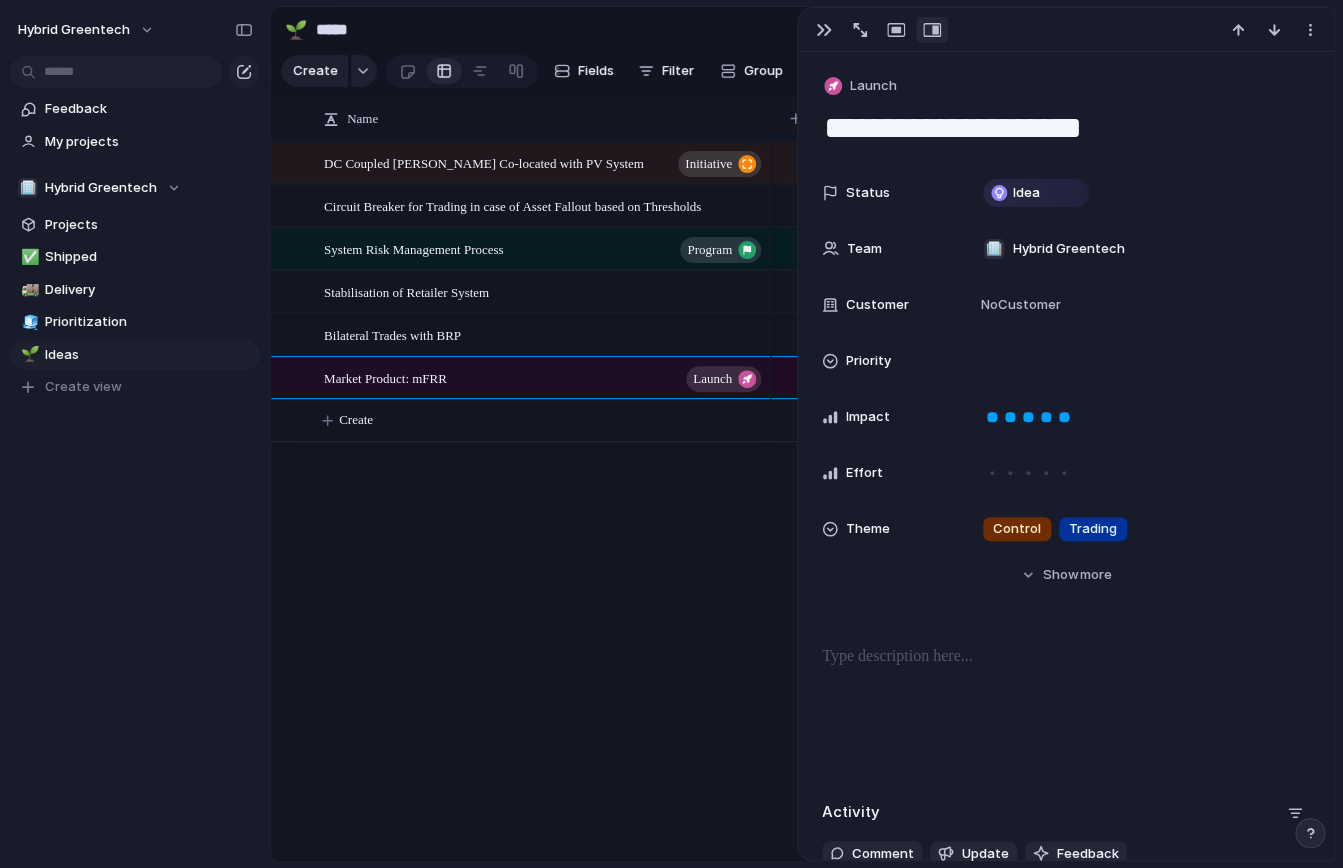 click on "DC Coupled [PERSON_NAME] Co-located with PV System initiative Circuit Breaker for Trading in case of Asset Fallout based on Thresholds System Risk Management Process program Stabilisation of Retailer System Bilateral Trades with BRP Market Product: mFRR Launch Create" at bounding box center (803, 501) 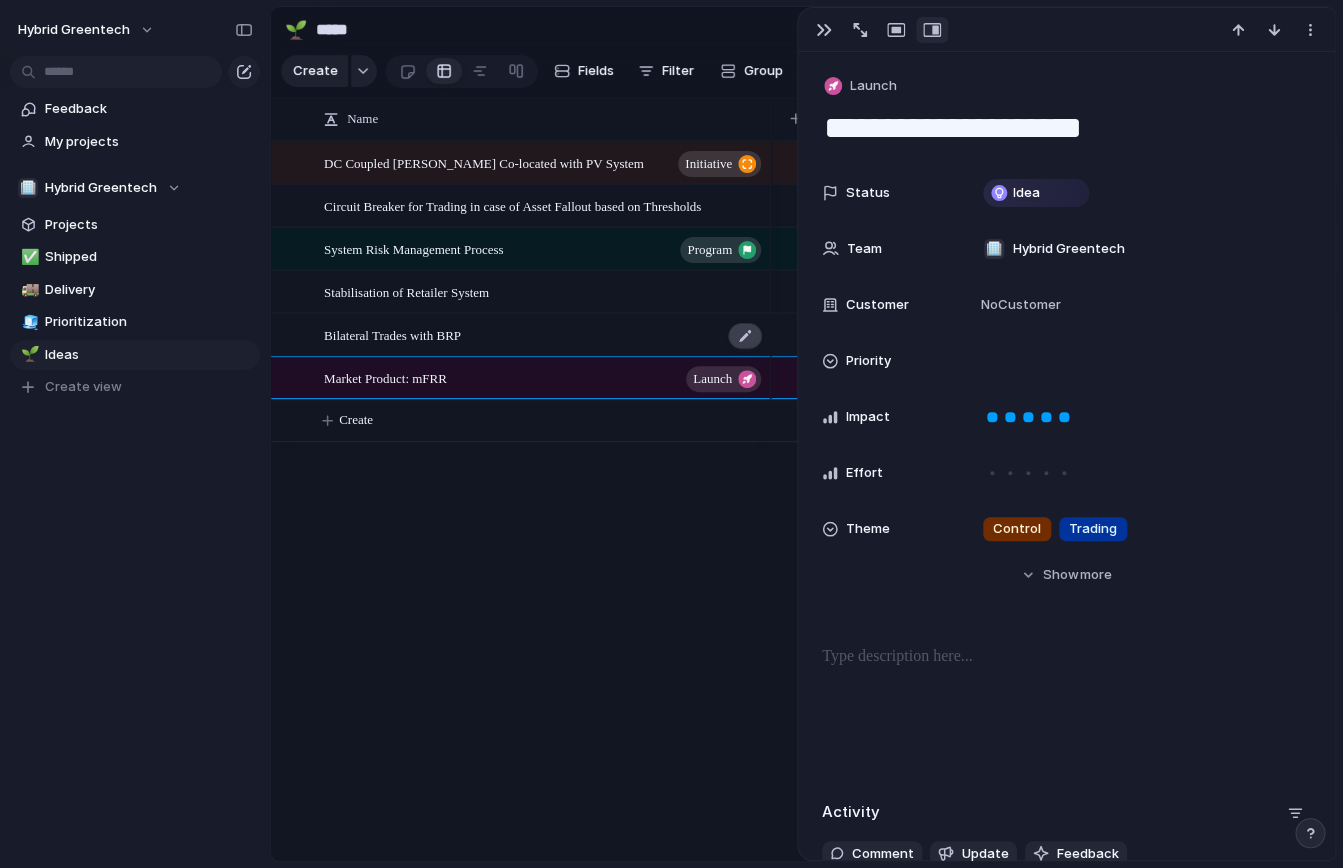 click at bounding box center (745, 336) 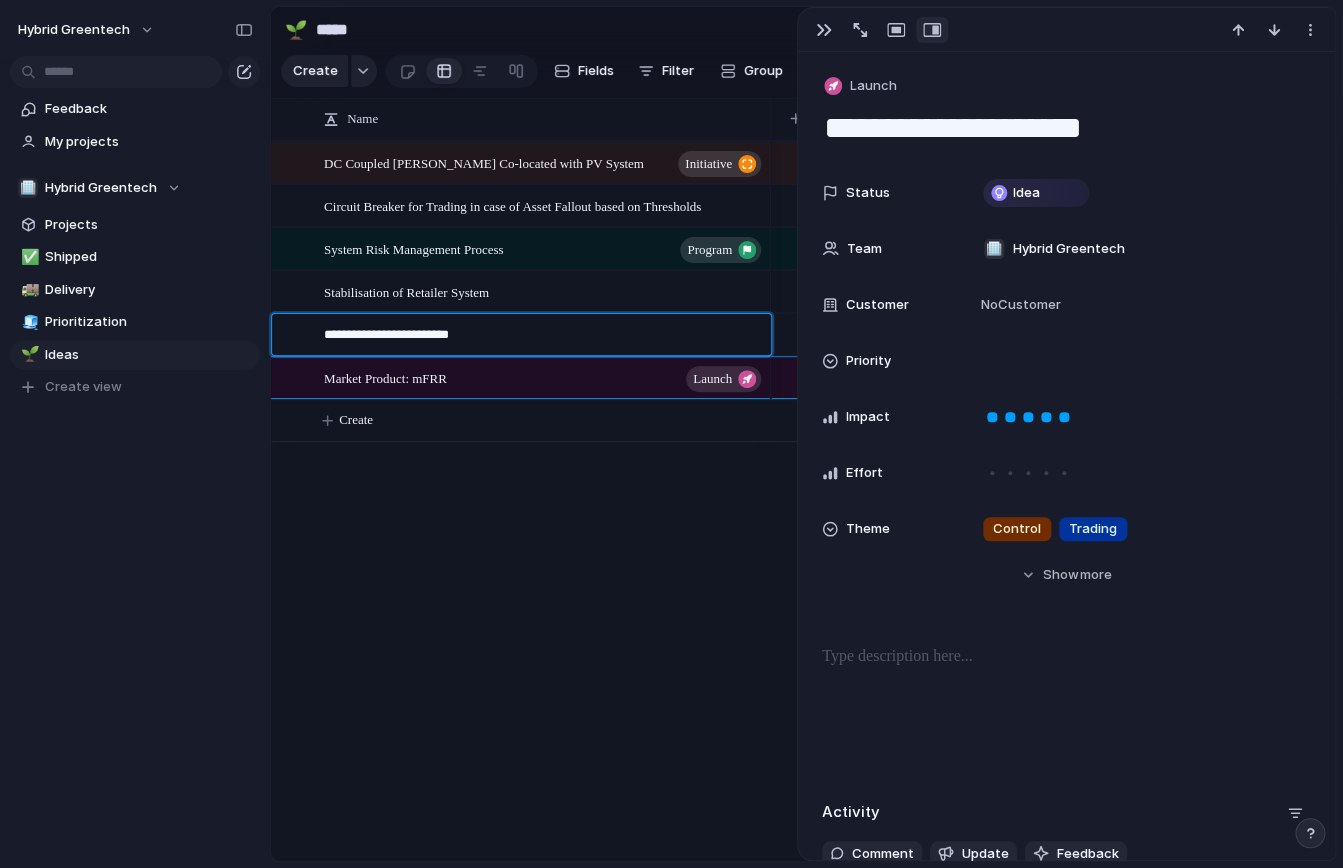 click on "Hybrid Greentech Feedback My projects 🏢 Hybrid Greentech Projects ✅ Shipped 🚚 Delivery 🧊 Prioritization 🌱 Ideas
To pick up a draggable item, press the space bar.
While dragging, use the arrow keys to move the item.
Press space again to drop the item in its new position, or press escape to cancel.
Create view 🌱 ***** Share Create Fields Filter Group Zoom Collapse Connect Linear
Name
DC Coupled [PERSON_NAME] Co-located with PV System initiative Circuit Breaker for Trading in case of Asset Fallout based on Thresholds System Risk Management Process program Stabilisation of Retailer System Market Product: mFRR Launch Create" at bounding box center [671, 0] 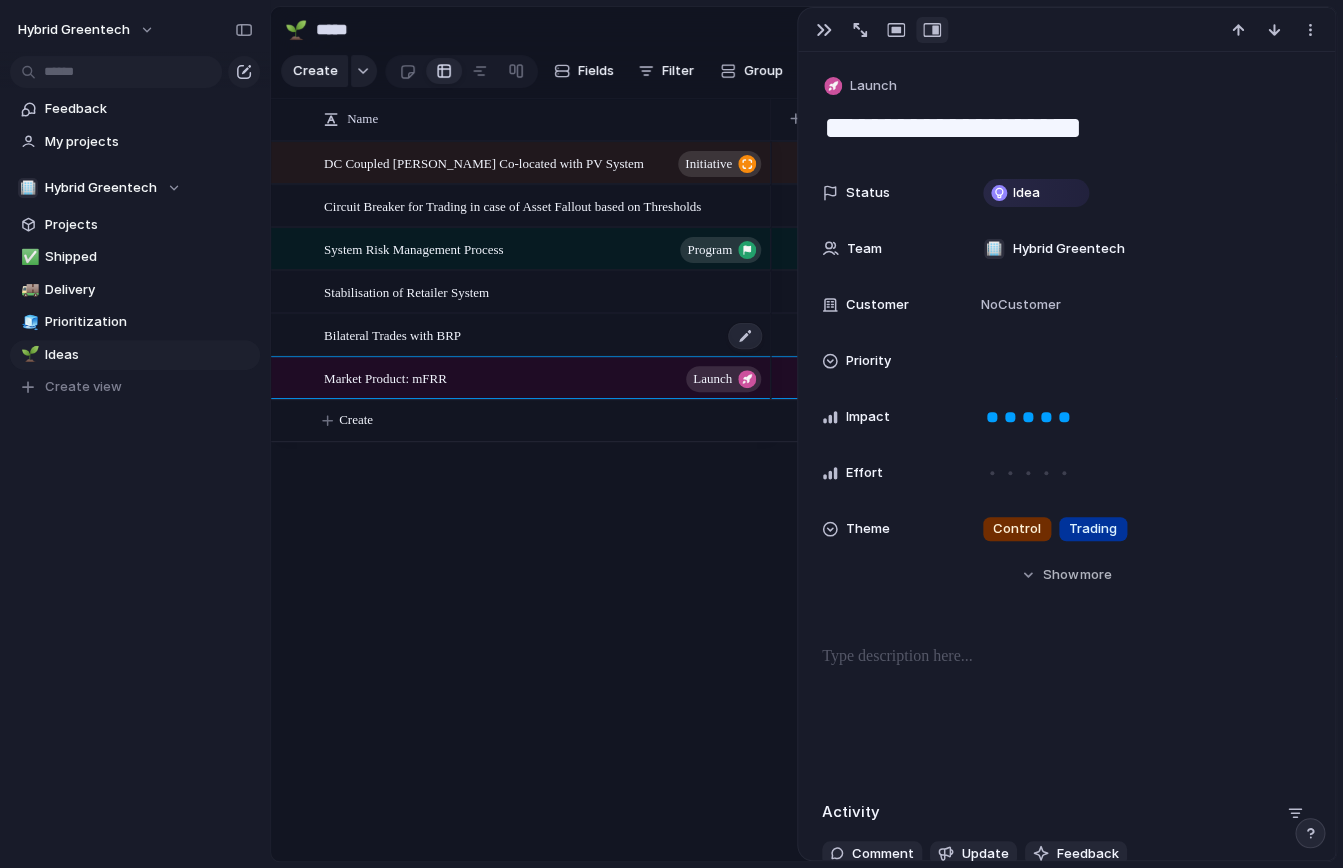 click on "Bilateral Trades with BRP" at bounding box center [544, 335] 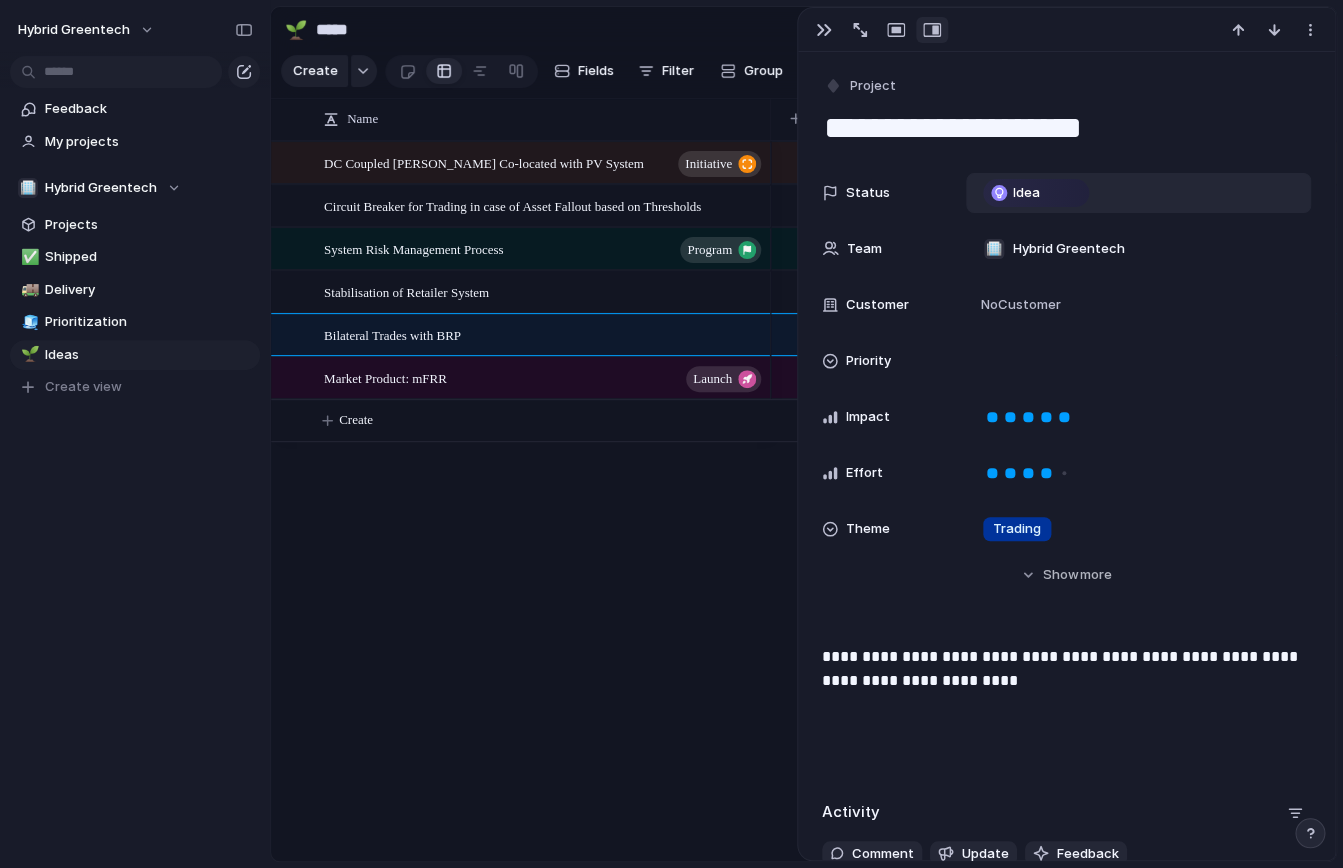 click at bounding box center [999, 193] 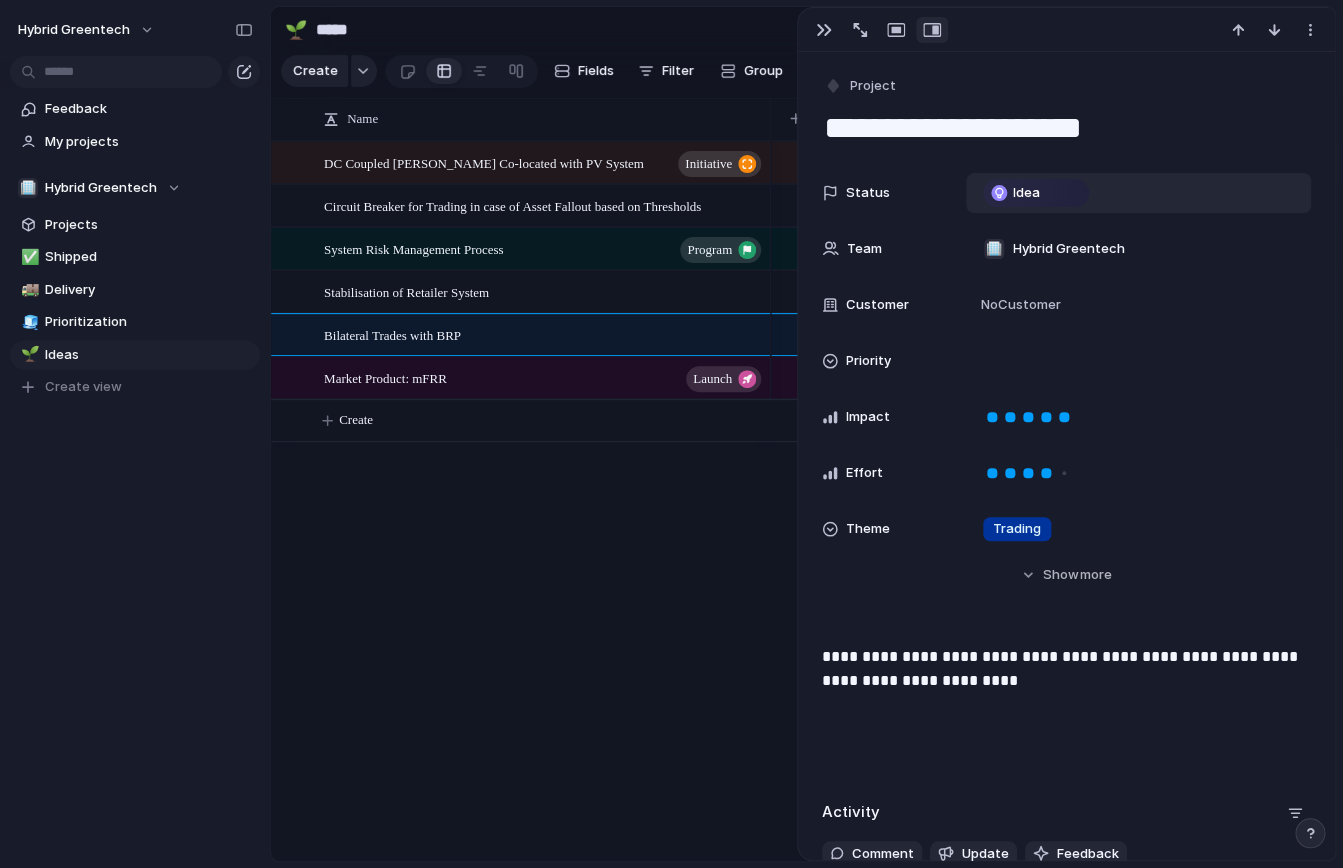 click on "Idea   Planned   On track   At risk   Off track   Paused   Canceled   Done" at bounding box center (671, 434) 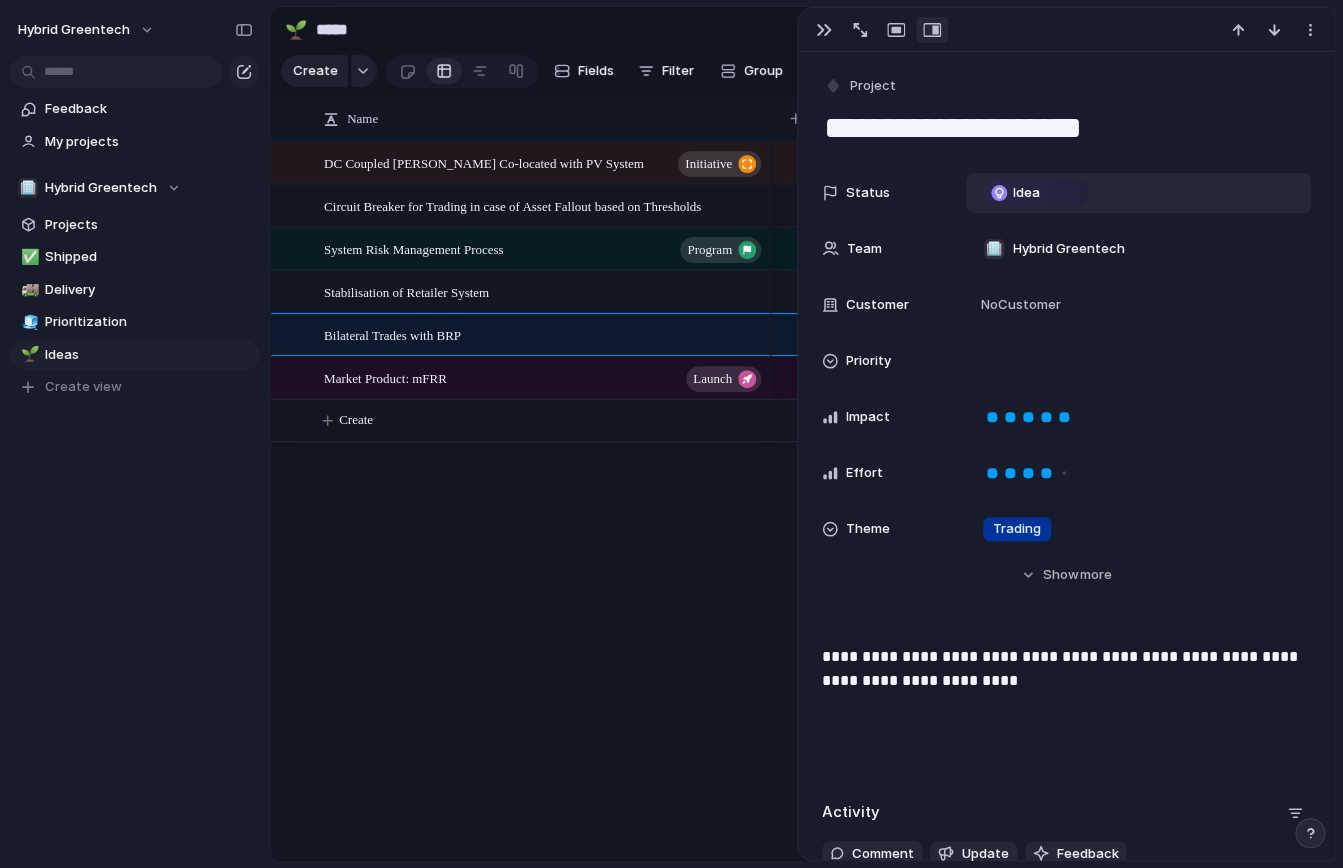 click on "DC Coupled [PERSON_NAME] Co-located with PV System initiative Circuit Breaker for Trading in case of Asset Fallout based on Thresholds System Risk Management Process program Stabilisation of Retailer System Bilateral Trades with BRP Market Product: mFRR Launch Create" at bounding box center [803, 501] 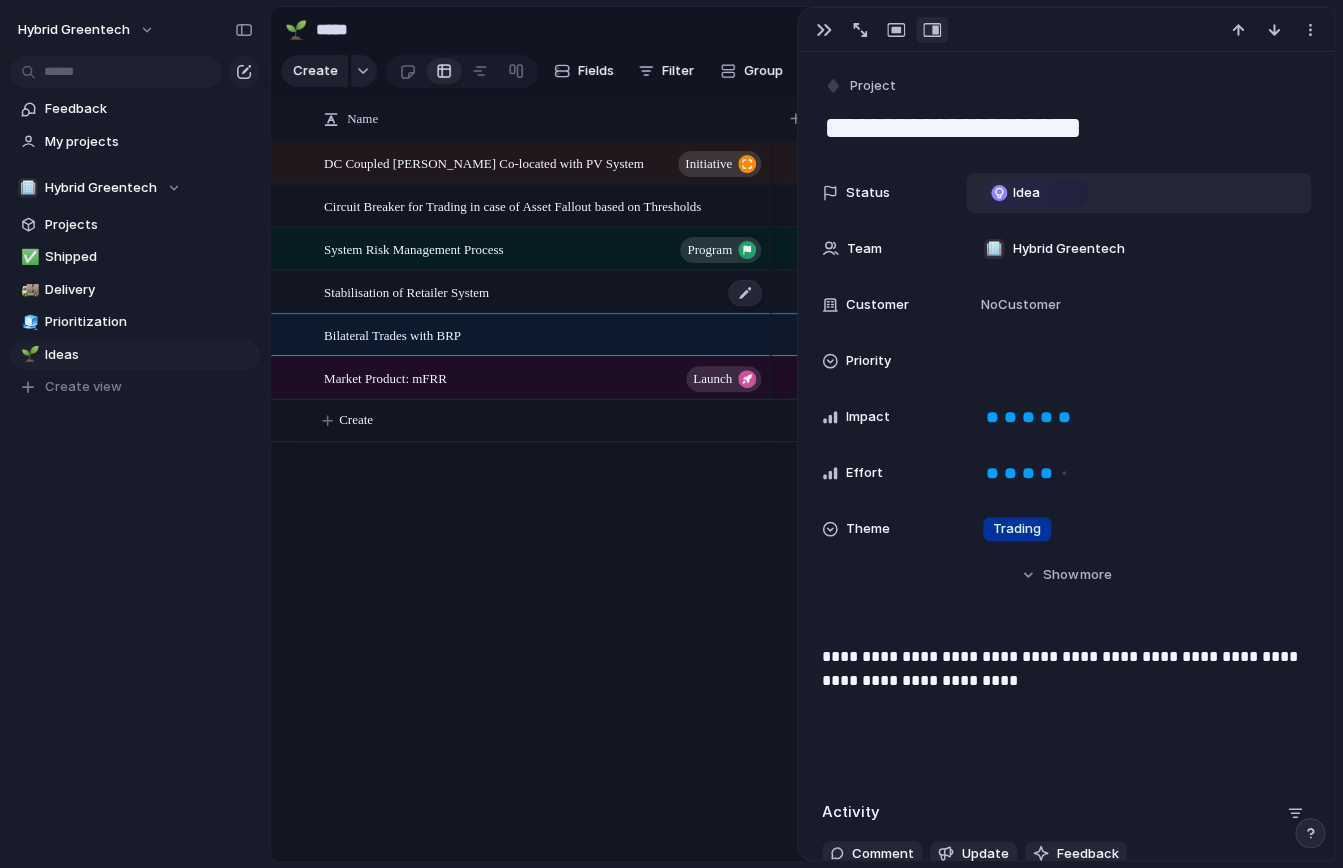 click on "Stabilisation of Retailer System" at bounding box center [544, 292] 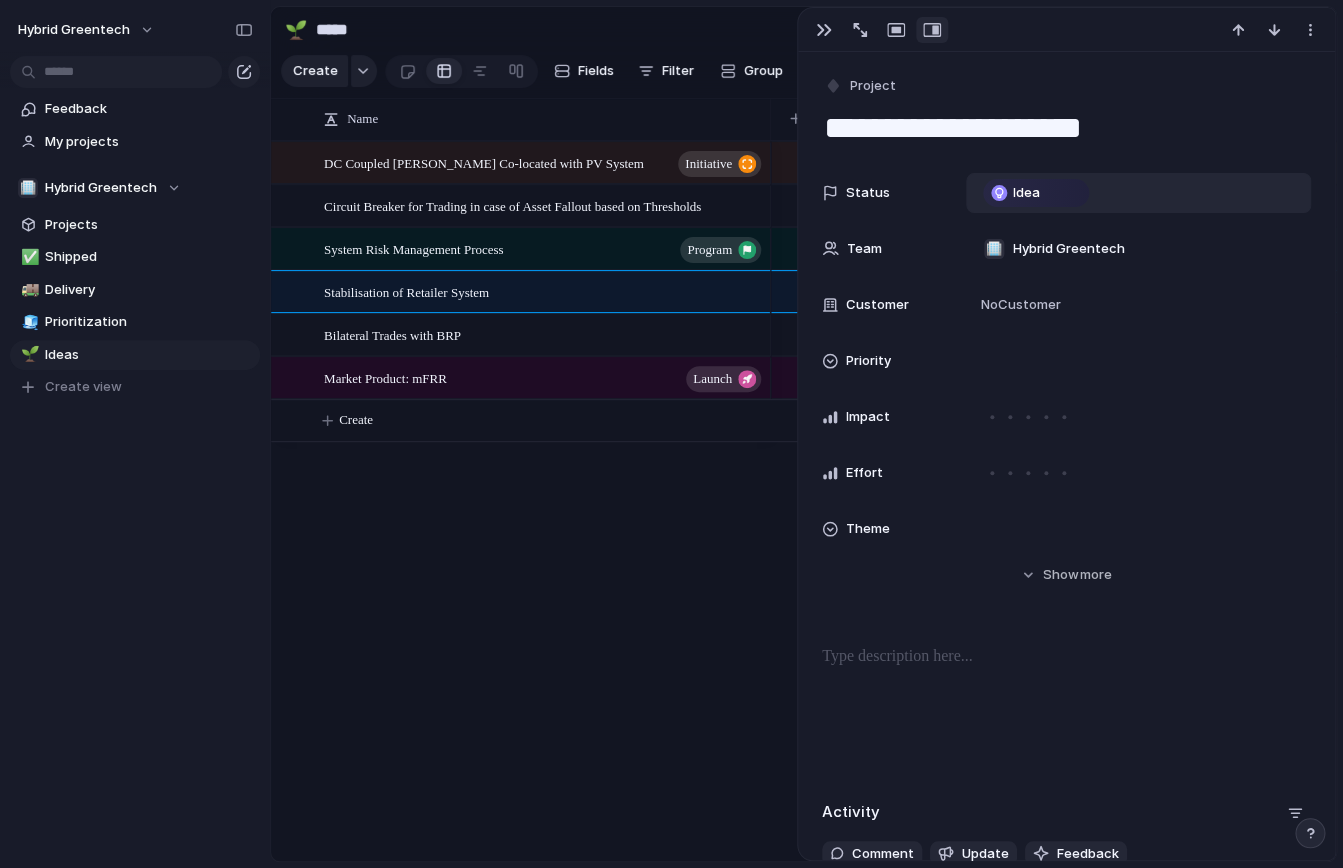 click on "DC Coupled [PERSON_NAME] Co-located with PV System initiative Circuit Breaker for Trading in case of Asset Fallout based on Thresholds System Risk Management Process program Stabilisation of Retailer System Bilateral Trades with BRP Market Product: mFRR Launch Create" at bounding box center (803, 501) 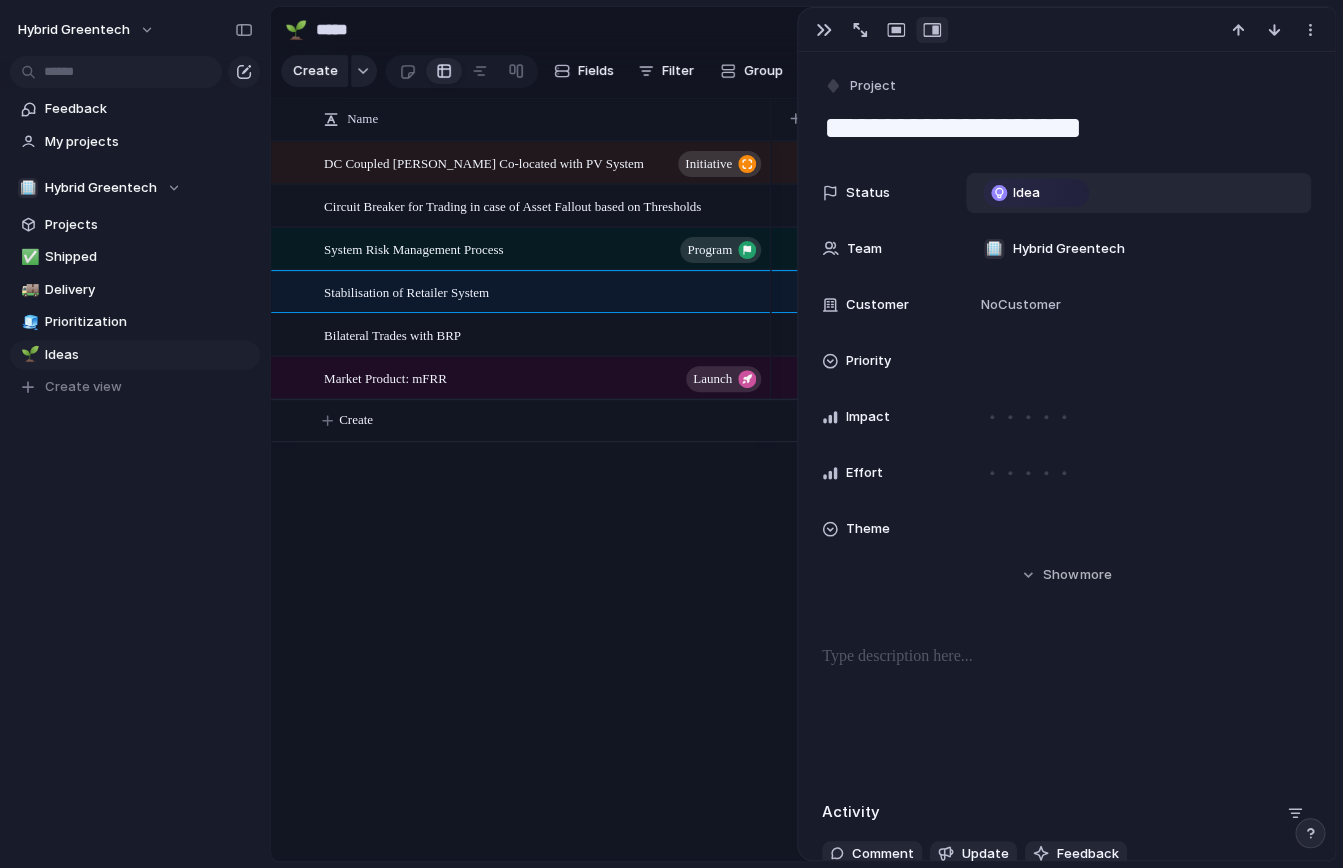 click on "DC Coupled [PERSON_NAME] Co-located with PV System initiative Circuit Breaker for Trading in case of Asset Fallout based on Thresholds System Risk Management Process program Stabilisation of Retailer System Bilateral Trades with BRP Market Product: mFRR Launch Create" at bounding box center [803, 501] 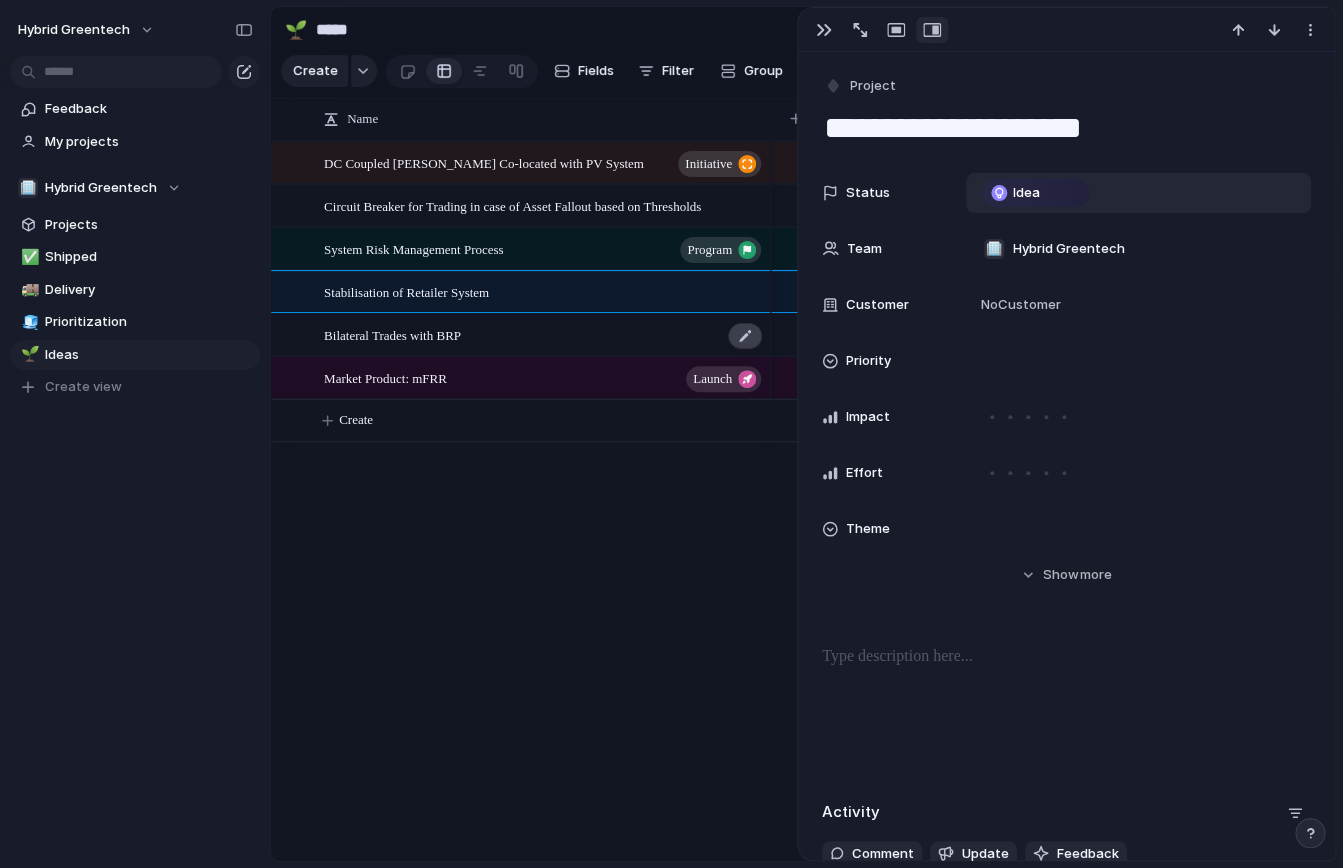 click at bounding box center (745, 336) 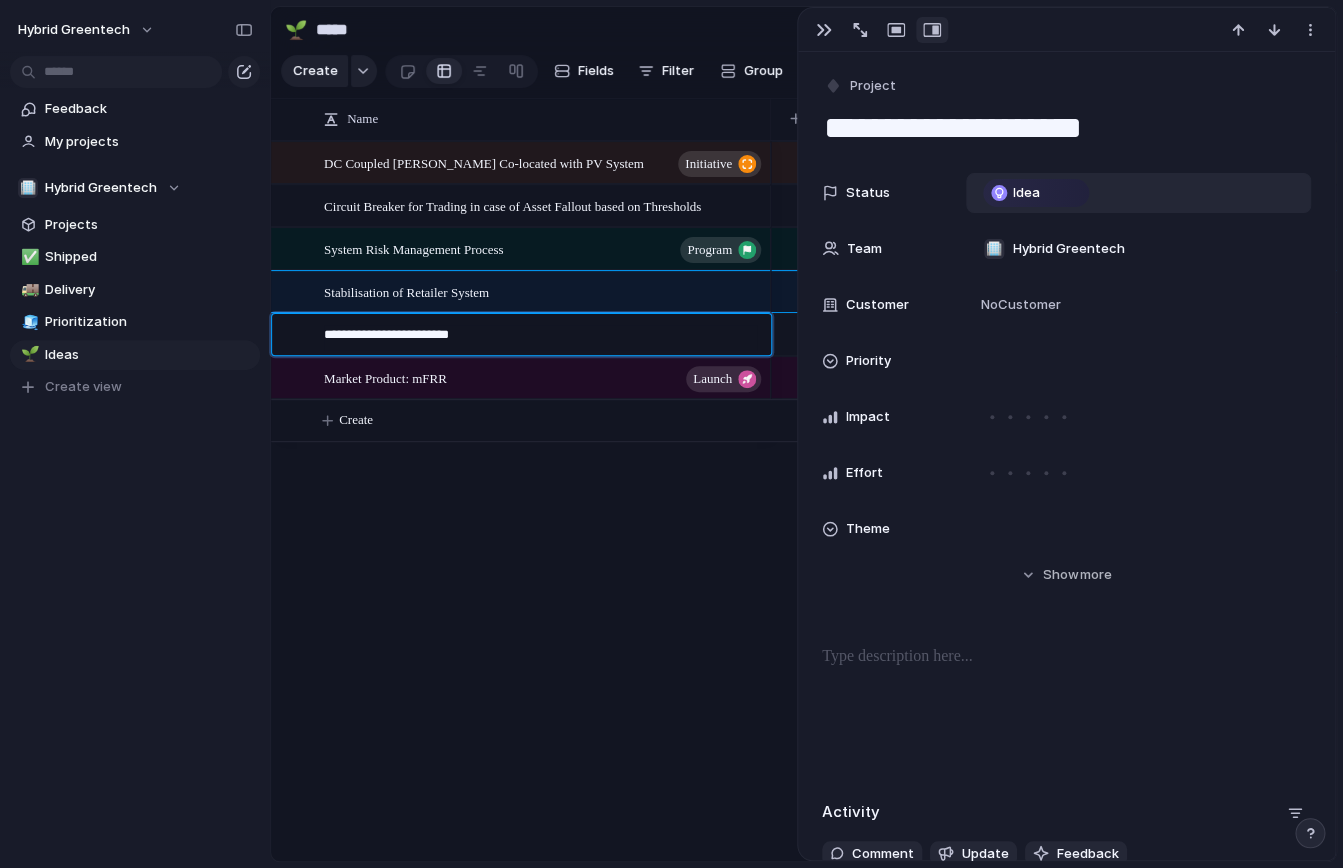 click on "Hybrid Greentech Feedback My projects 🏢 Hybrid Greentech Projects ✅ Shipped 🚚 Delivery 🧊 Prioritization 🌱 Ideas
To pick up a draggable item, press the space bar.
While dragging, use the arrow keys to move the item.
Press space again to drop the item in its new position, or press escape to cancel.
Create view 🌱 ***** Share Create Fields Filter Group Zoom Collapse Connect Linear
Name
DC Coupled [PERSON_NAME] Co-located with PV System initiative Circuit Breaker for Trading in case of Asset Fallout based on Thresholds System Risk Management Process program Stabilisation of Retailer System Market Product: mFRR Launch Create" at bounding box center [671, 0] 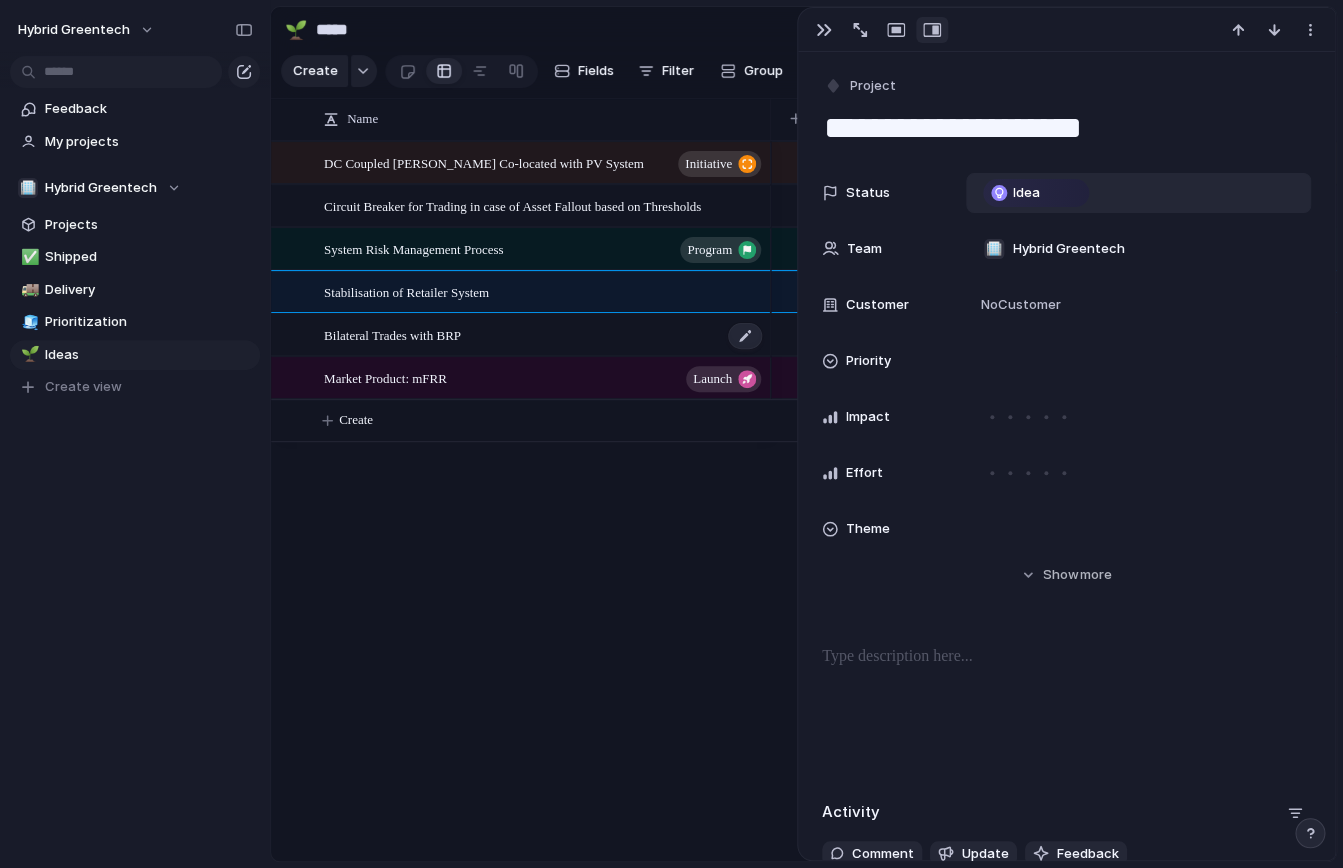 click on "Bilateral Trades with BRP" at bounding box center [544, 335] 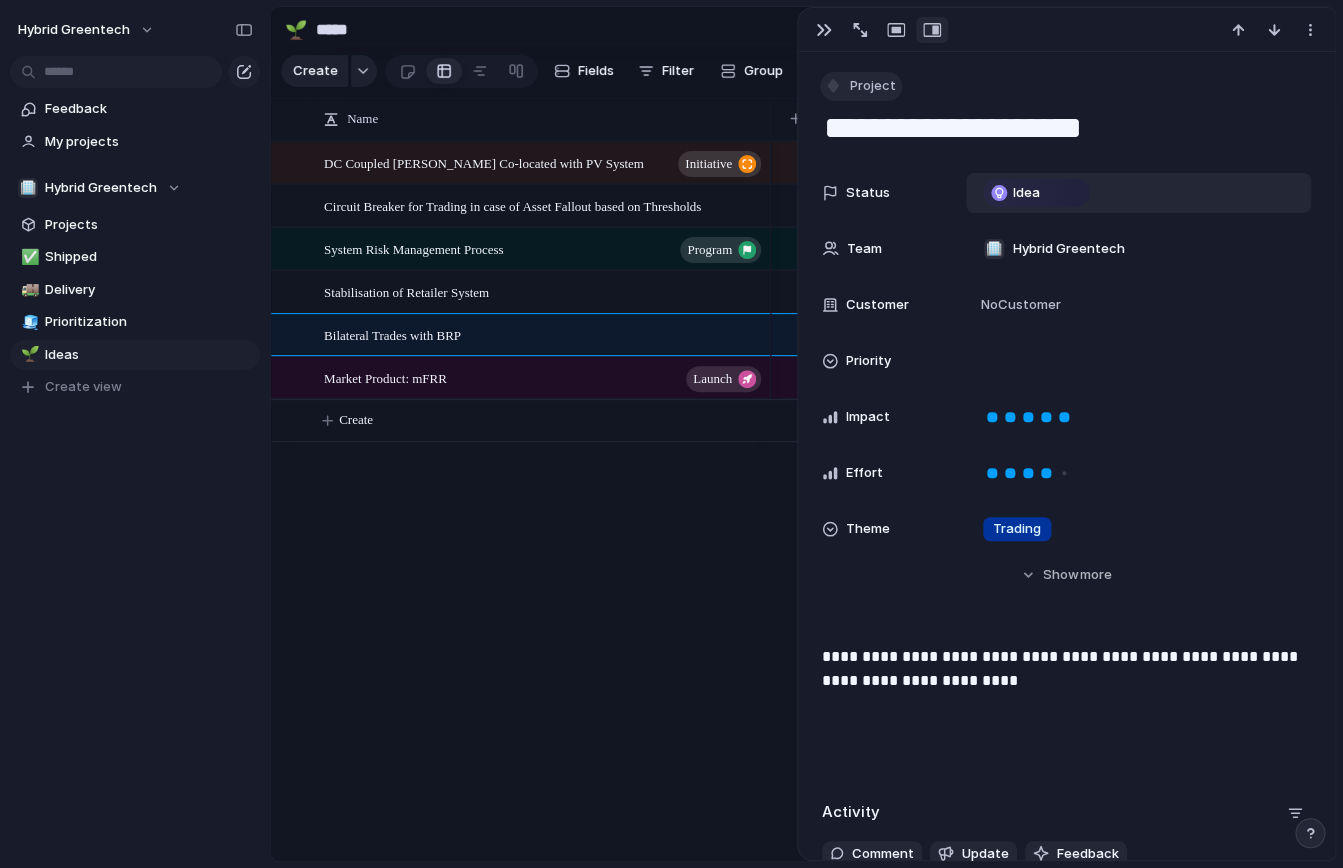 click on "Project" at bounding box center [873, 86] 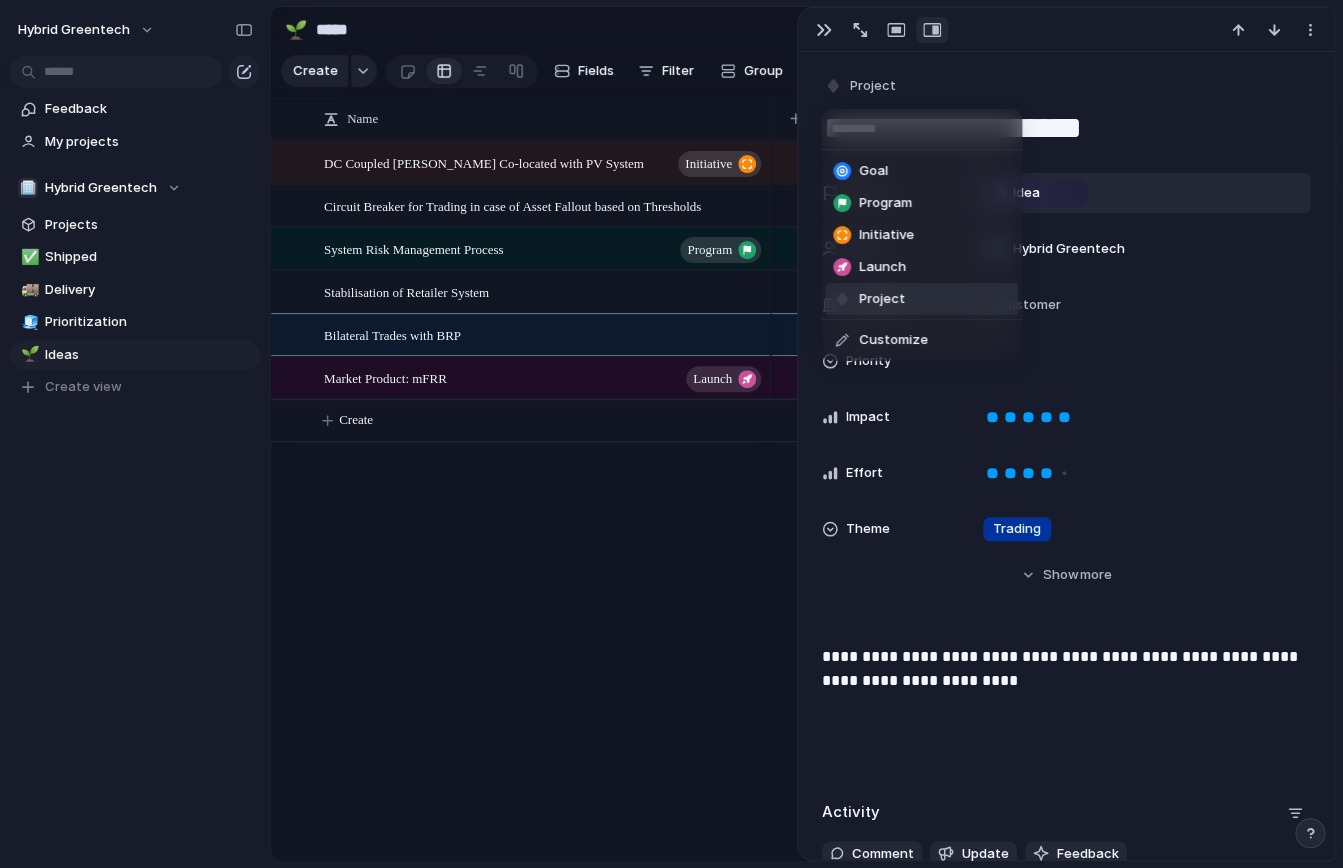 click on "Project" at bounding box center [882, 299] 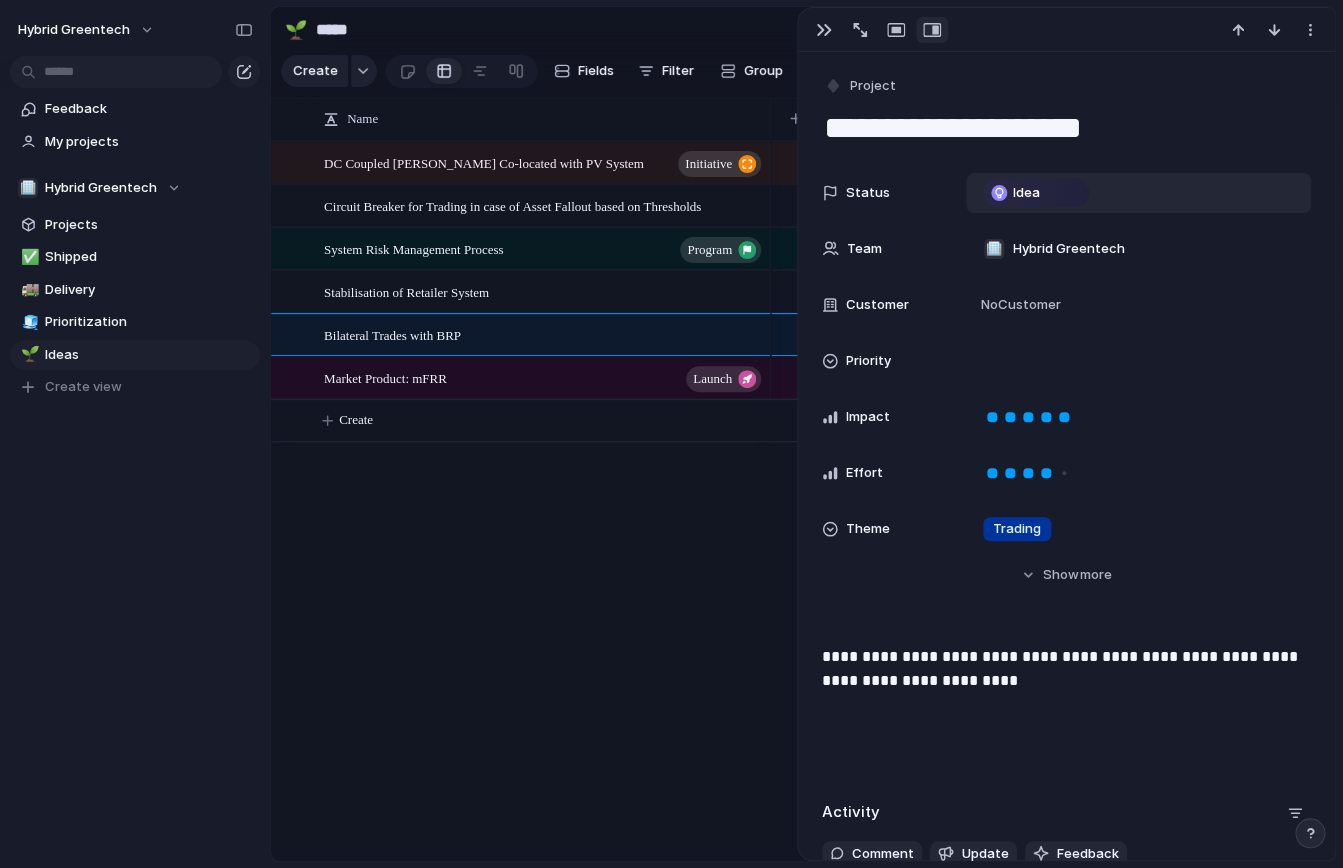 click on "**********" at bounding box center (1066, 128) 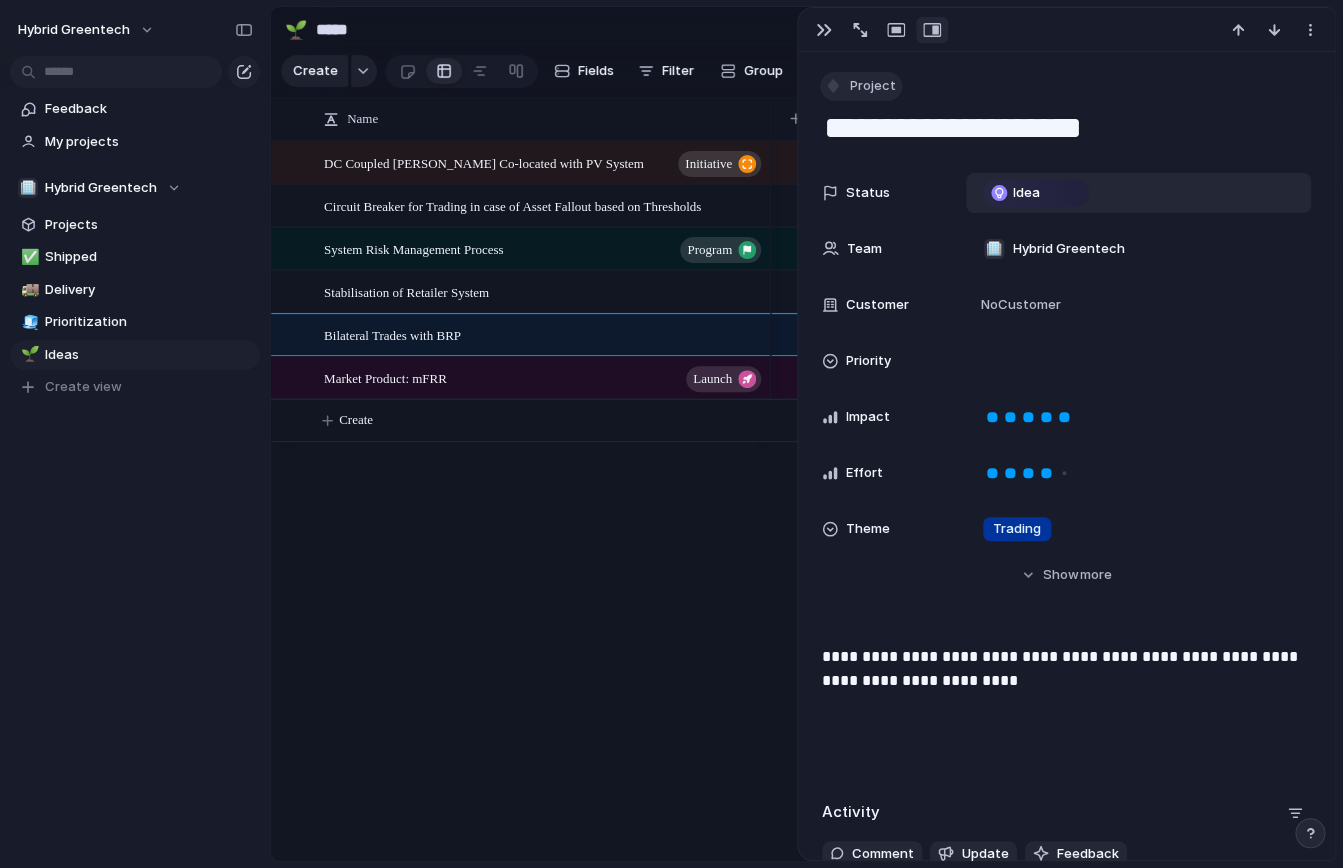 click on "Project" at bounding box center [873, 86] 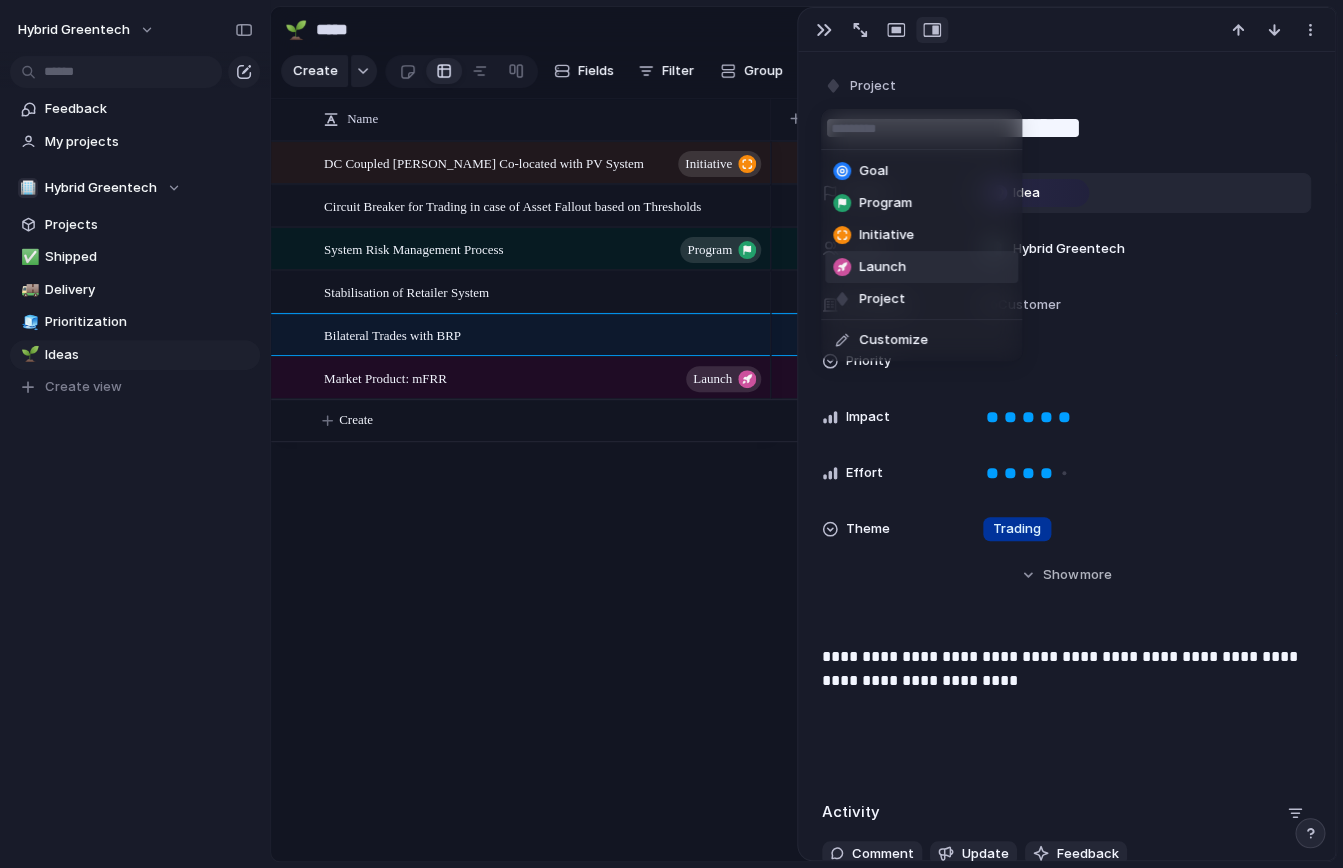 click on "Launch" at bounding box center (921, 267) 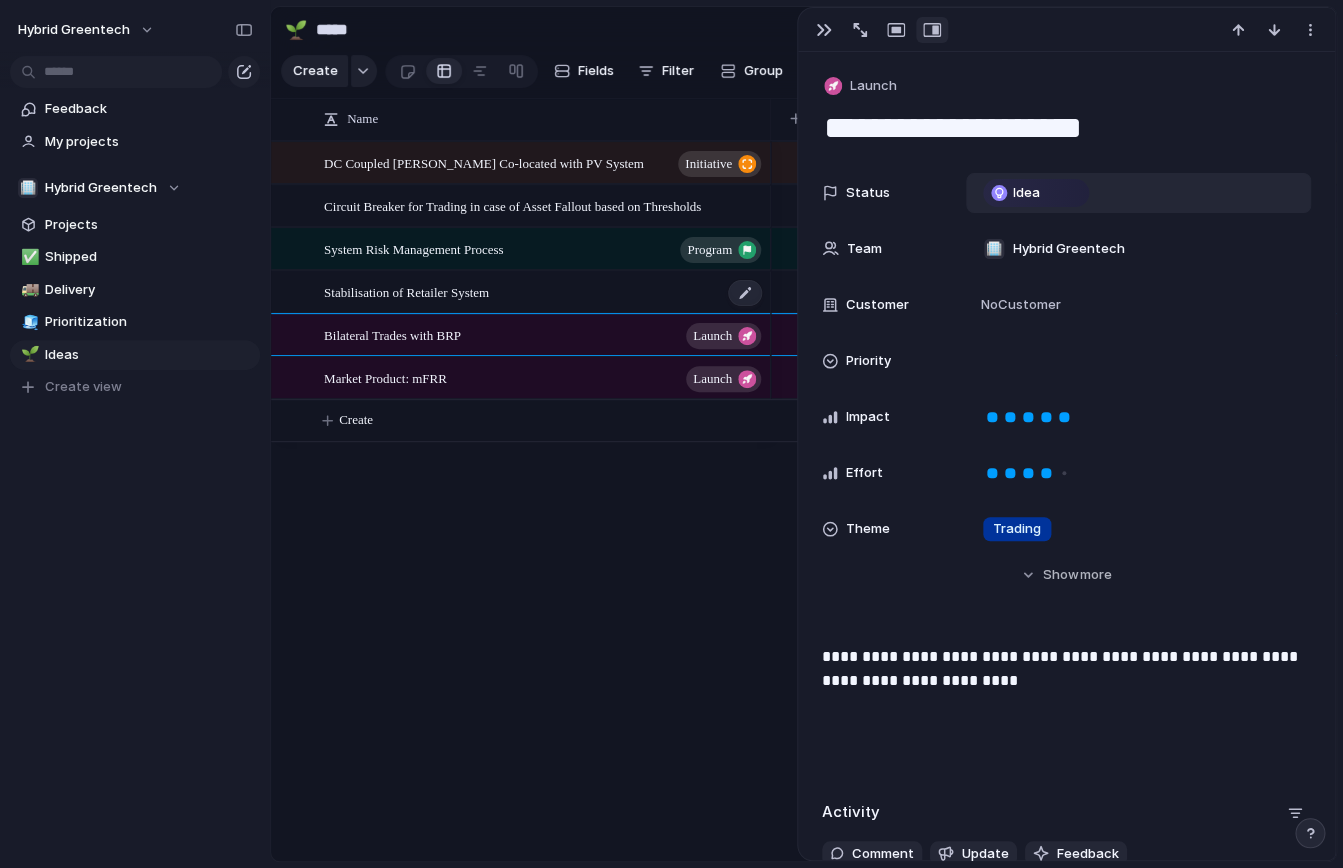 click on "Stabilisation of Retailer System" at bounding box center [544, 292] 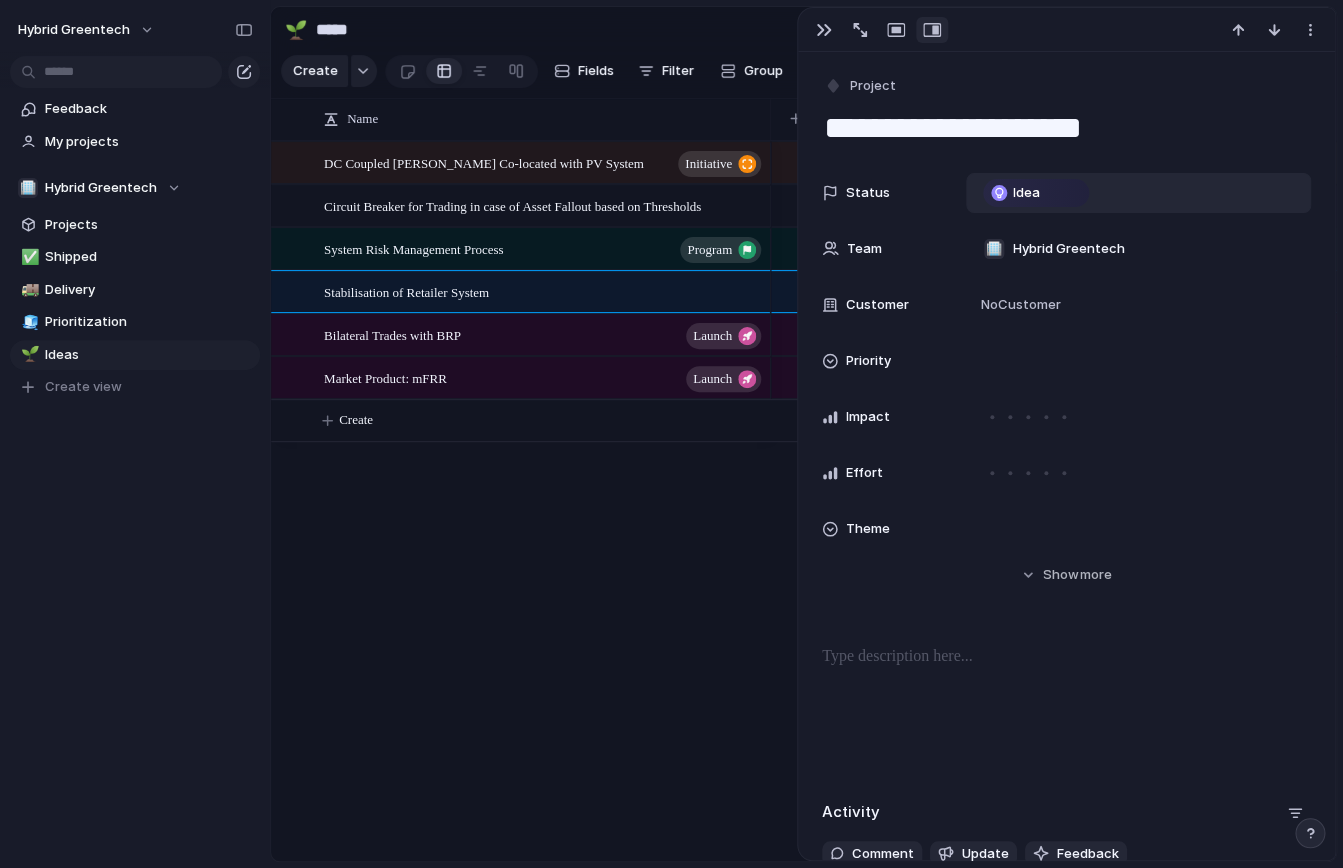 click on "**********" at bounding box center [1066, 505] 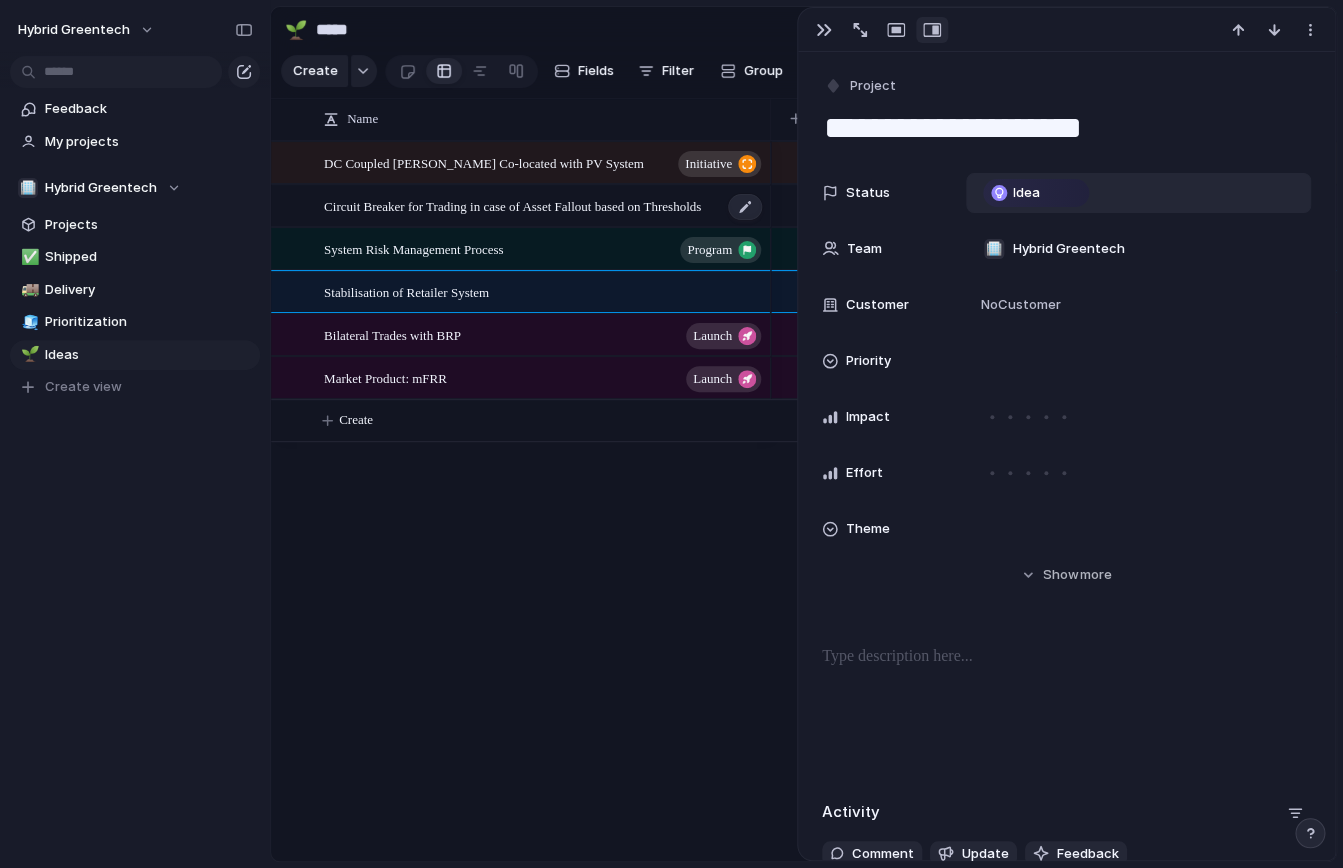 click on "Circuit Breaker for Trading in case of Asset Fallout based on Thresholds" at bounding box center [512, 205] 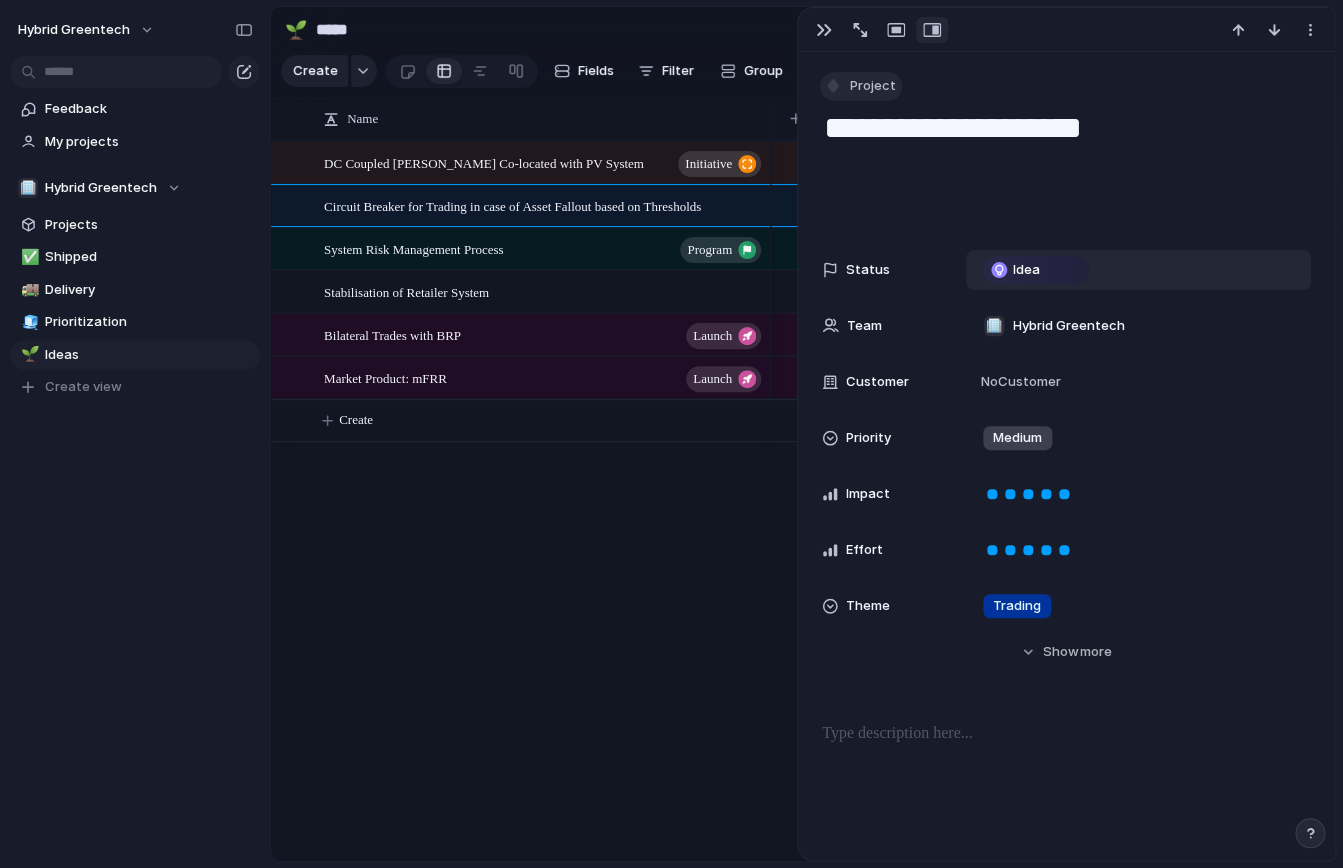 click at bounding box center [833, 86] 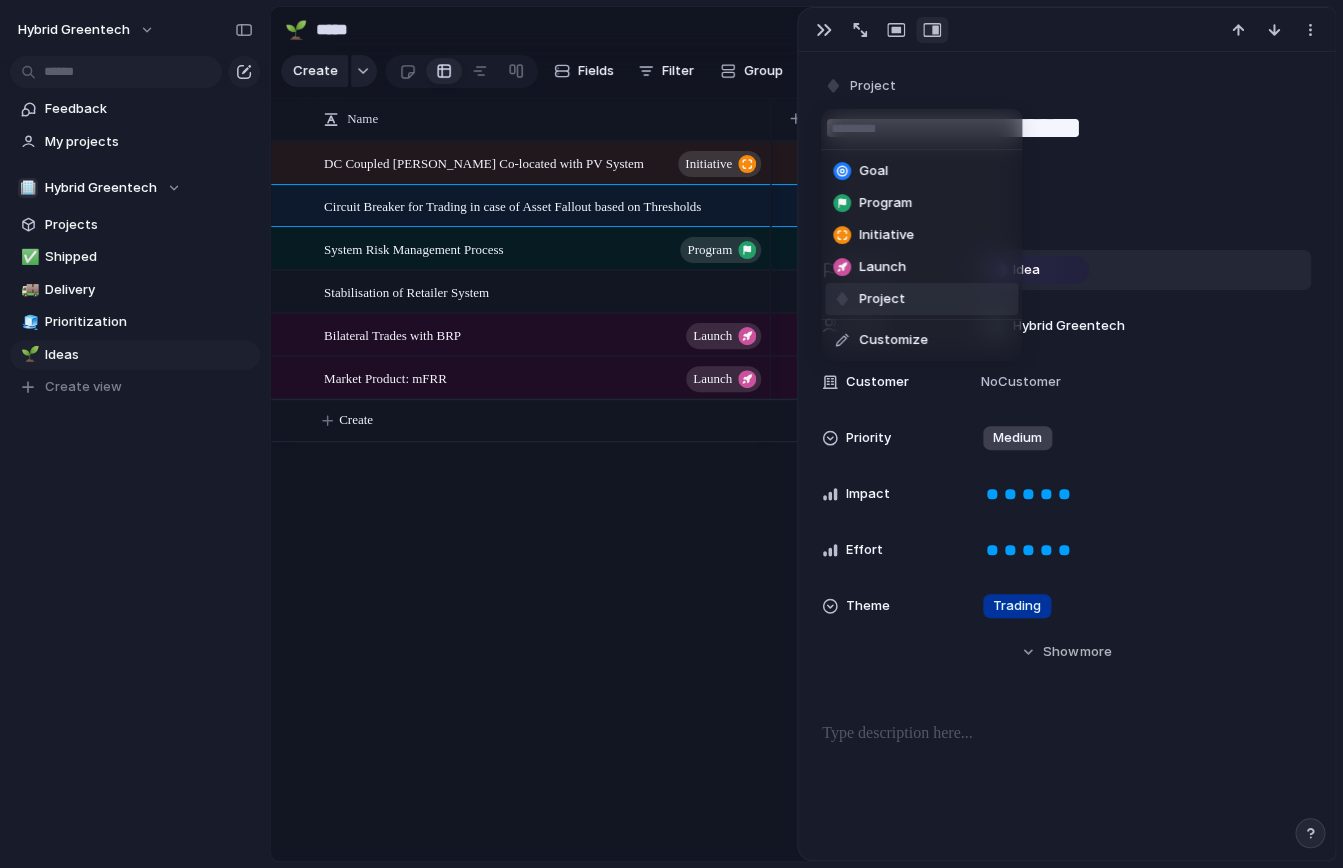 click on "Project" at bounding box center [882, 299] 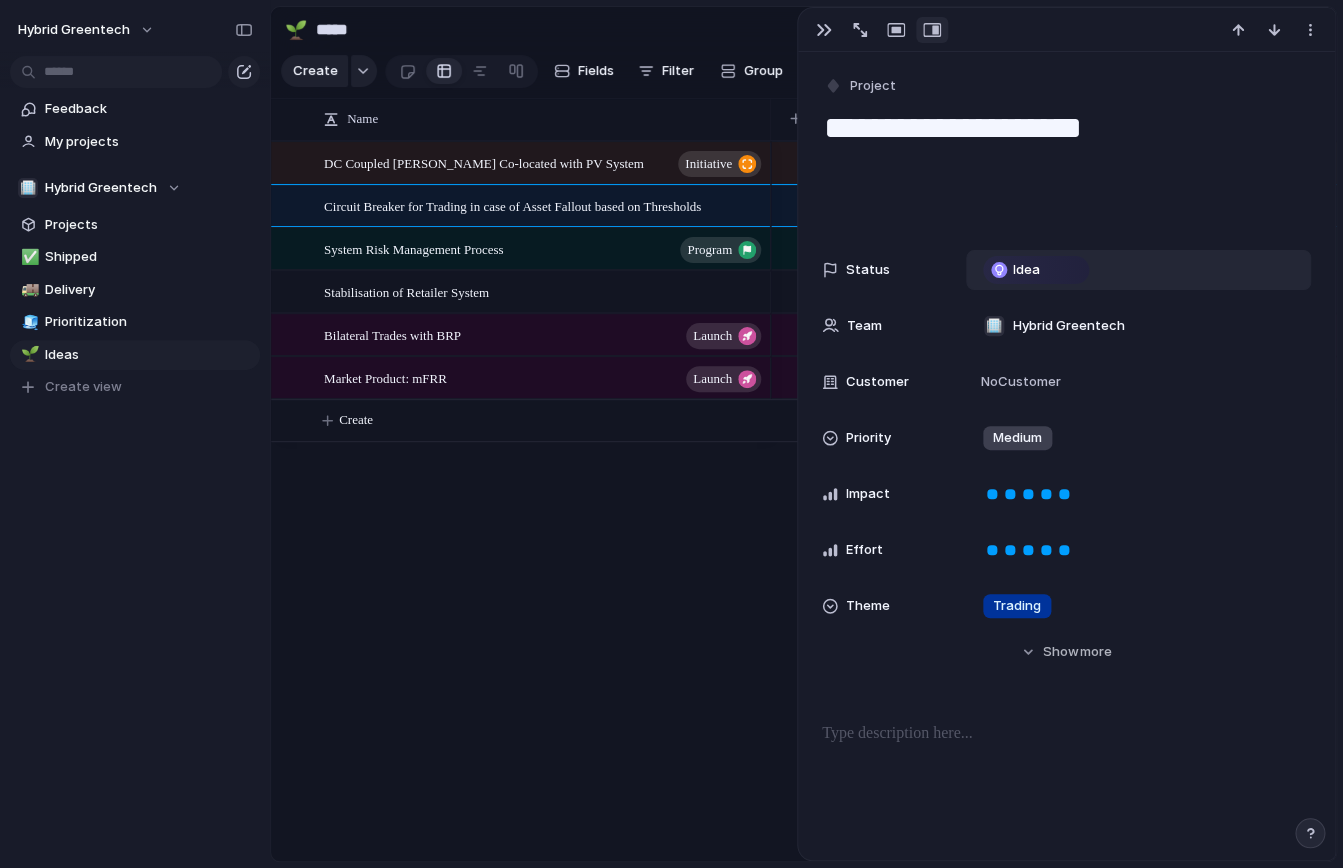 click on "DC Coupled [PERSON_NAME] Co-located with PV System initiative Circuit Breaker for Trading in case of Asset Fallout based on Thresholds System Risk Management Process program Stabilisation of Retailer System Bilateral Trades with BRP Launch Market Product: mFRR Launch Create" at bounding box center [803, 501] 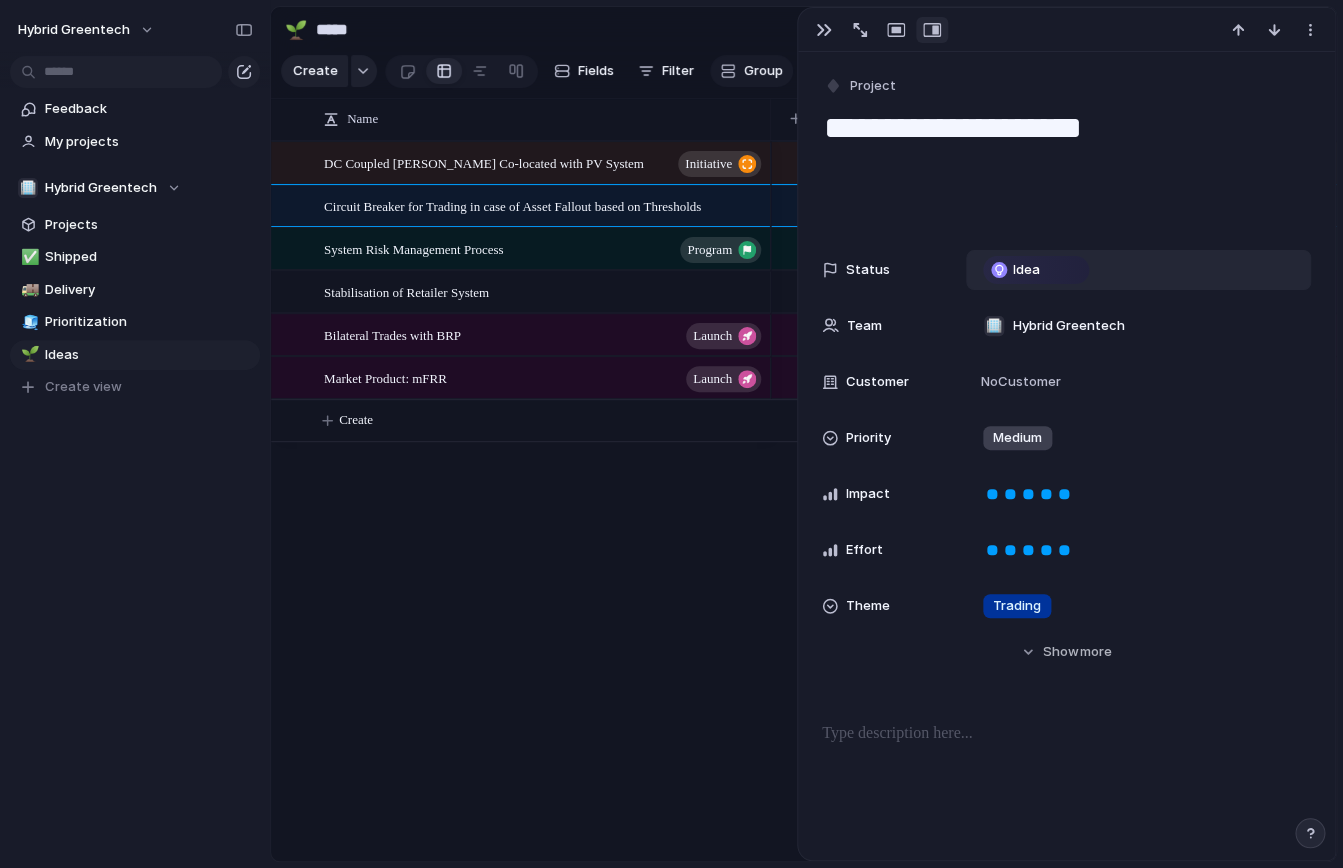 click on "Group" at bounding box center [763, 71] 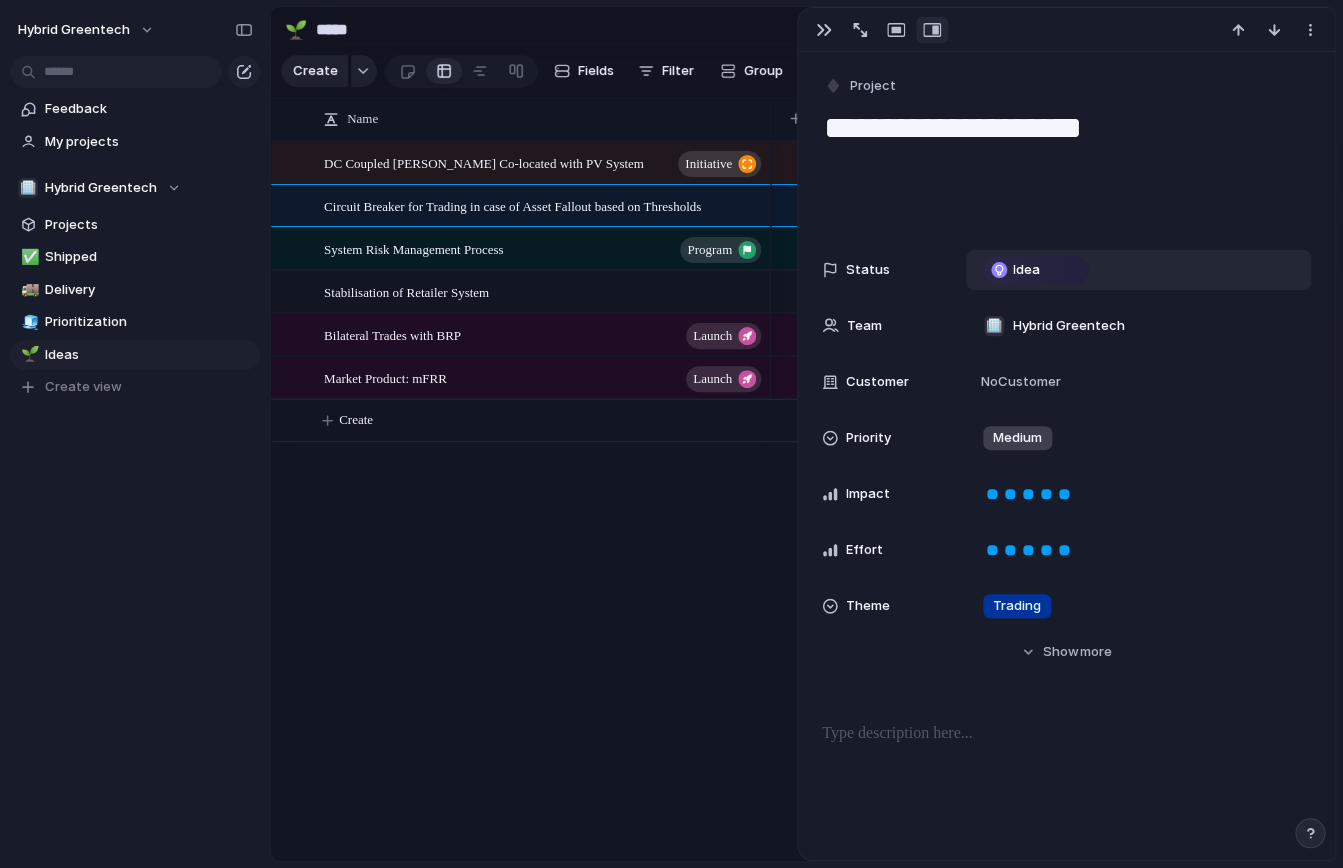 click on "Status             Owner   Customer   Priority   Impact   Effort   Design ready   Theme             Created by" at bounding box center [671, 434] 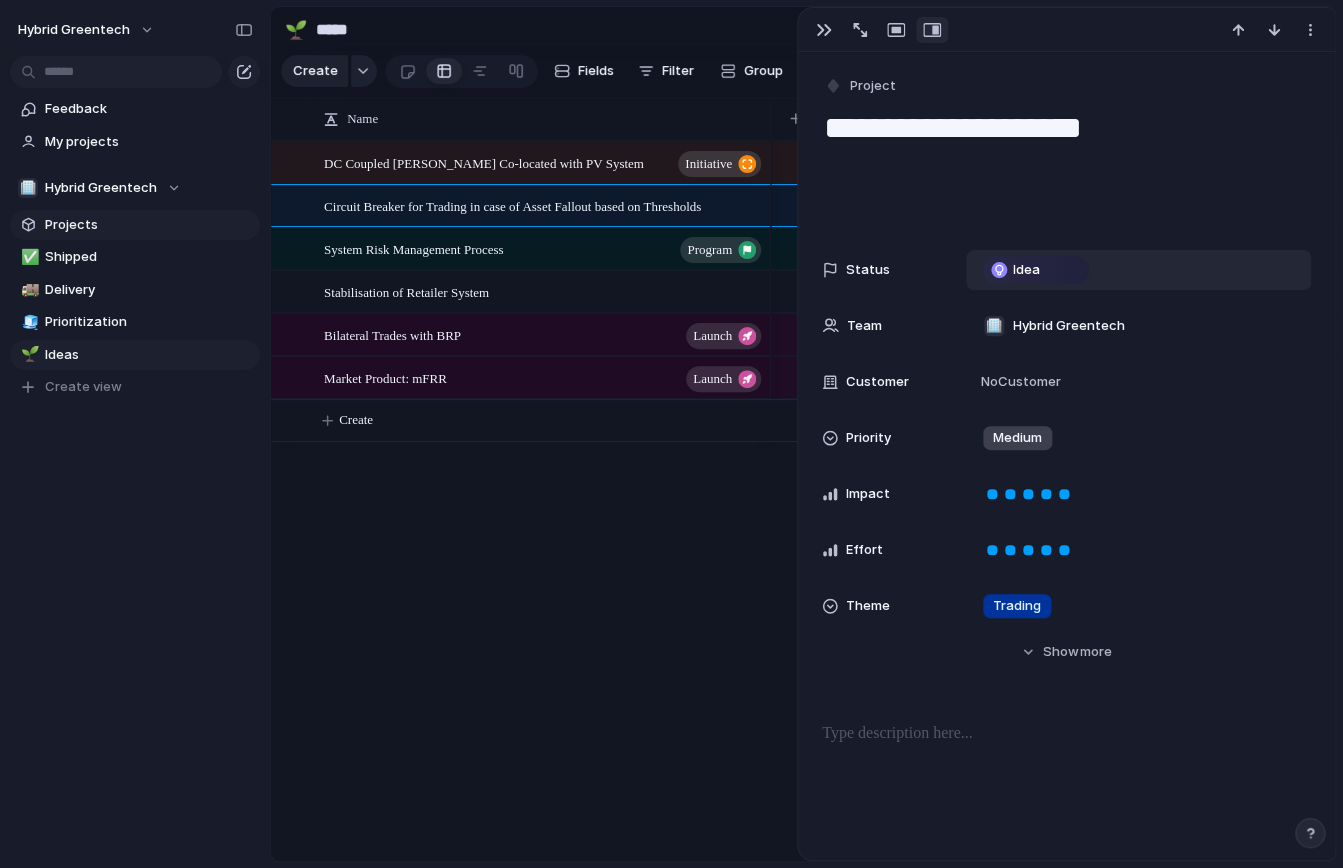 click on "Projects" at bounding box center (135, 225) 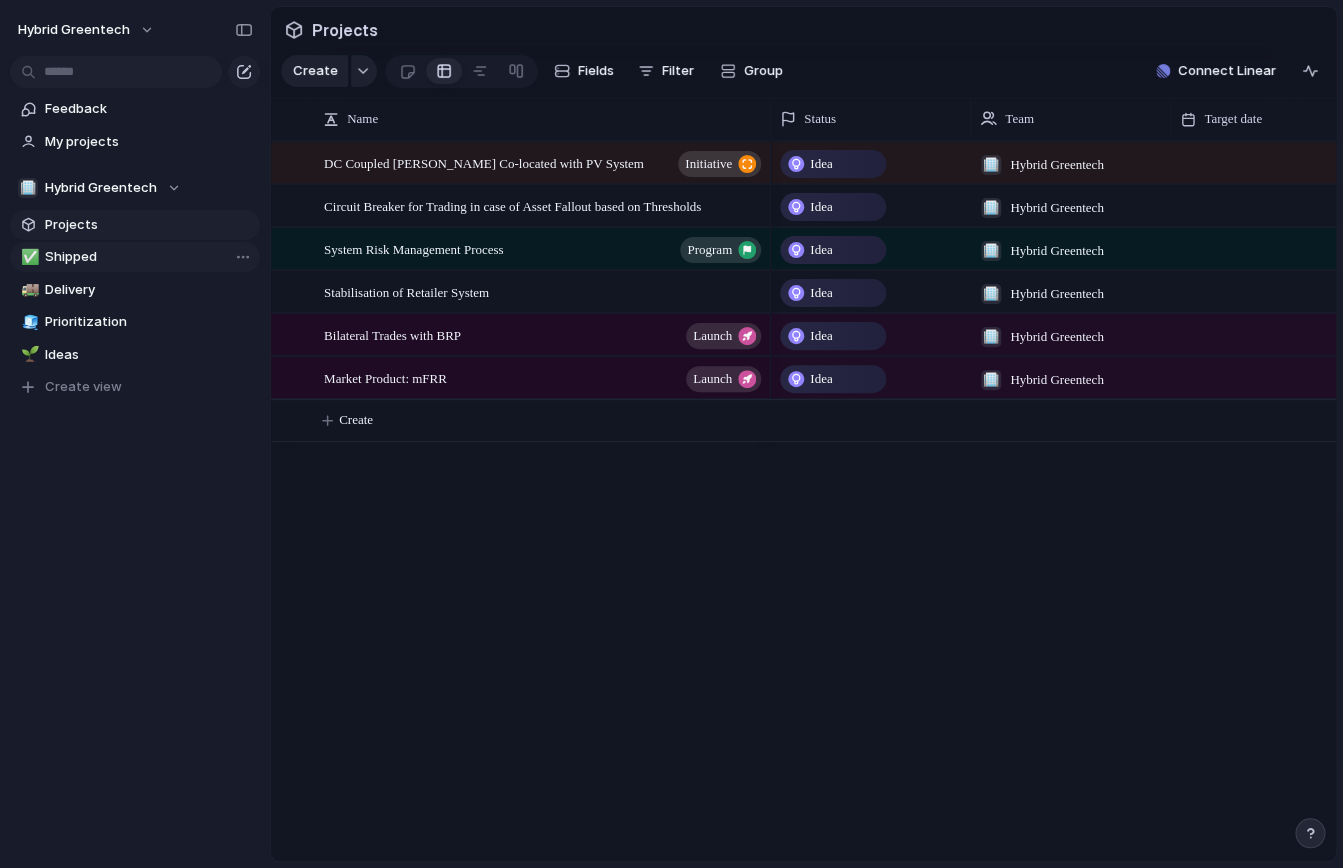 click on "Shipped" at bounding box center [149, 257] 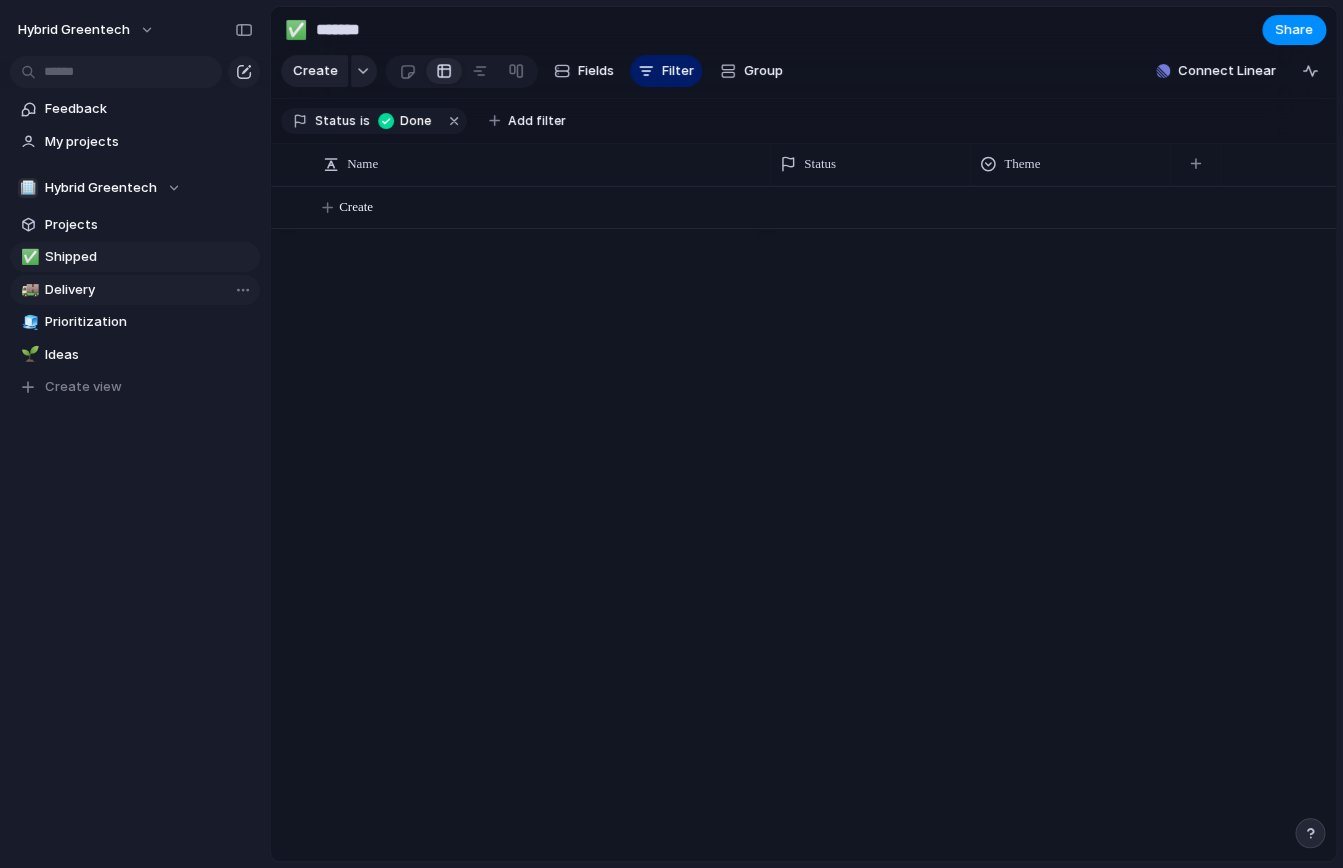 click on "Delivery" at bounding box center [149, 290] 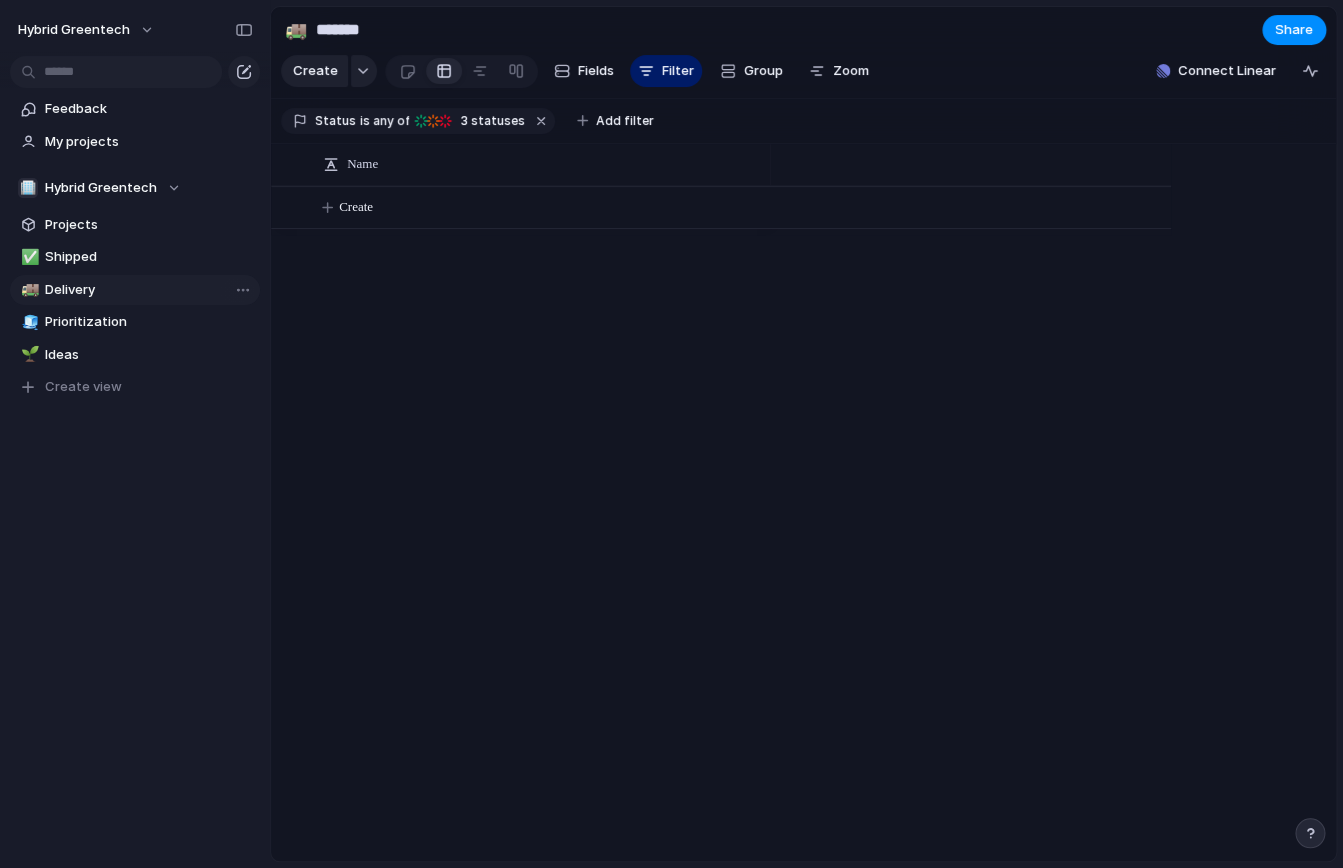 type on "********" 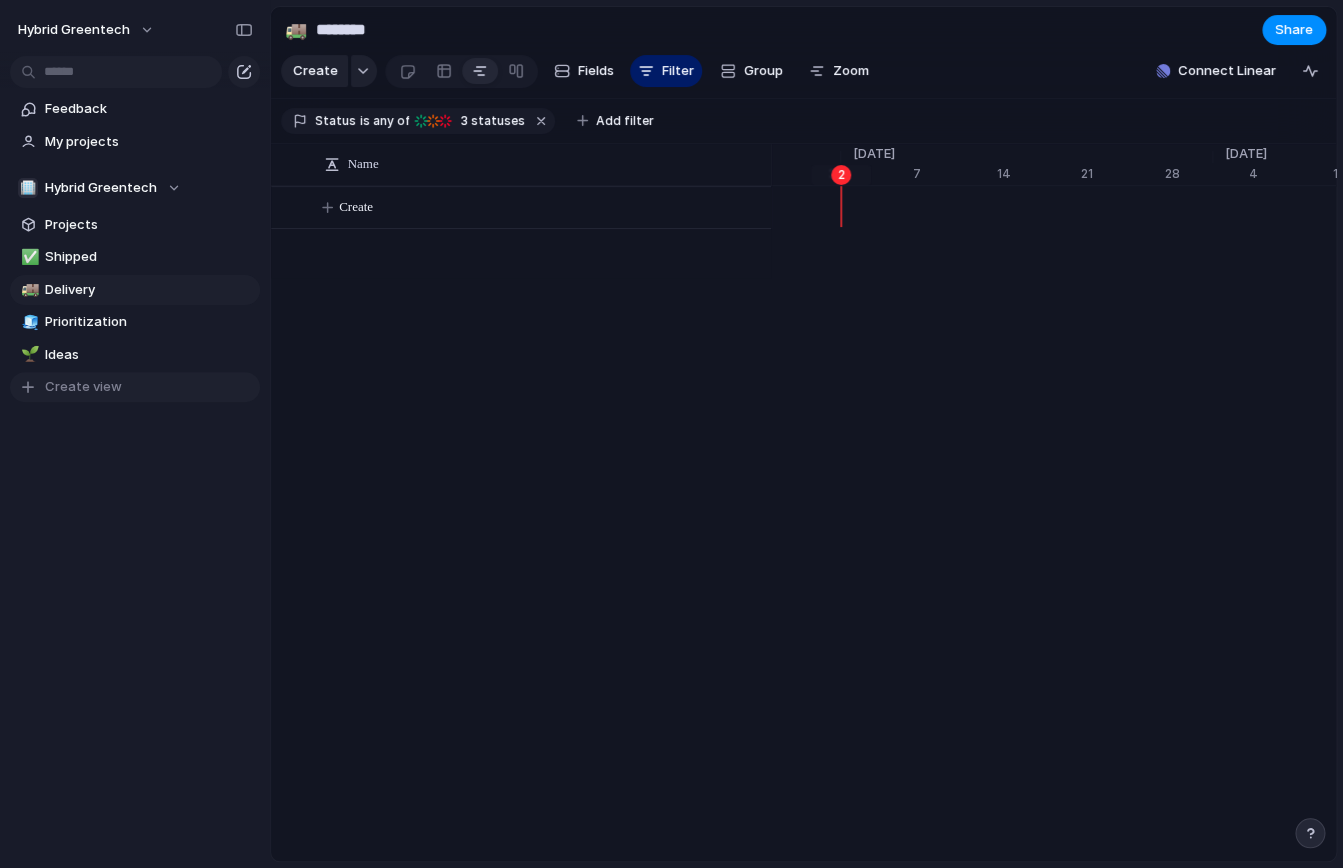scroll, scrollTop: 0, scrollLeft: 13083, axis: horizontal 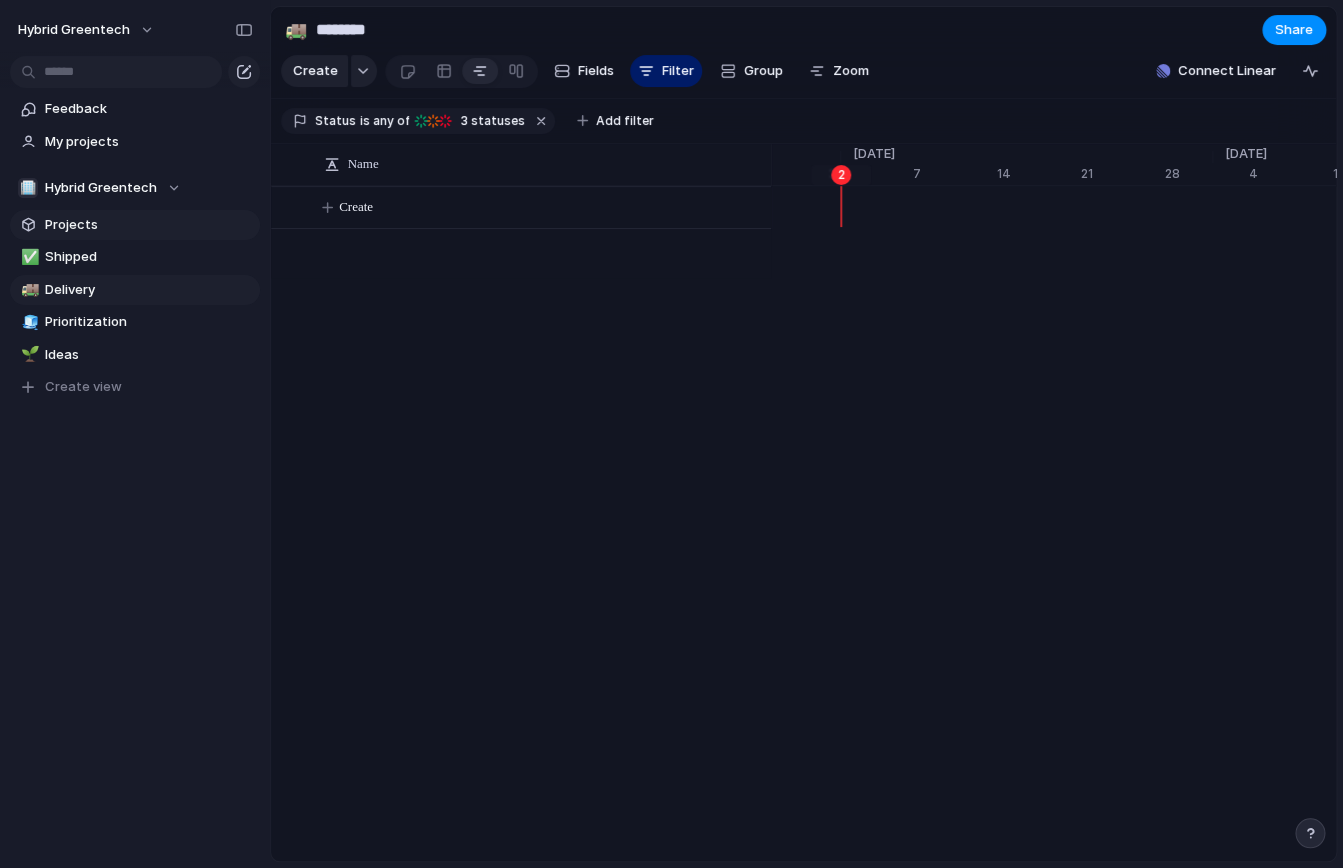 click on "Projects" at bounding box center (149, 225) 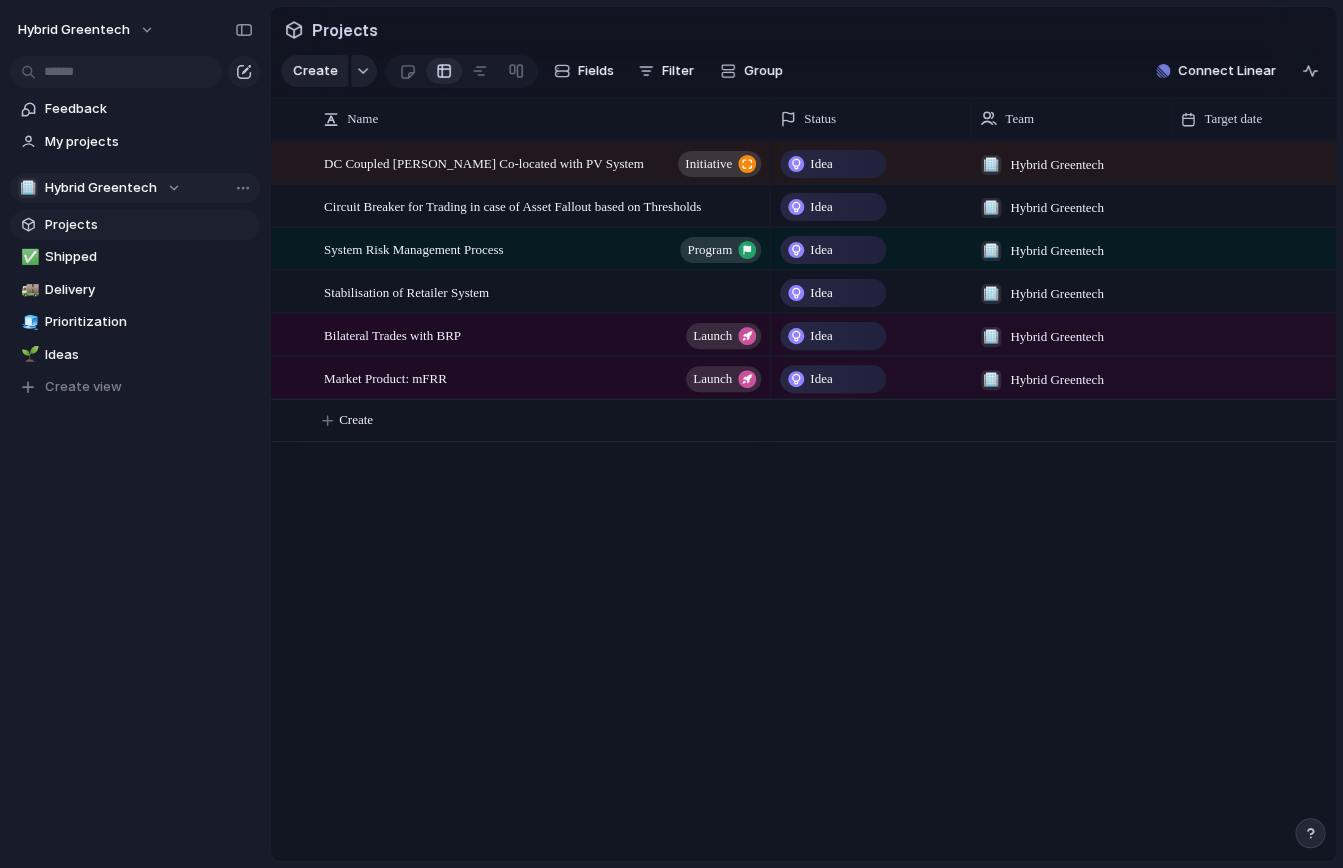 click on "🏢 Hybrid Greentech" at bounding box center [135, 188] 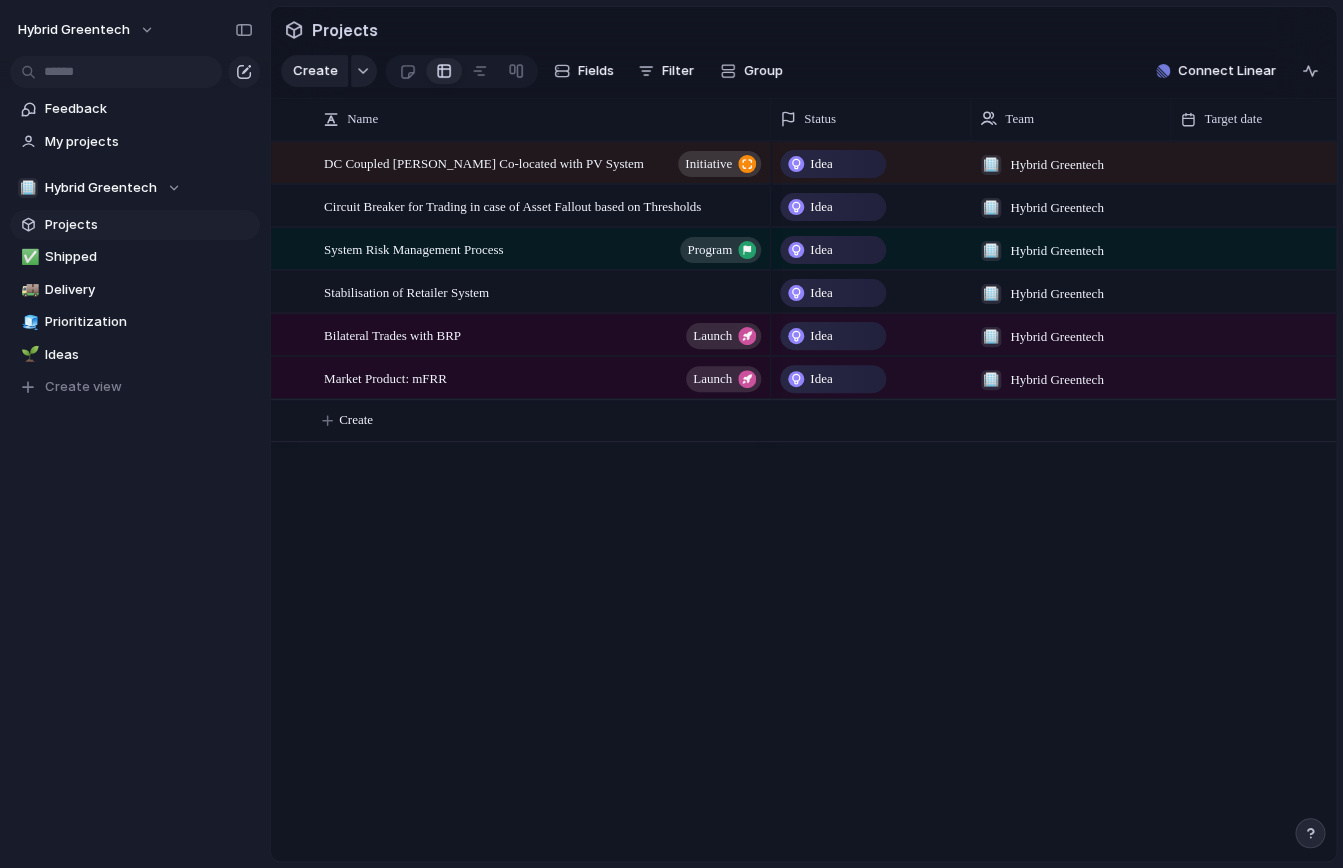 click on "🏢 Hybrid Greentech   Create new team" at bounding box center (671, 434) 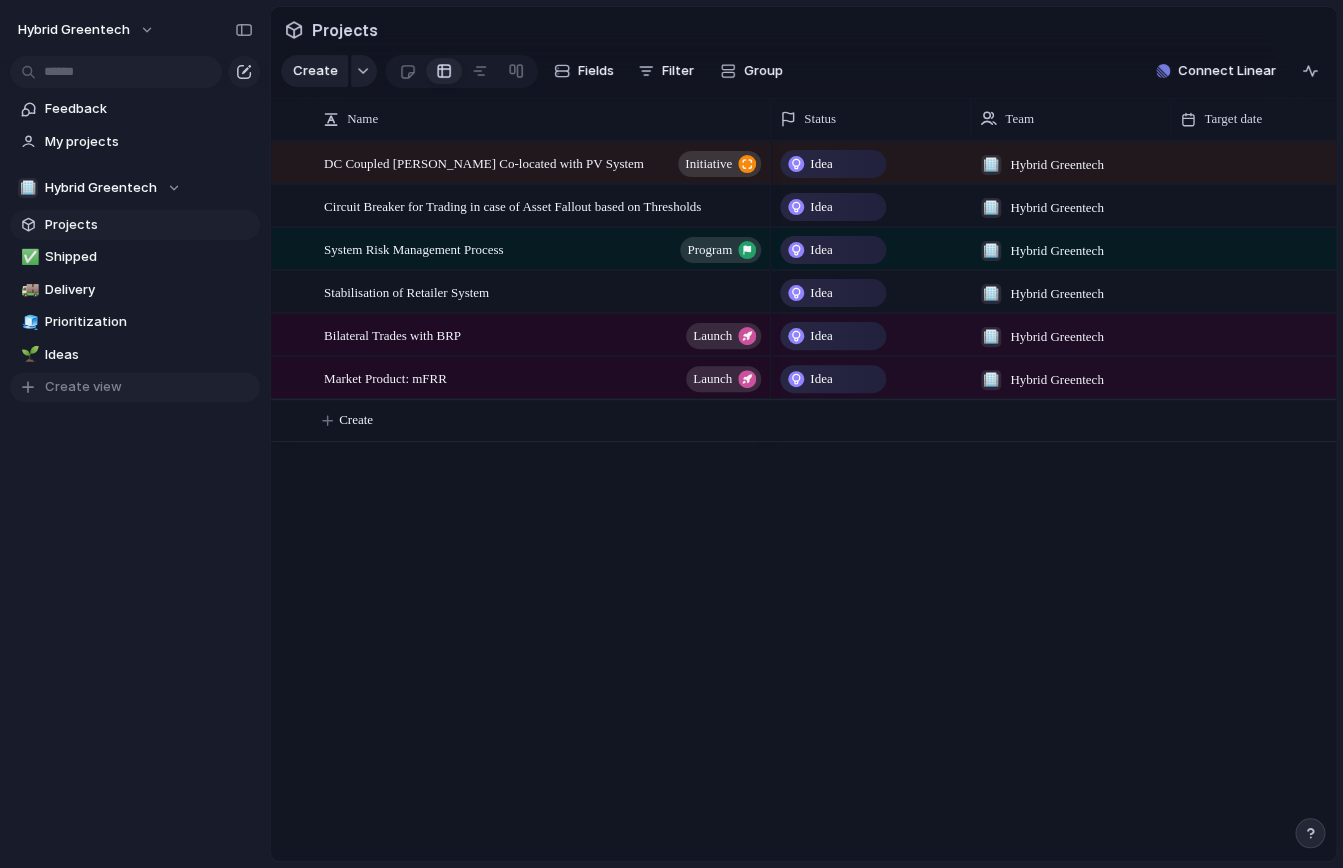 click on "Create view" at bounding box center (135, 387) 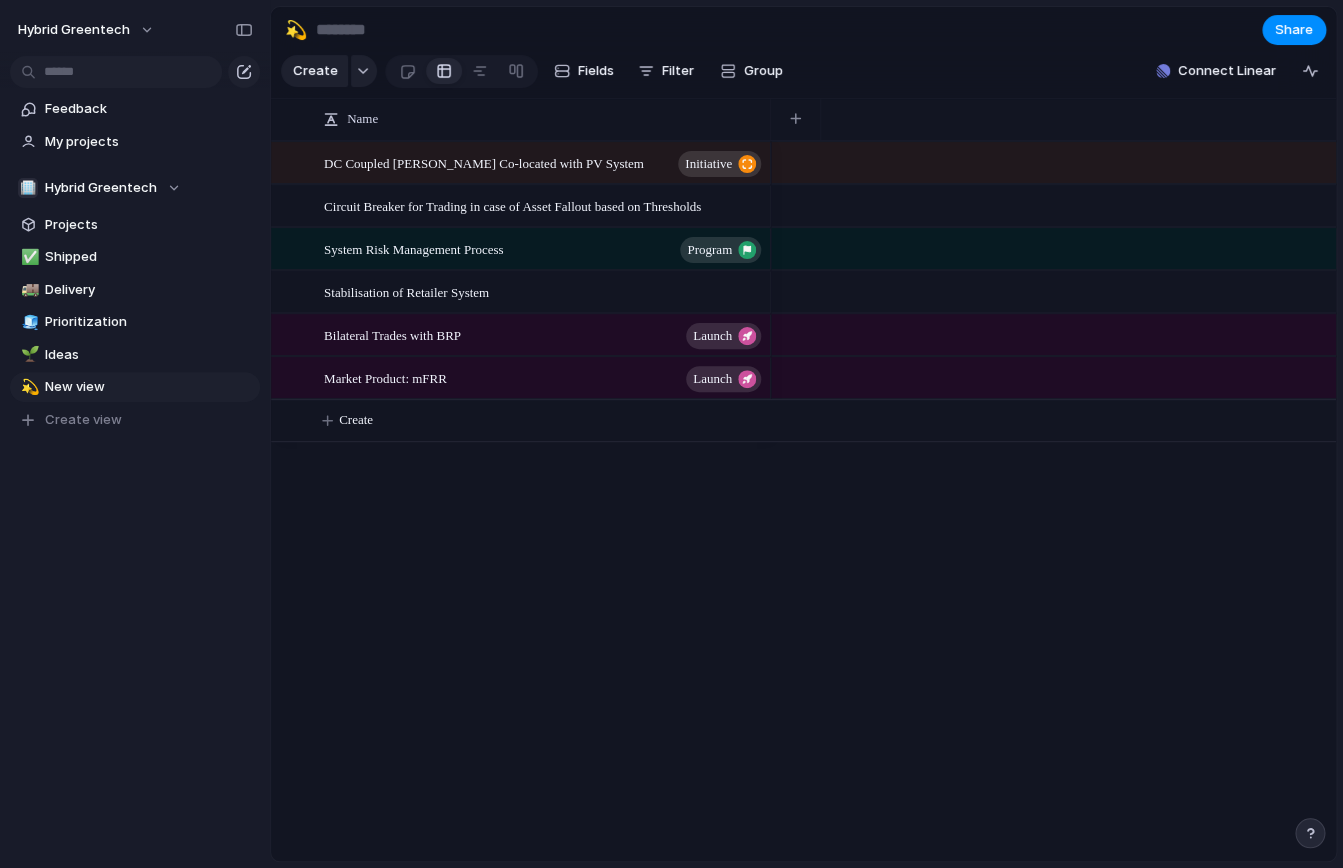 click on "Feedback My projects 🏢 Hybrid Greentech Projects ✅ Shipped 🚚 Delivery 🧊 Prioritization 🌱 Ideas 💫 New view
To pick up a draggable item, press the space bar.
While dragging, use the arrow keys to move the item.
Press space again to drop the item in its new position, or press escape to cancel.
Create view" at bounding box center (135, 253) 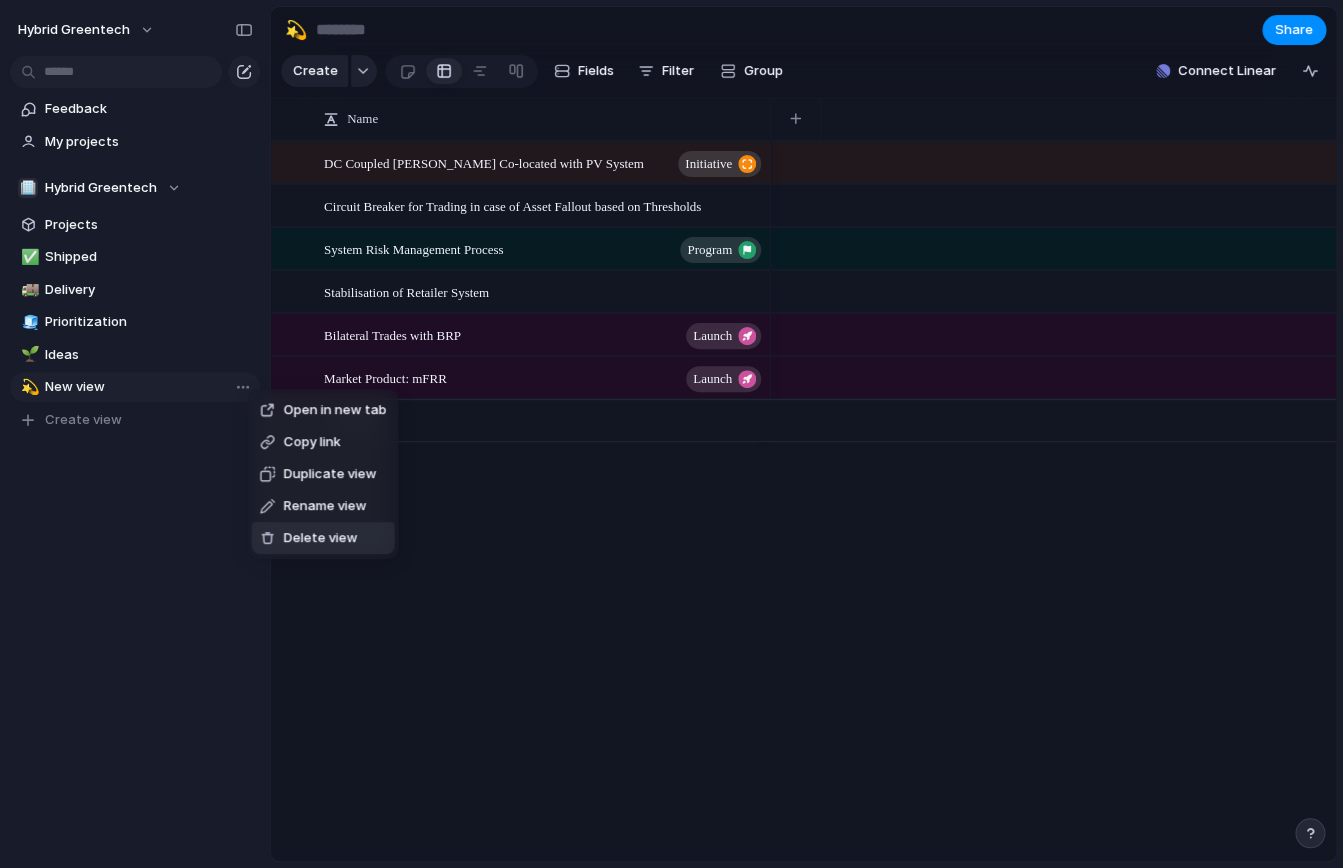 click on "Delete view" at bounding box center [321, 538] 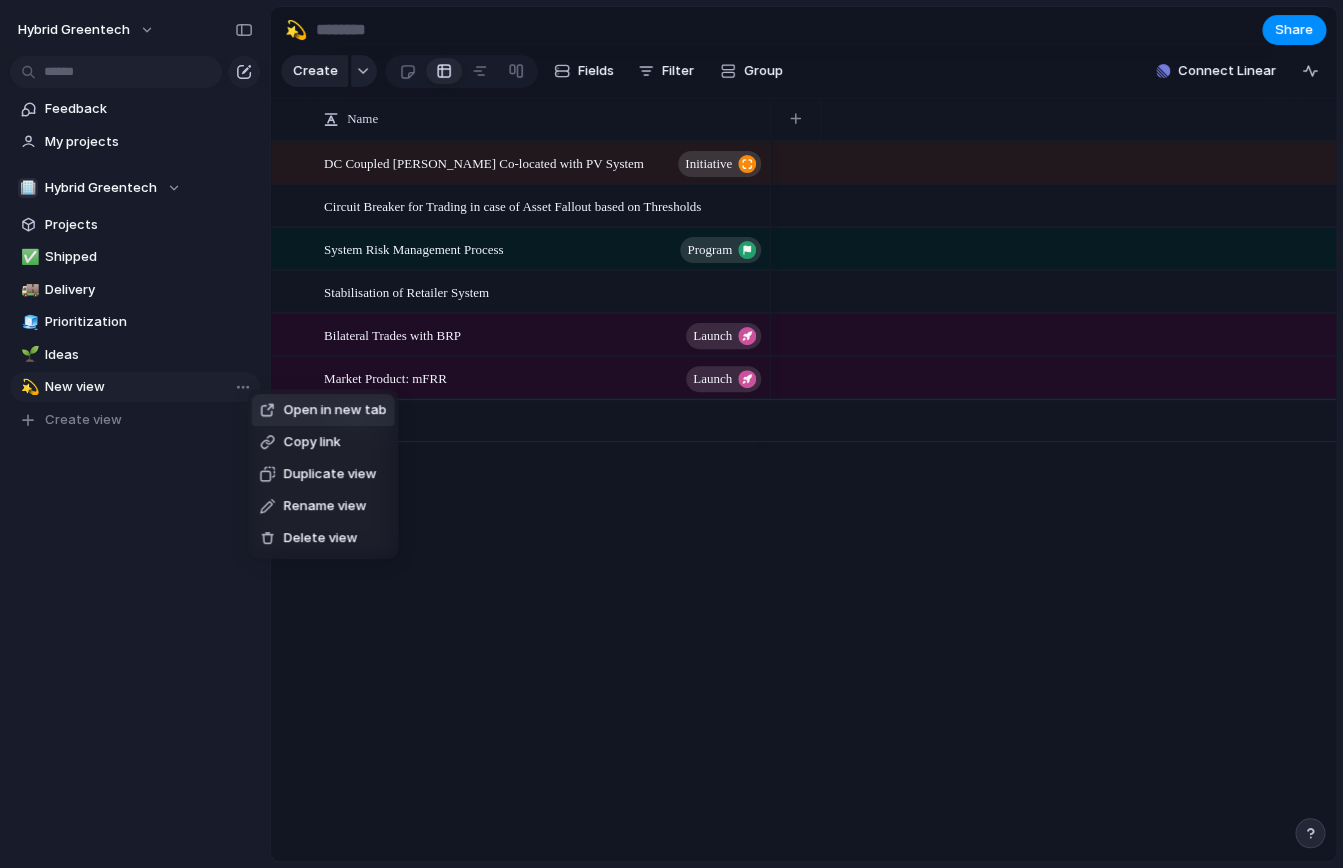type on "*****" 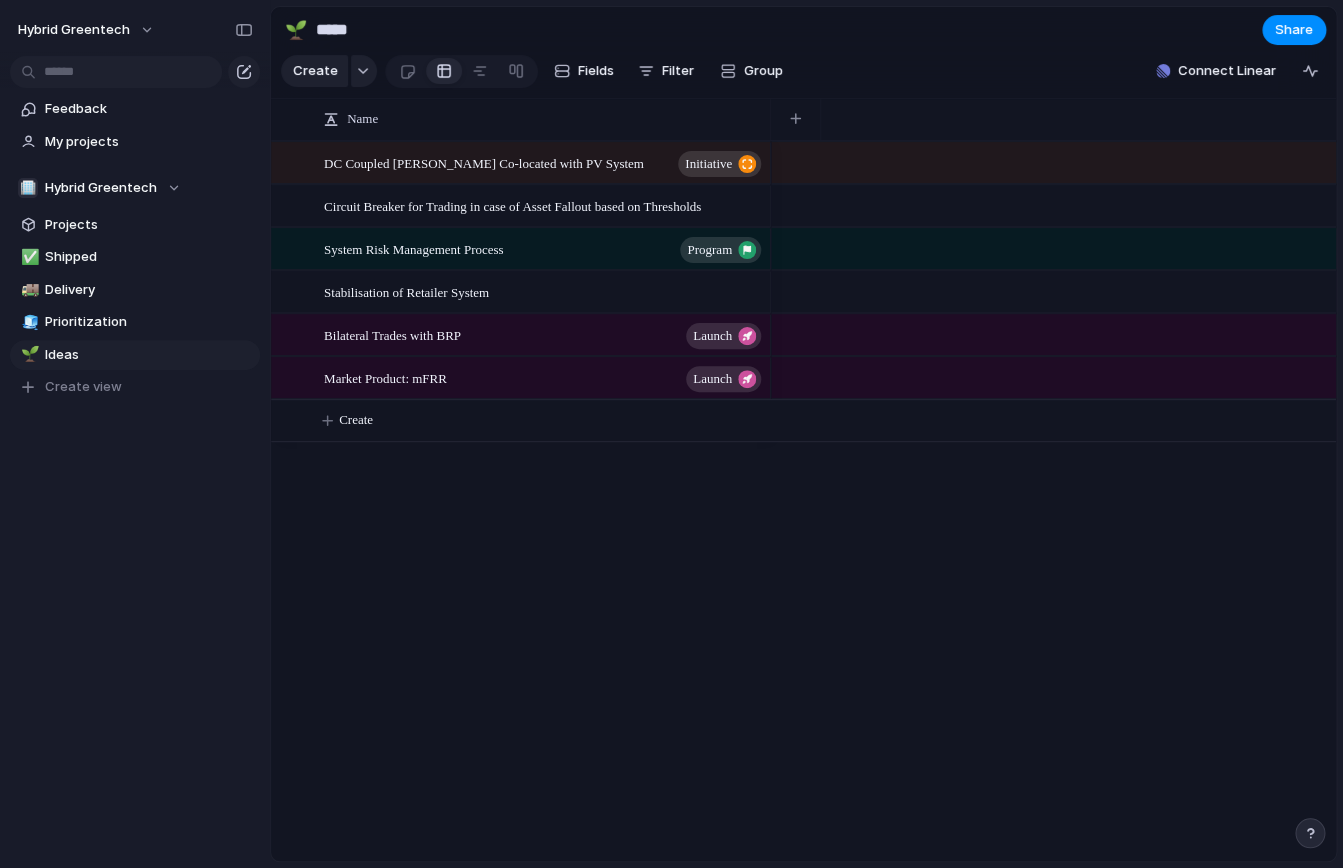click on "Feedback My projects 🏢 Hybrid Greentech Projects ✅ Shipped 🚚 Delivery 🧊 Prioritization 🌱 Ideas
To pick up a draggable item, press the space bar.
While dragging, use the arrow keys to move the item.
Press space again to drop the item in its new position, or press escape to cancel.
Create view" at bounding box center (135, 237) 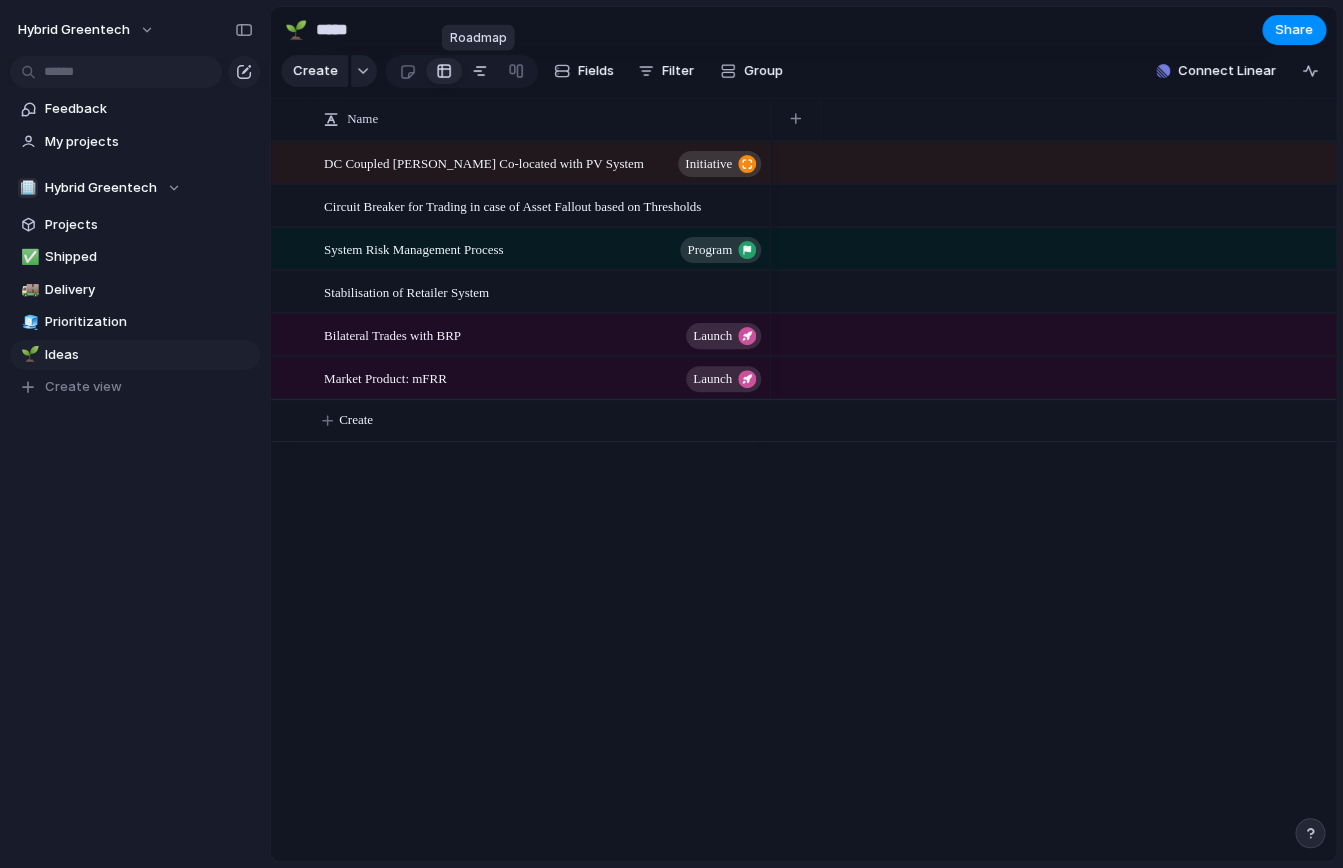 click at bounding box center (480, 71) 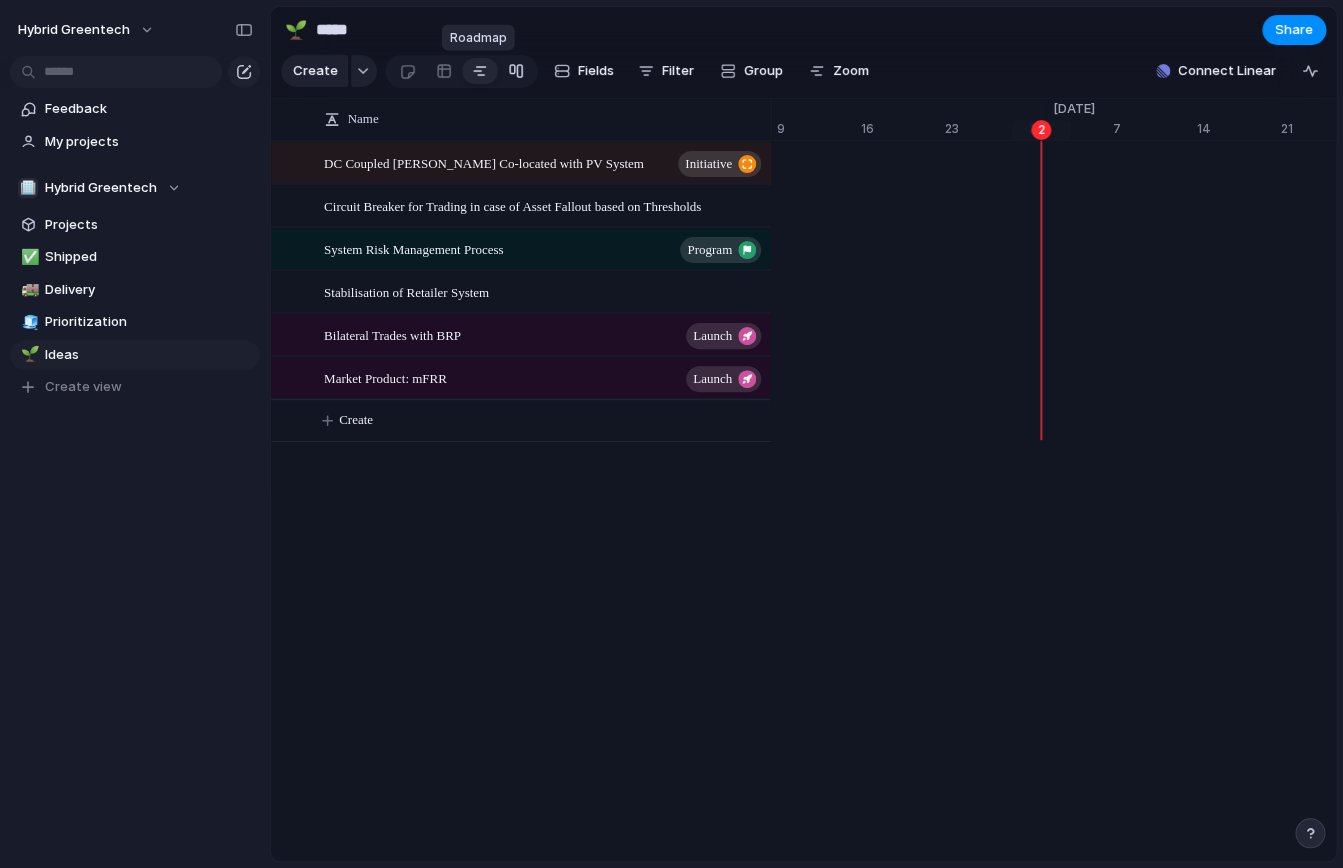 scroll, scrollTop: 0, scrollLeft: 12883, axis: horizontal 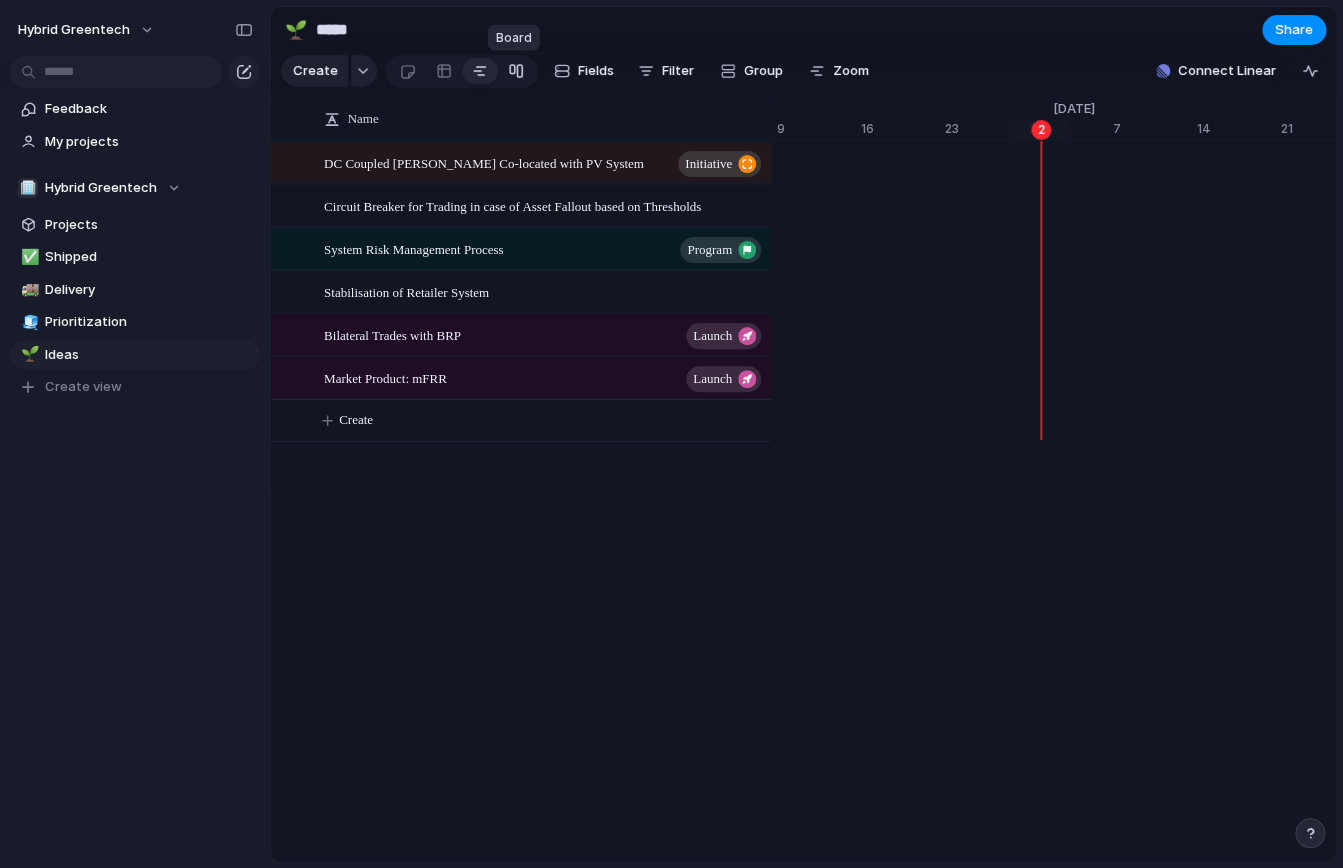 click at bounding box center [516, 71] 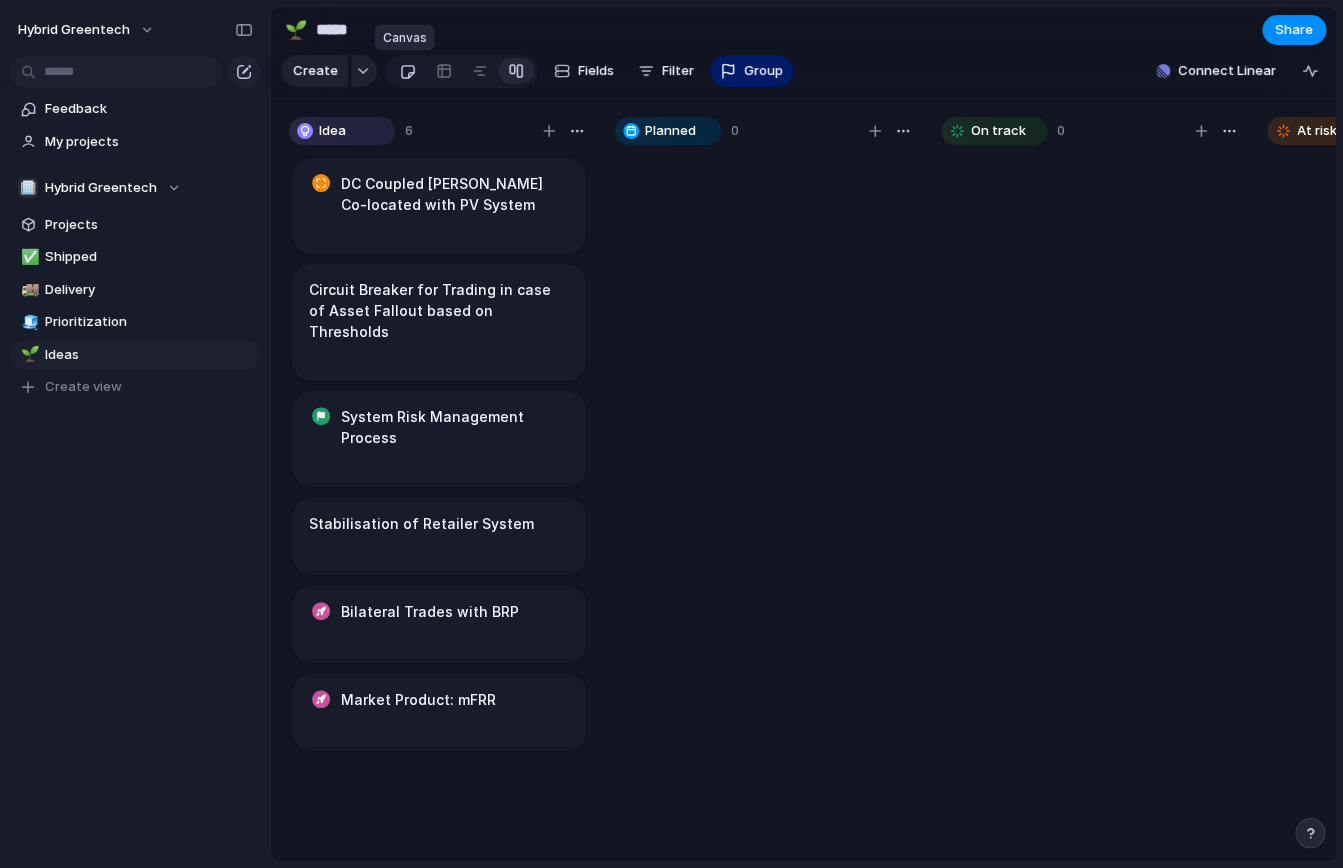 click at bounding box center [407, 71] 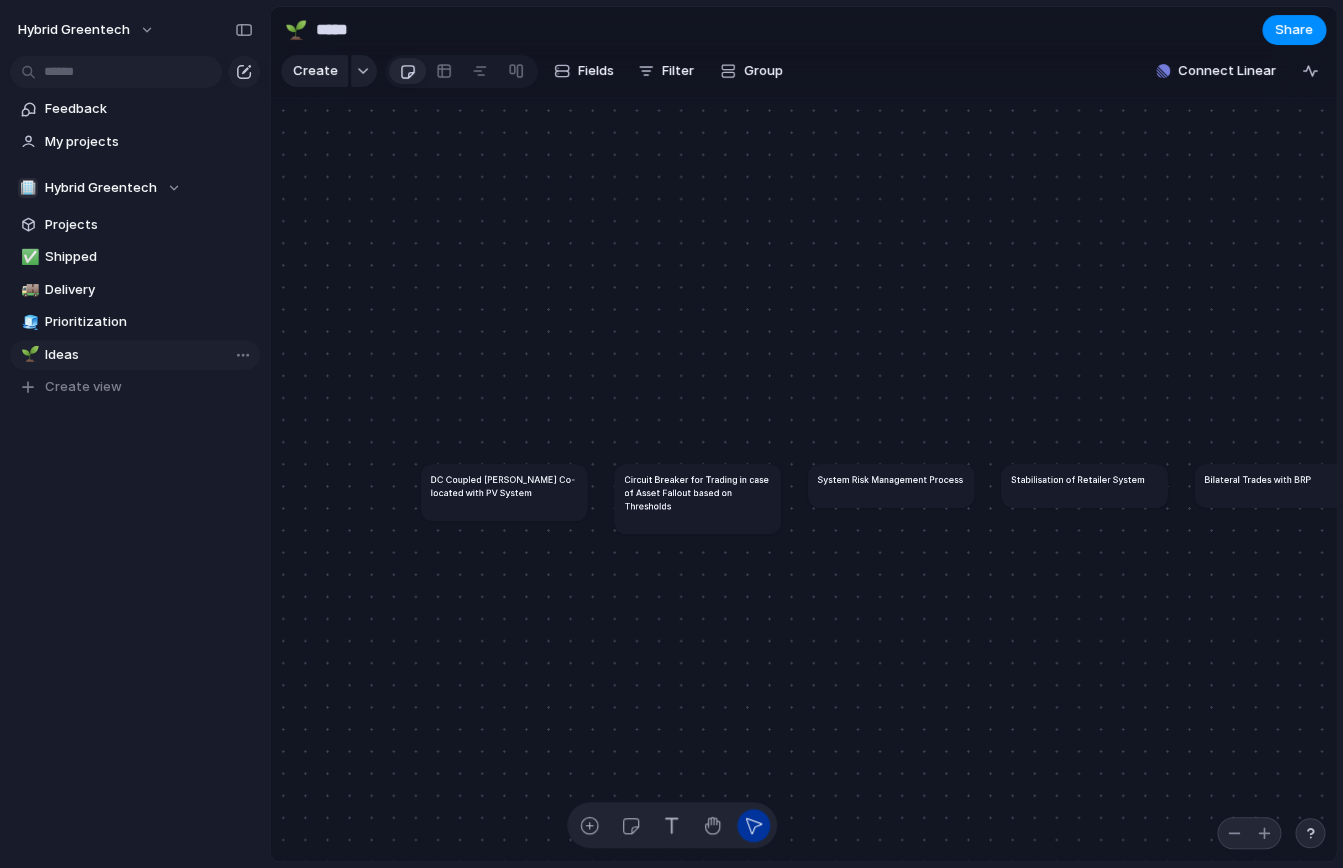 click on "🌱 Ideas" at bounding box center (135, 355) 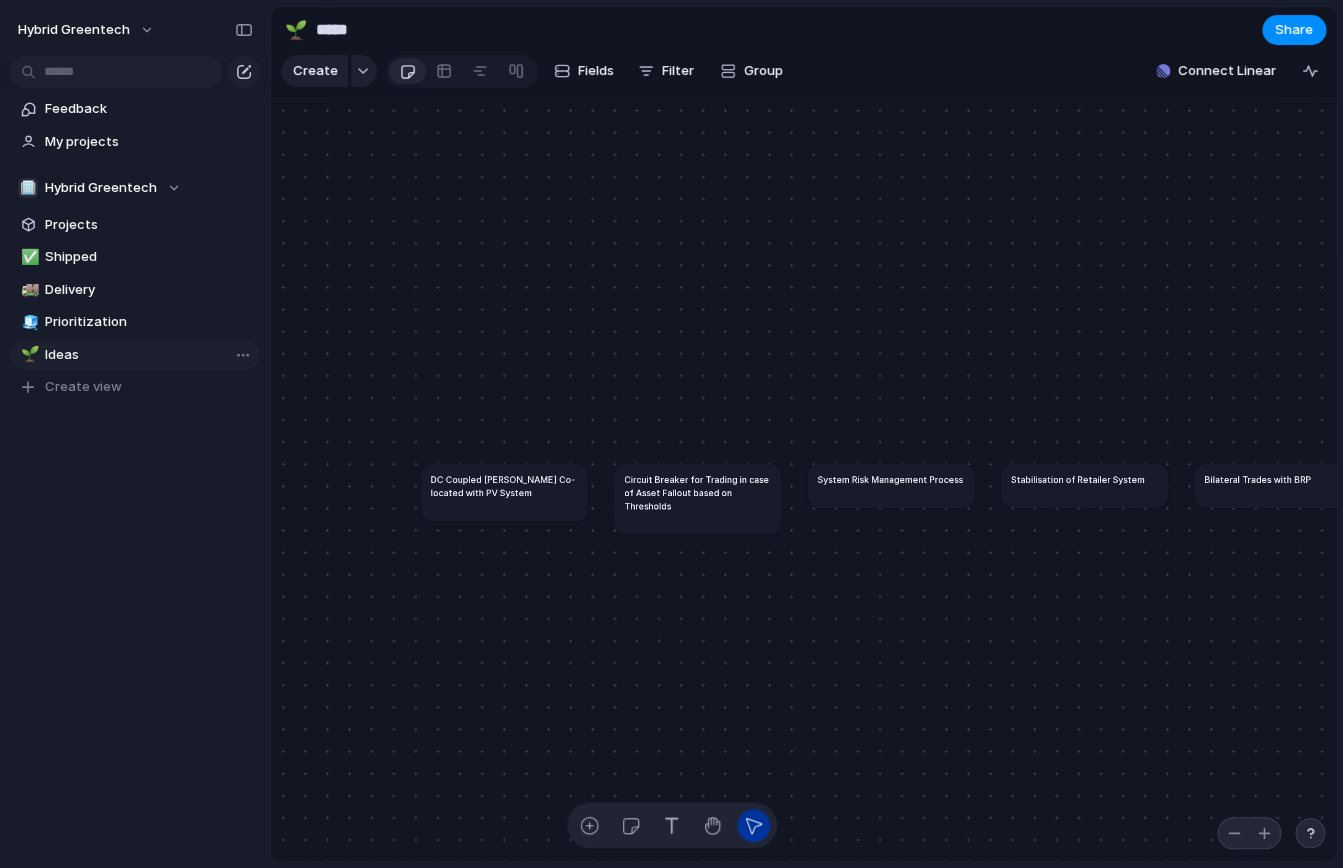 click on "Ideas" at bounding box center (149, 355) 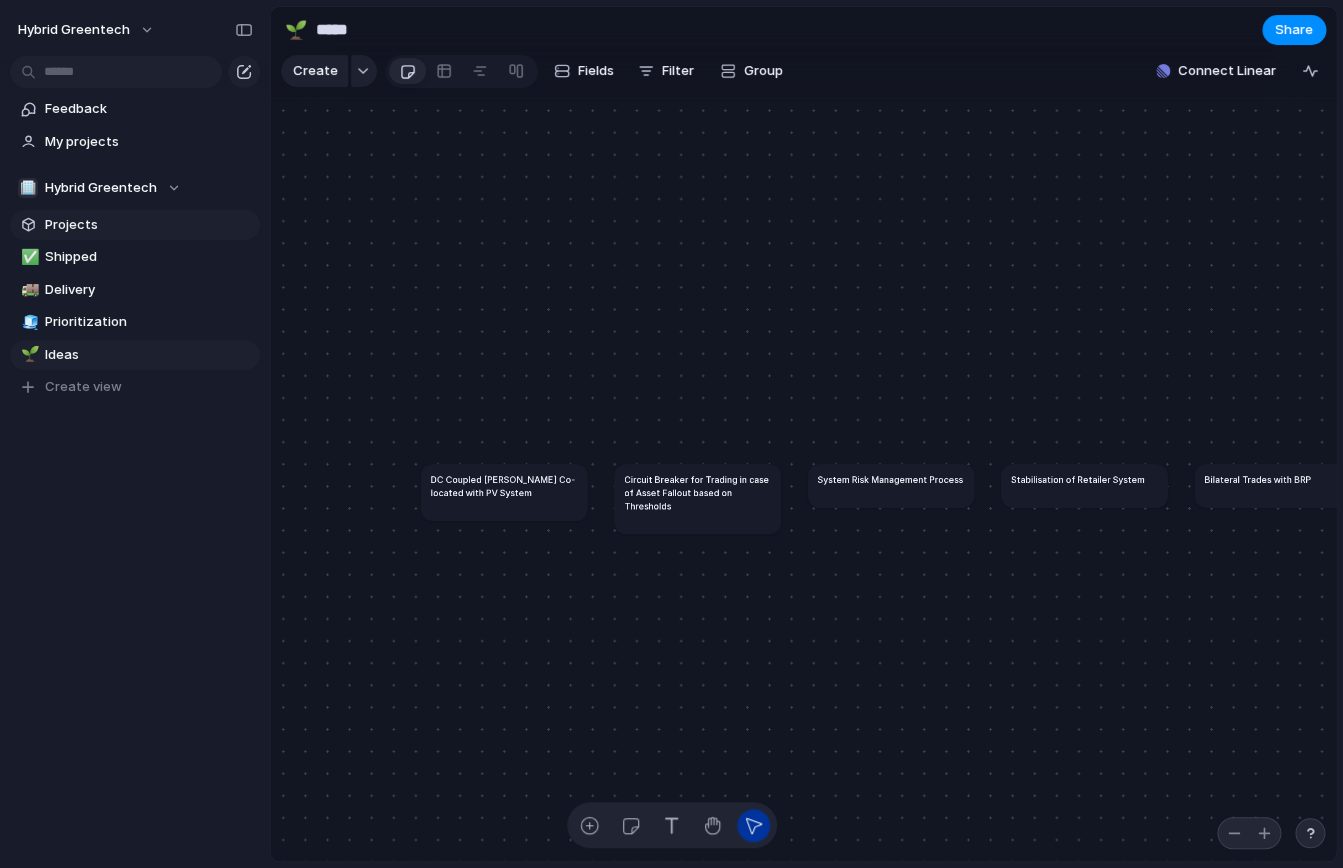 click on "Projects" at bounding box center [149, 225] 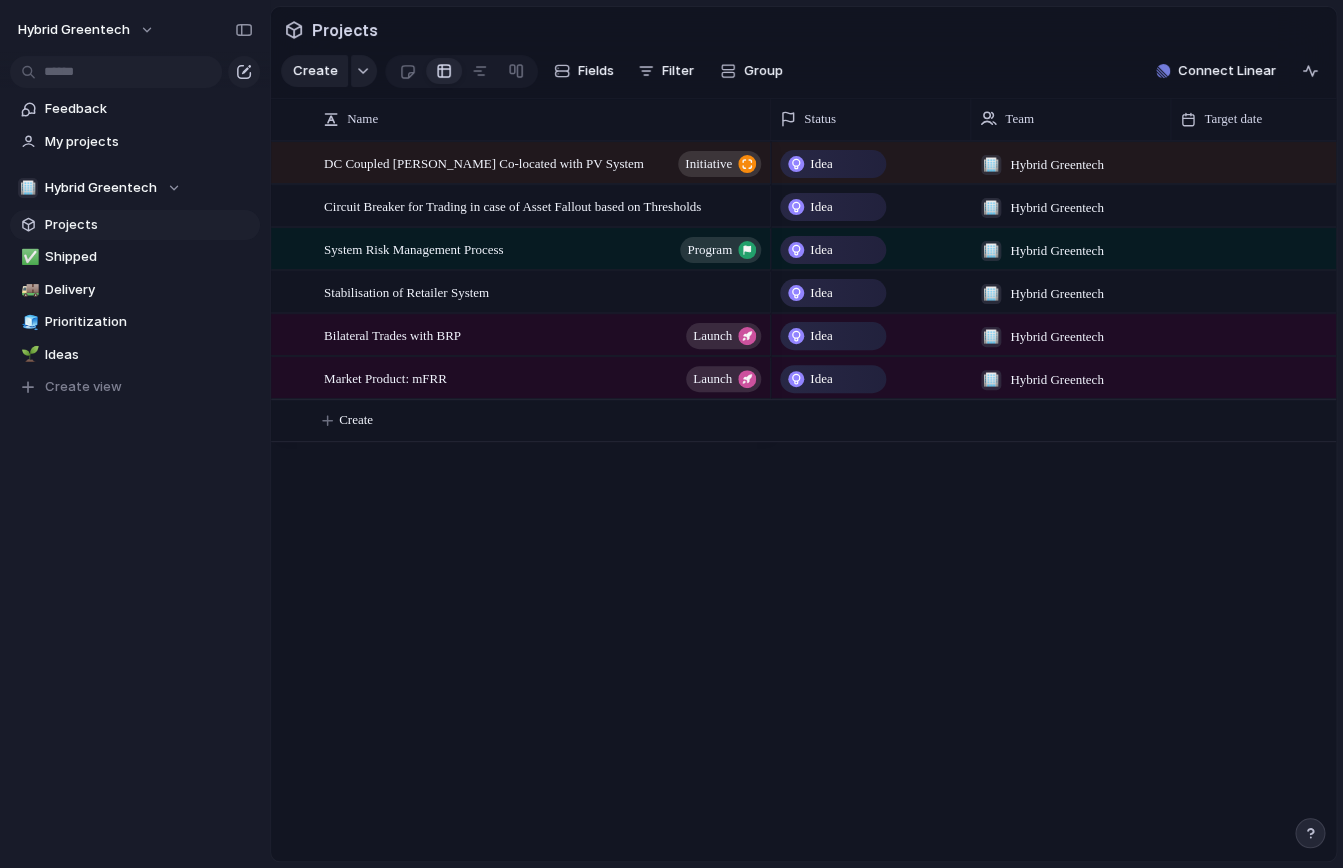 click on "DC Coupled [PERSON_NAME] Co-located with PV System initiative Circuit Breaker for Trading in case of Asset Fallout based on Thresholds System Risk Management Process program Stabilisation of Retailer System Bilateral Trades with BRP Launch Market Product: mFRR Launch Idea 🏢 Hybrid Greentech Idea 🏢 Hybrid Greentech Idea 🏢 Hybrid Greentech Idea 🏢 Hybrid Greentech Idea 🏢 Hybrid Greentech Idea 🏢 Hybrid Greentech Create" at bounding box center (803, 501) 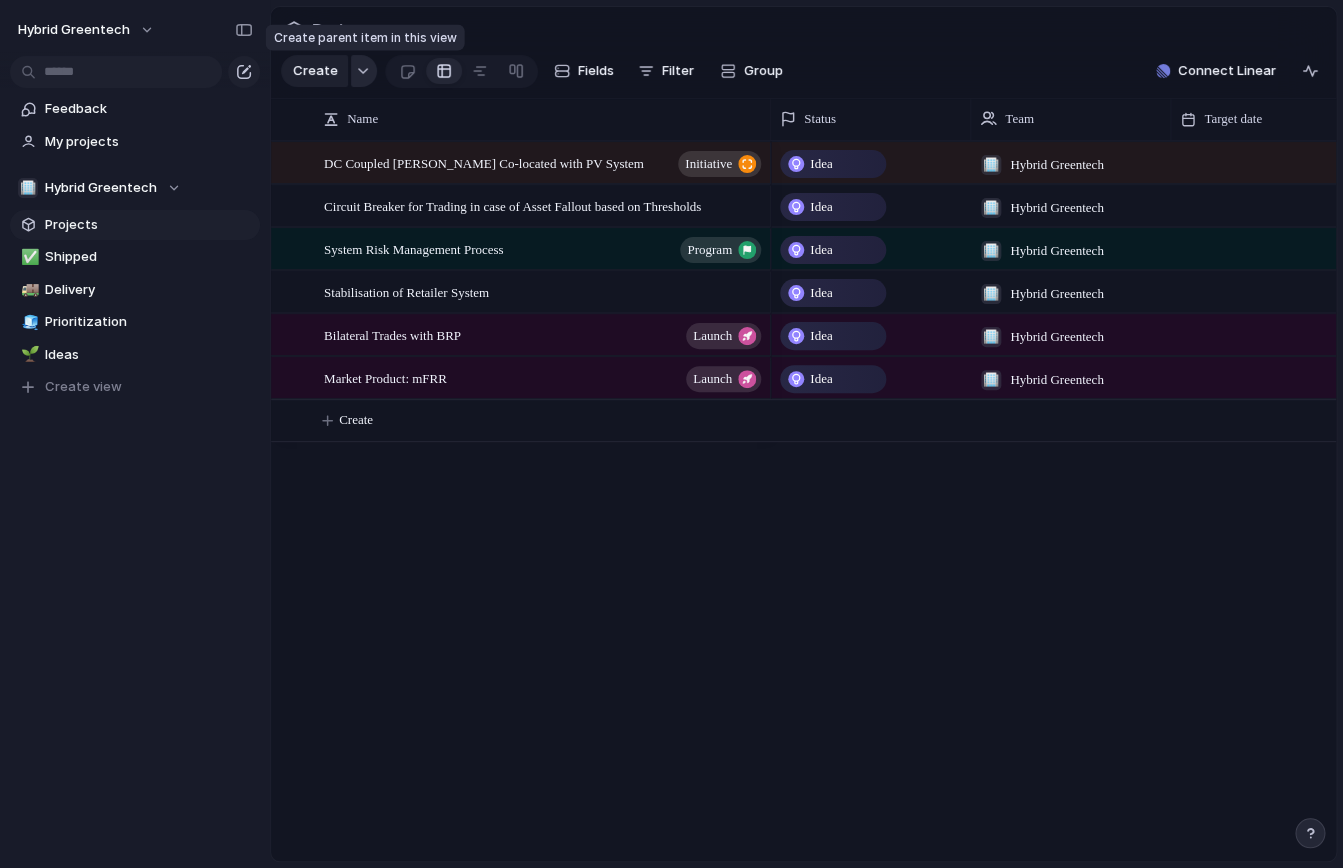 click at bounding box center (364, 71) 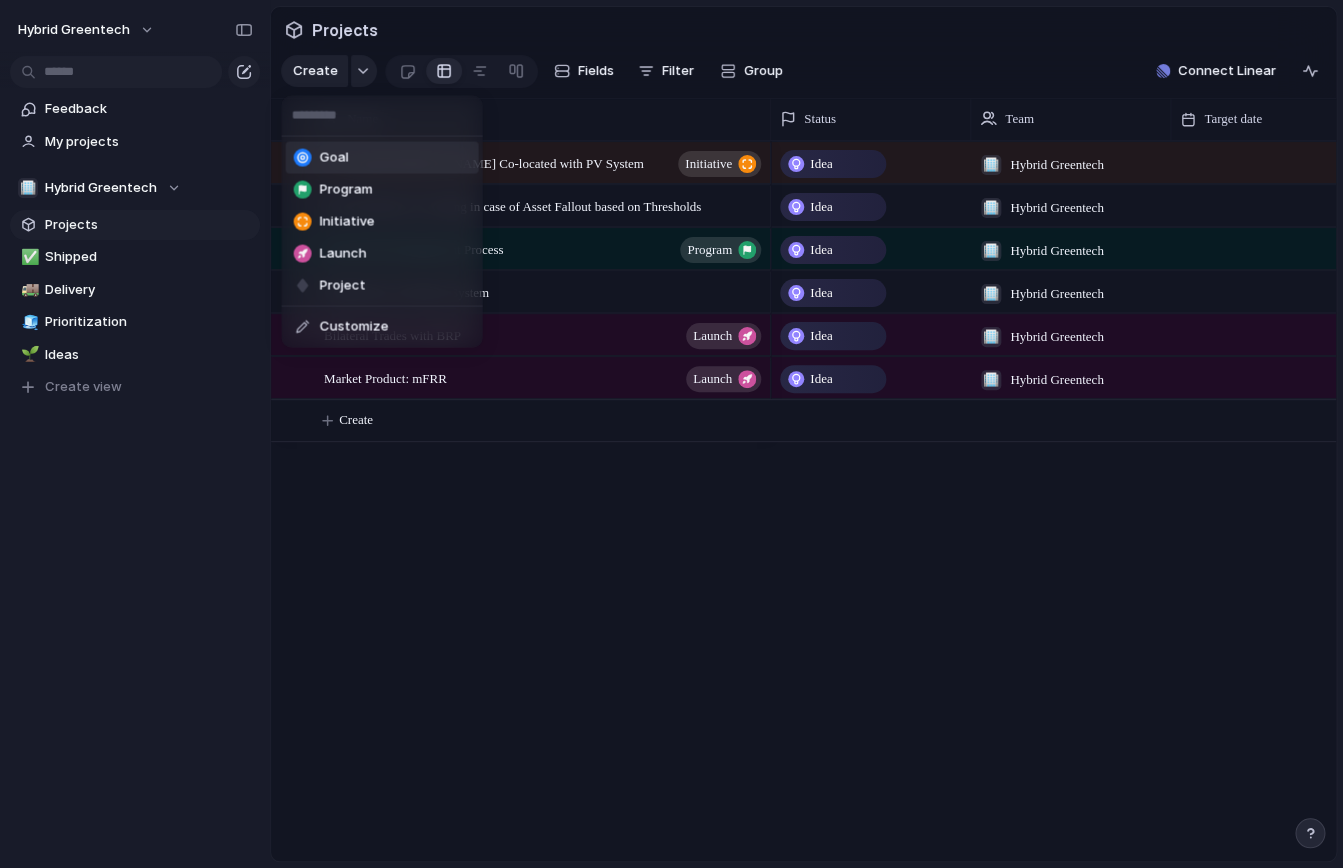 click on "Goal" at bounding box center (382, 158) 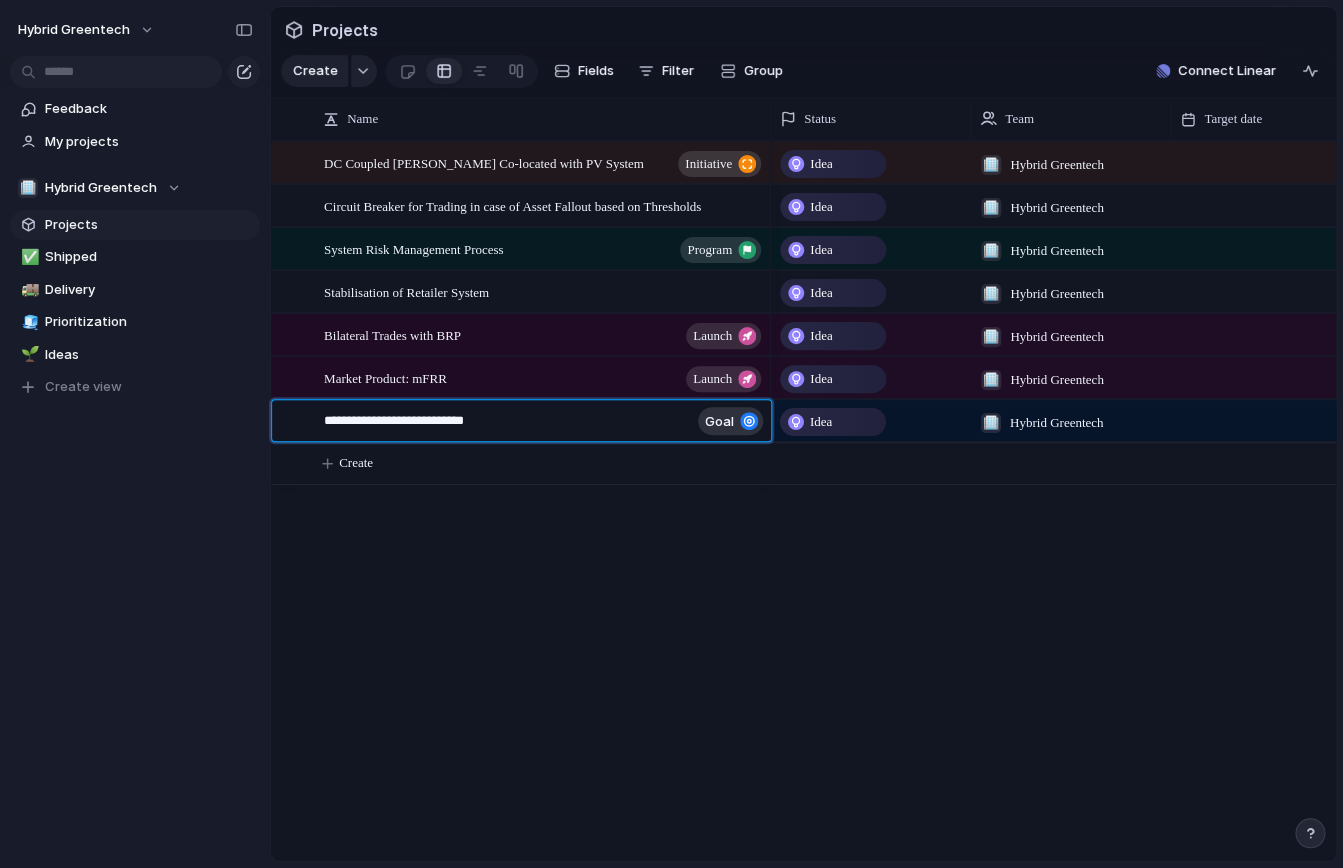 type on "**********" 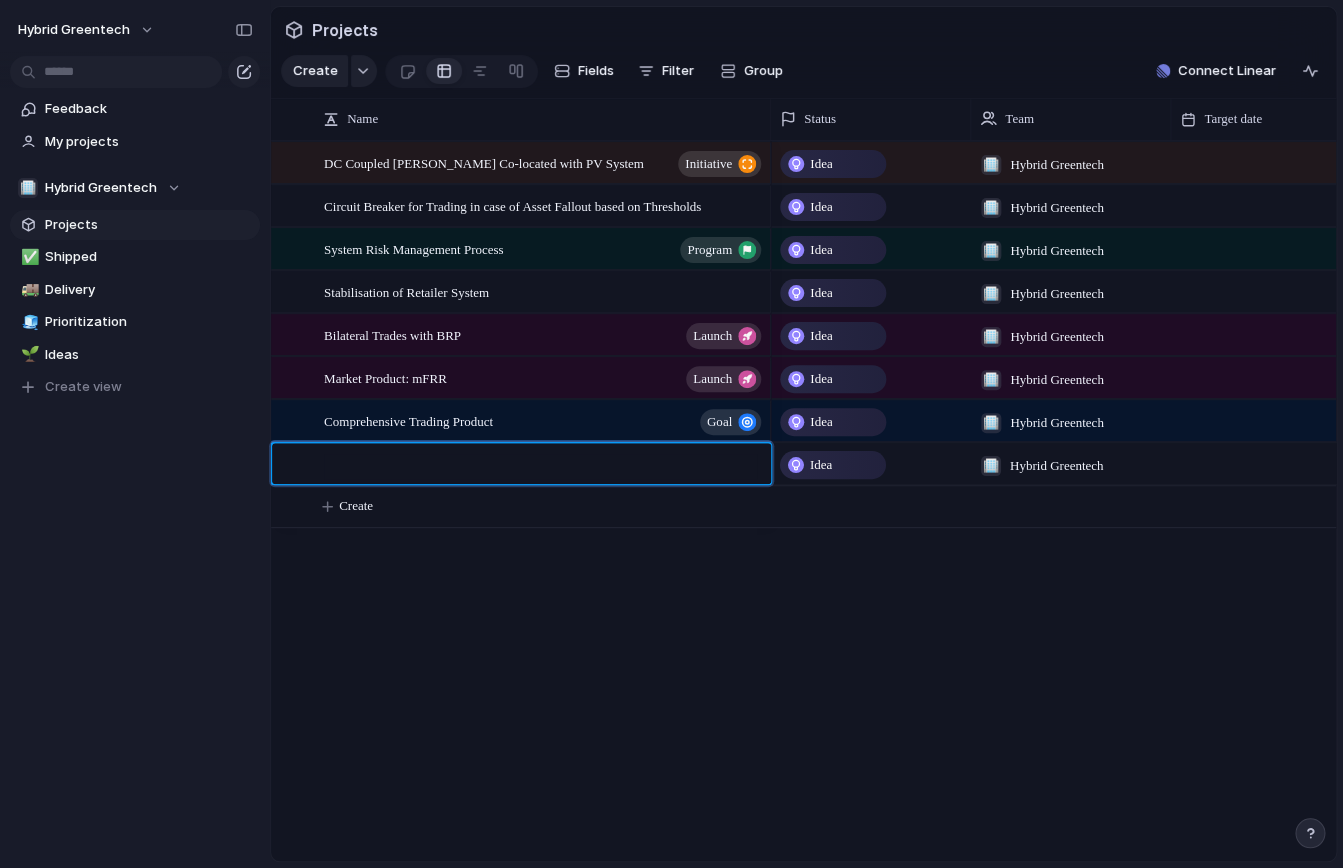 click on "Hybrid Greentech Feedback My projects 🏢 Hybrid Greentech Projects ✅ Shipped 🚚 Delivery 🧊 Prioritization 🌱 Ideas
To pick up a draggable item, press the space bar.
While dragging, use the arrow keys to move the item.
Press space again to drop the item in its new position, or press escape to cancel.
Create view Projects Create Fields Filter Group Zoom Collapse Connect Linear
Name
Status
Team
Target date
Owner DC Coupled [PERSON_NAME] Co-located with PV System initiative System Risk Management Process program Stabilisation of Retailer System" at bounding box center (671, 0) 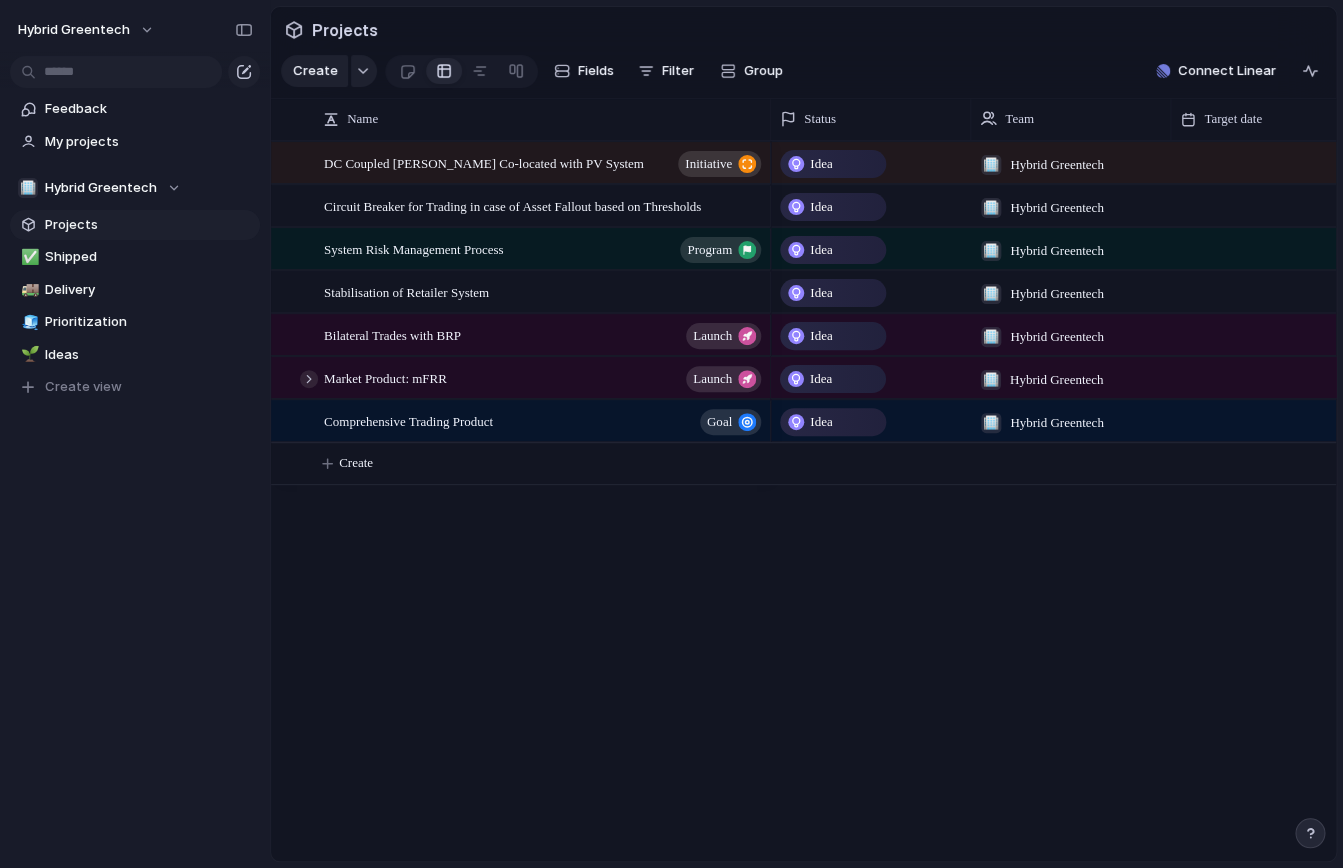click at bounding box center (309, 379) 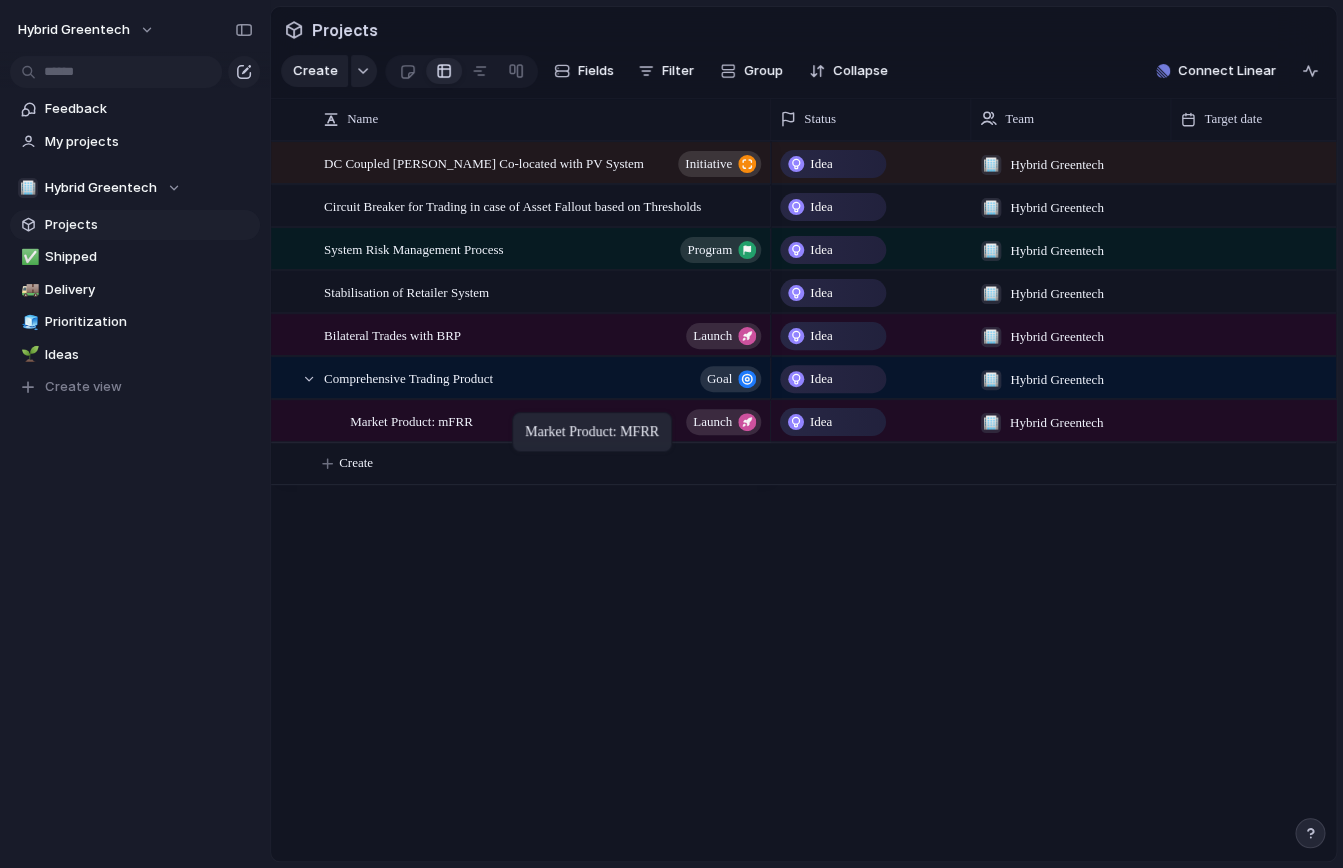 drag, startPoint x: 521, startPoint y: 382, endPoint x: 522, endPoint y: 416, distance: 34.0147 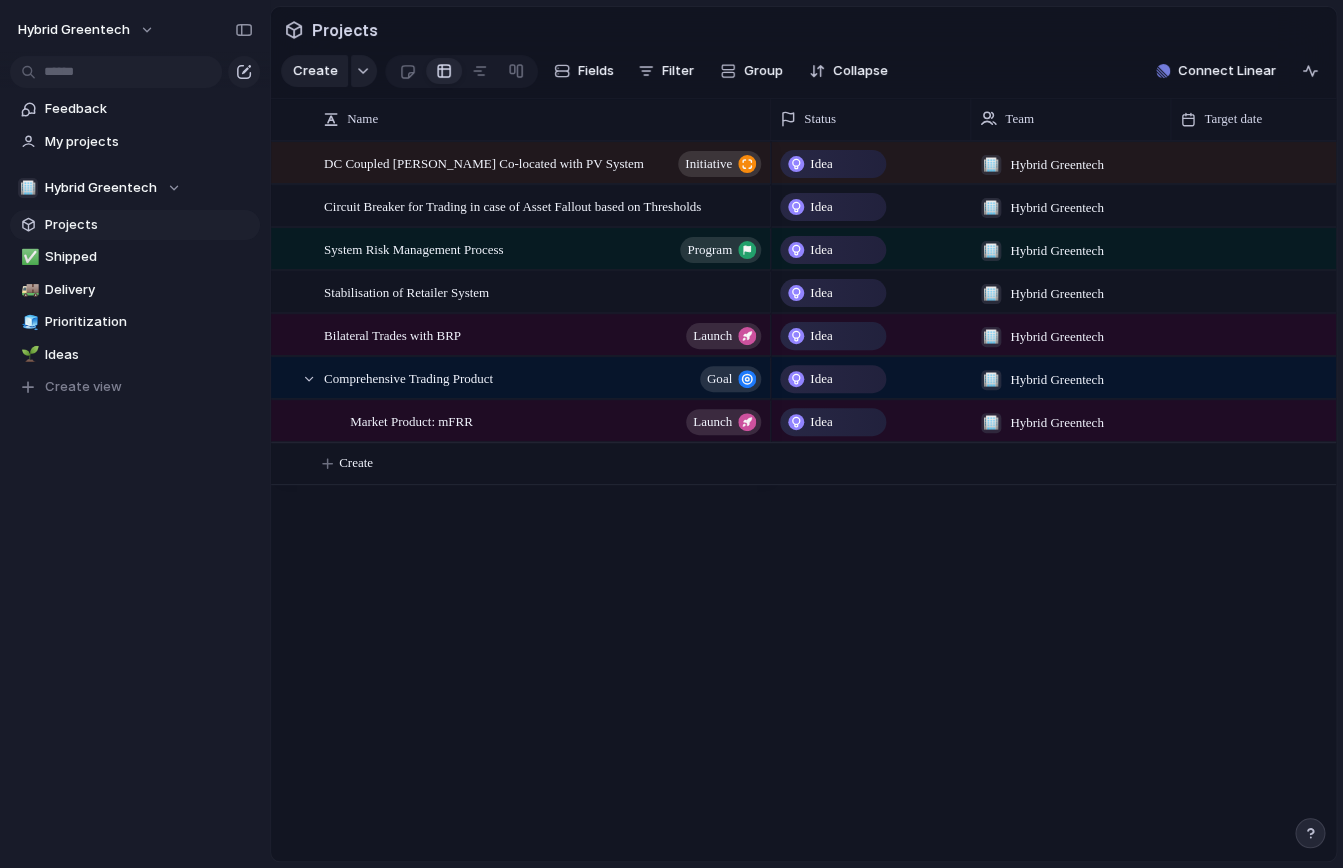 click on "DC Coupled [PERSON_NAME] Co-located with PV System initiative Circuit Breaker for Trading in case of Asset Fallout based on Thresholds System Risk Management Process program Stabilisation of Retailer System Bilateral Trades with BRP Launch Market Product: mFRR Launch Comprehensive Trading Product Goal Idea 🏢 Hybrid Greentech Idea 🏢 Hybrid Greentech Idea 🏢 Hybrid Greentech Idea 🏢 Hybrid Greentech Idea 🏢 Hybrid Greentech Idea 🏢 Hybrid Greentech Idea 🏢 Hybrid Greentech Create" at bounding box center [803, 501] 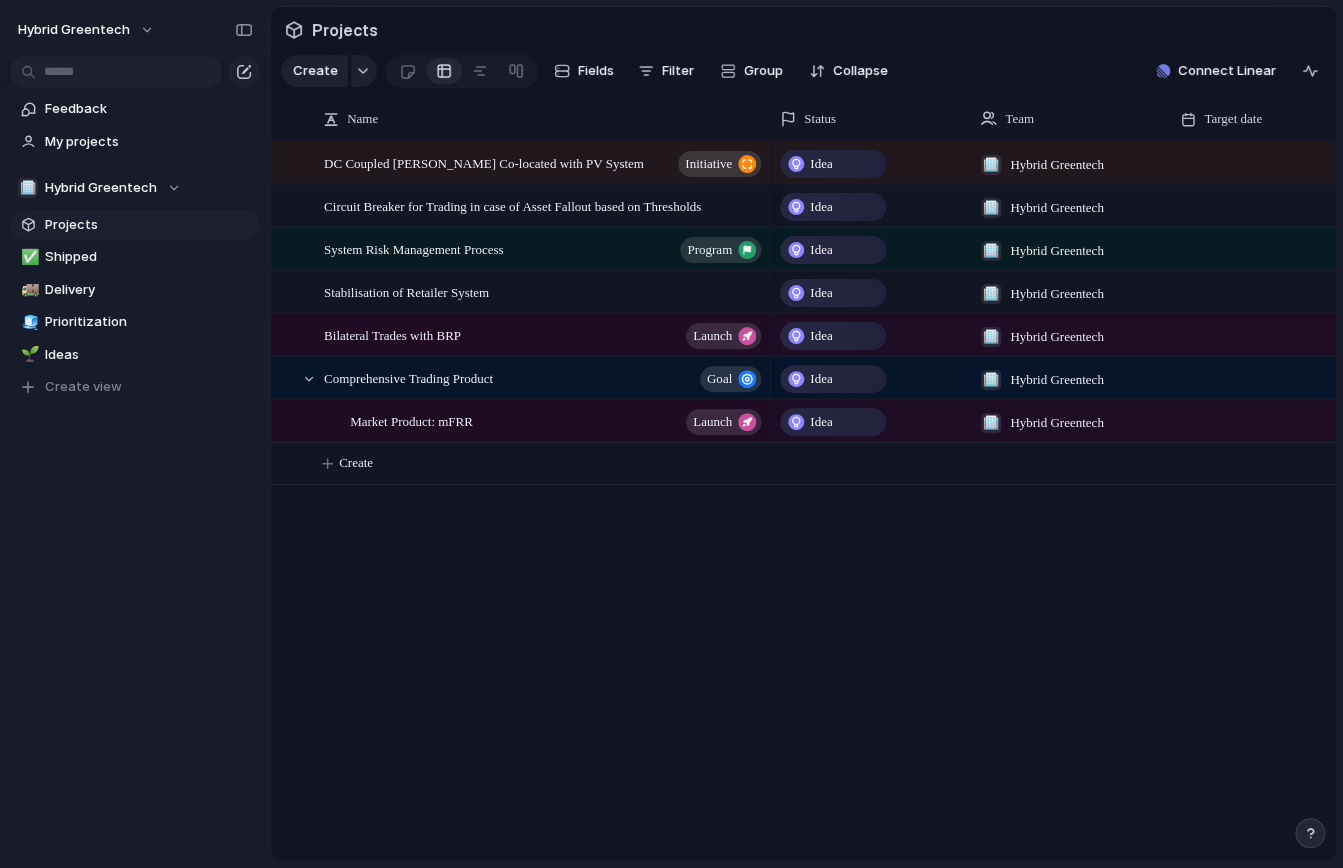 click on "DC Coupled [PERSON_NAME] Co-located with PV System initiative Circuit Breaker for Trading in case of Asset Fallout based on Thresholds System Risk Management Process program Stabilisation of Retailer System Bilateral Trades with BRP Launch Market Product: mFRR Launch Comprehensive Trading Product Goal Idea 🏢 Hybrid Greentech Idea 🏢 Hybrid Greentech Idea 🏢 Hybrid Greentech Idea 🏢 Hybrid Greentech Idea 🏢 Hybrid Greentech Idea 🏢 Hybrid Greentech Idea 🏢 Hybrid Greentech Create" at bounding box center [803, 501] 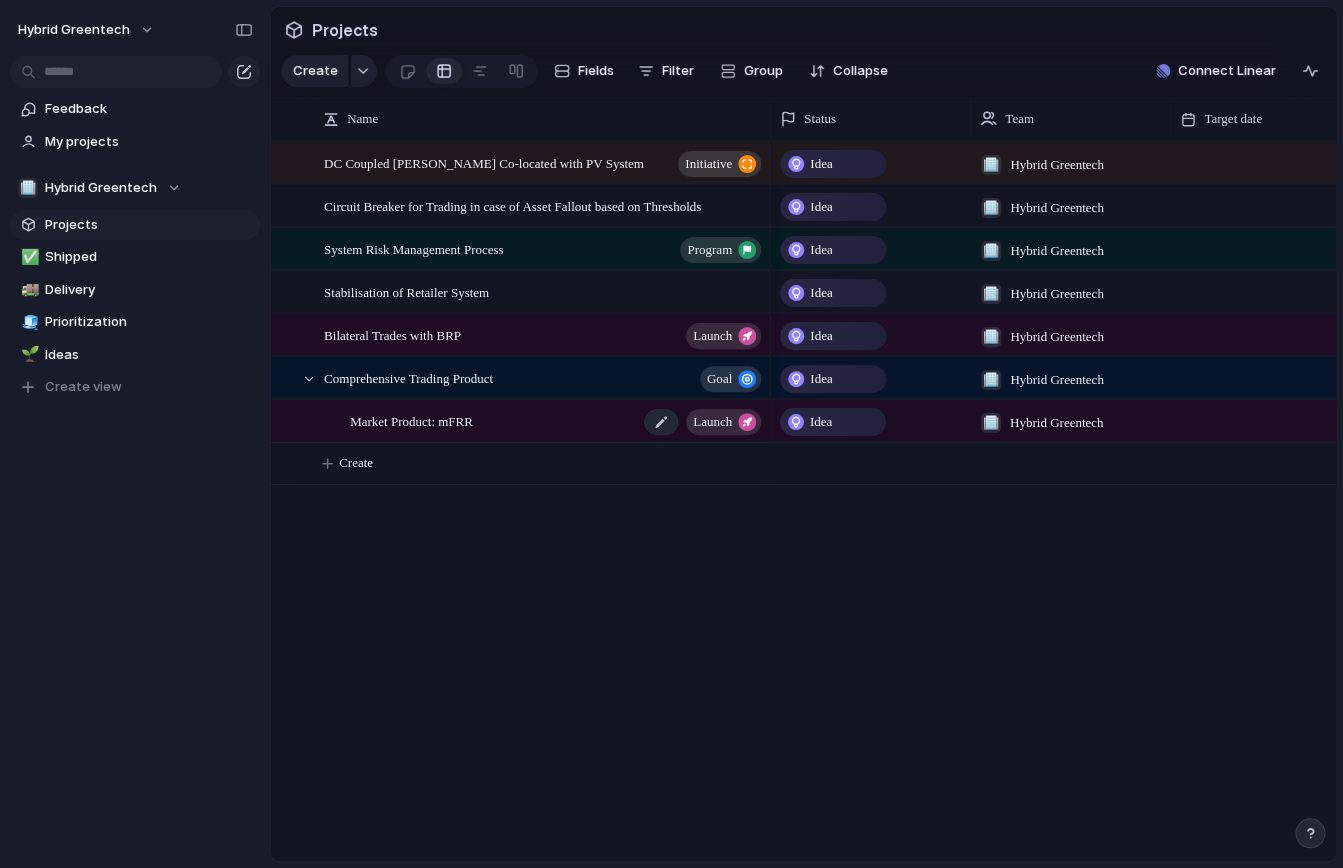 click on "Launch" at bounding box center [723, 422] 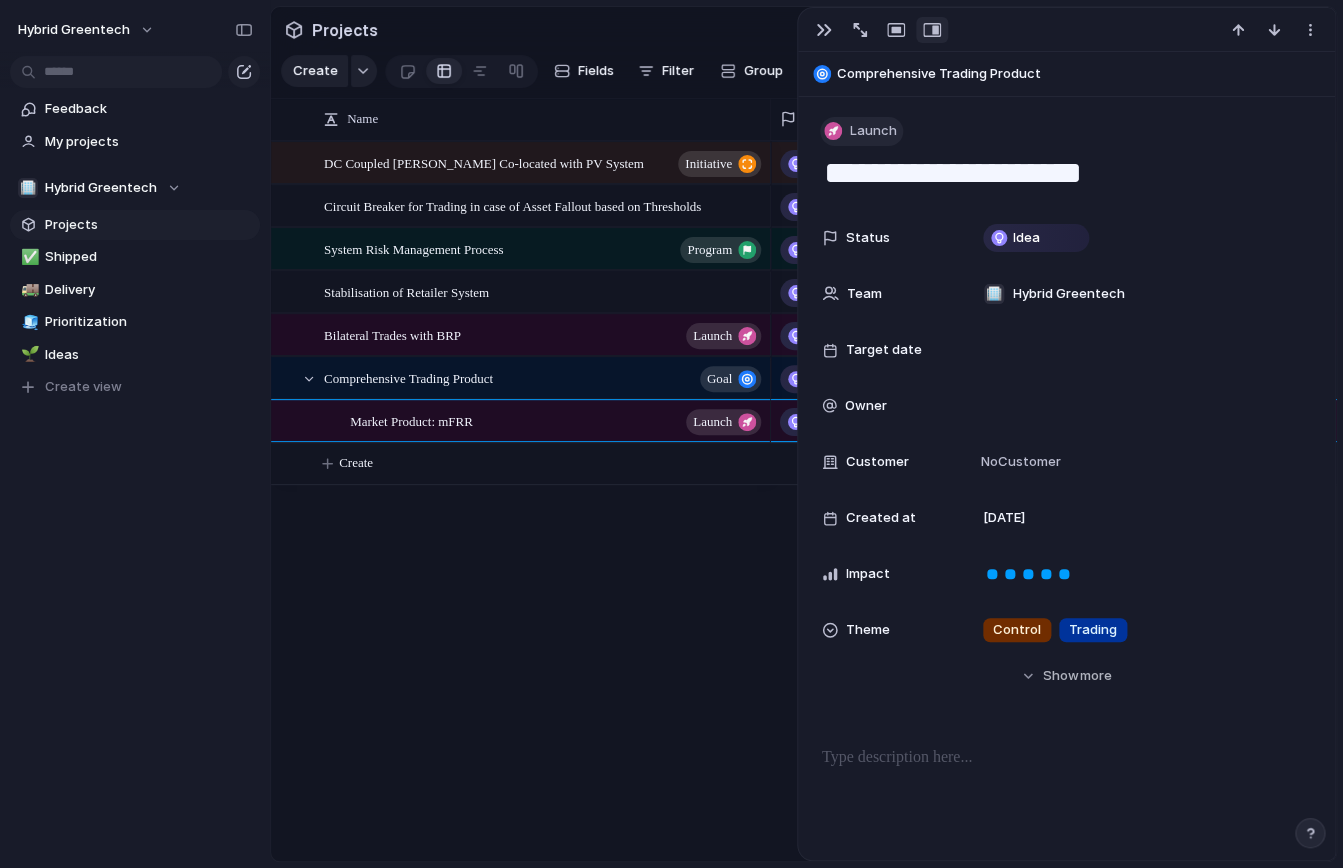 click on "Launch" at bounding box center (873, 131) 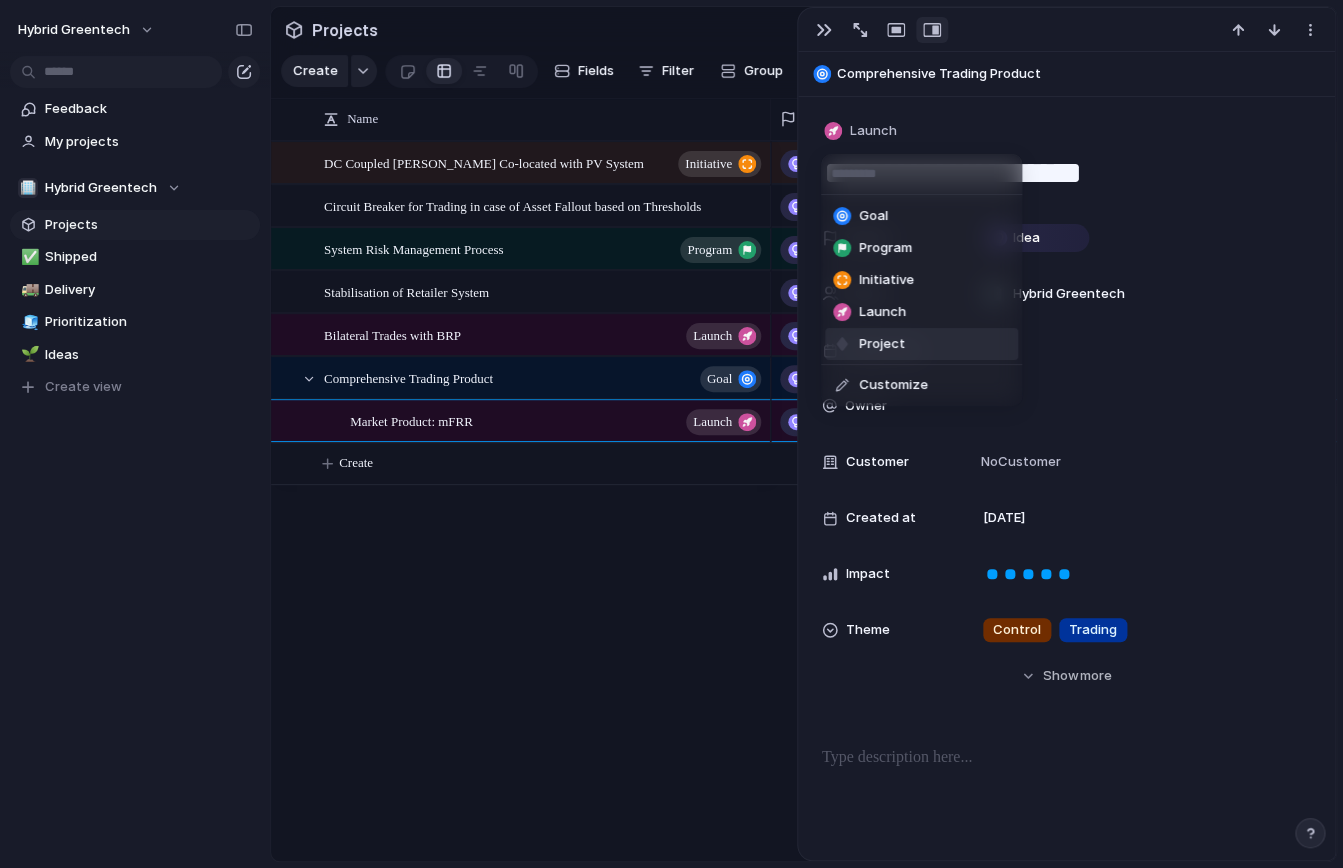click on "Project" at bounding box center (882, 344) 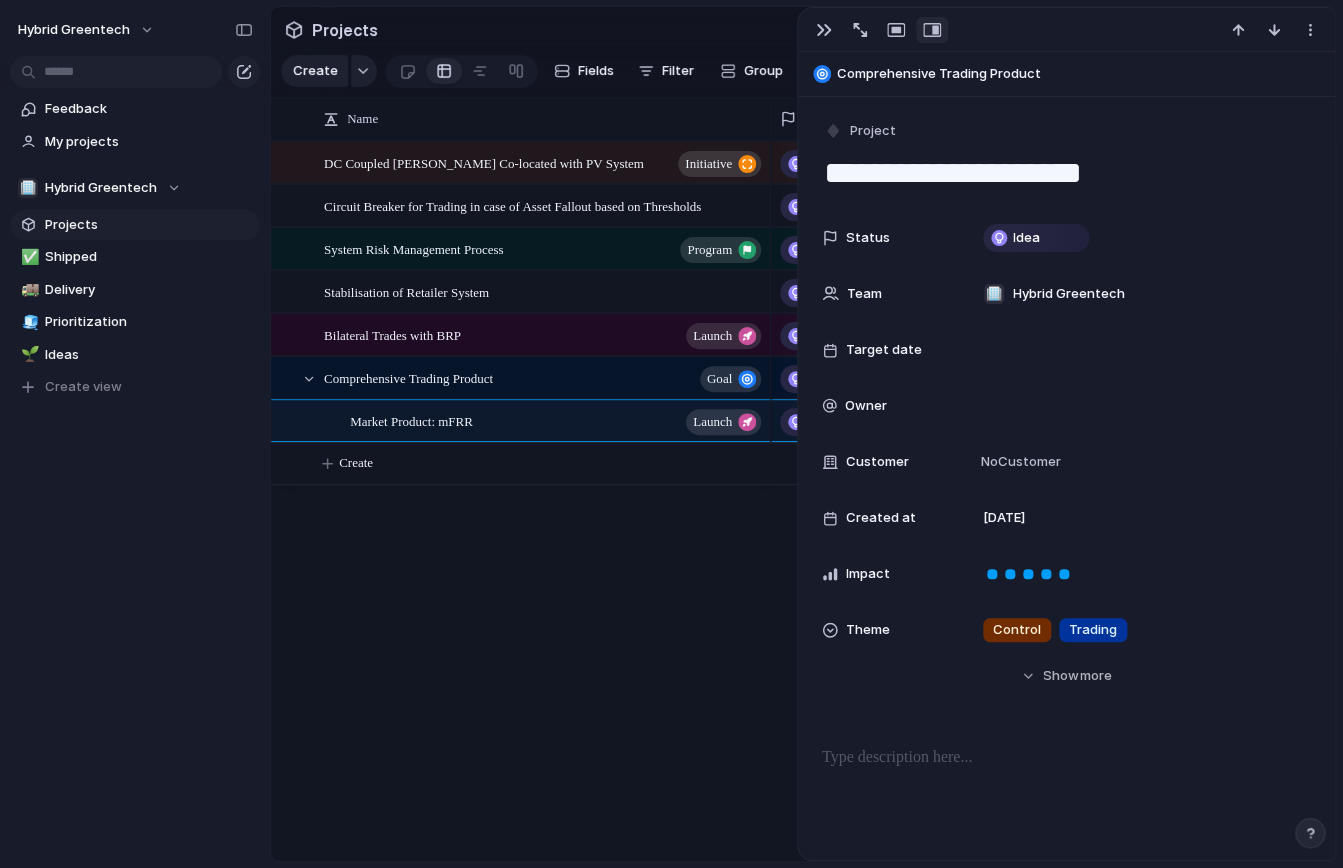 click on "DC Coupled [PERSON_NAME] Co-located with PV System initiative Circuit Breaker for Trading in case of Asset Fallout based on Thresholds System Risk Management Process program Stabilisation of Retailer System Bilateral Trades with BRP Launch Market Product: mFRR Launch Comprehensive Trading Product Goal Idea 🏢 Hybrid Greentech Idea 🏢 Hybrid Greentech Idea 🏢 Hybrid Greentech Idea 🏢 Hybrid Greentech Idea 🏢 Hybrid Greentech Idea 🏢 Hybrid Greentech Idea 🏢 Hybrid Greentech Create" at bounding box center [803, 501] 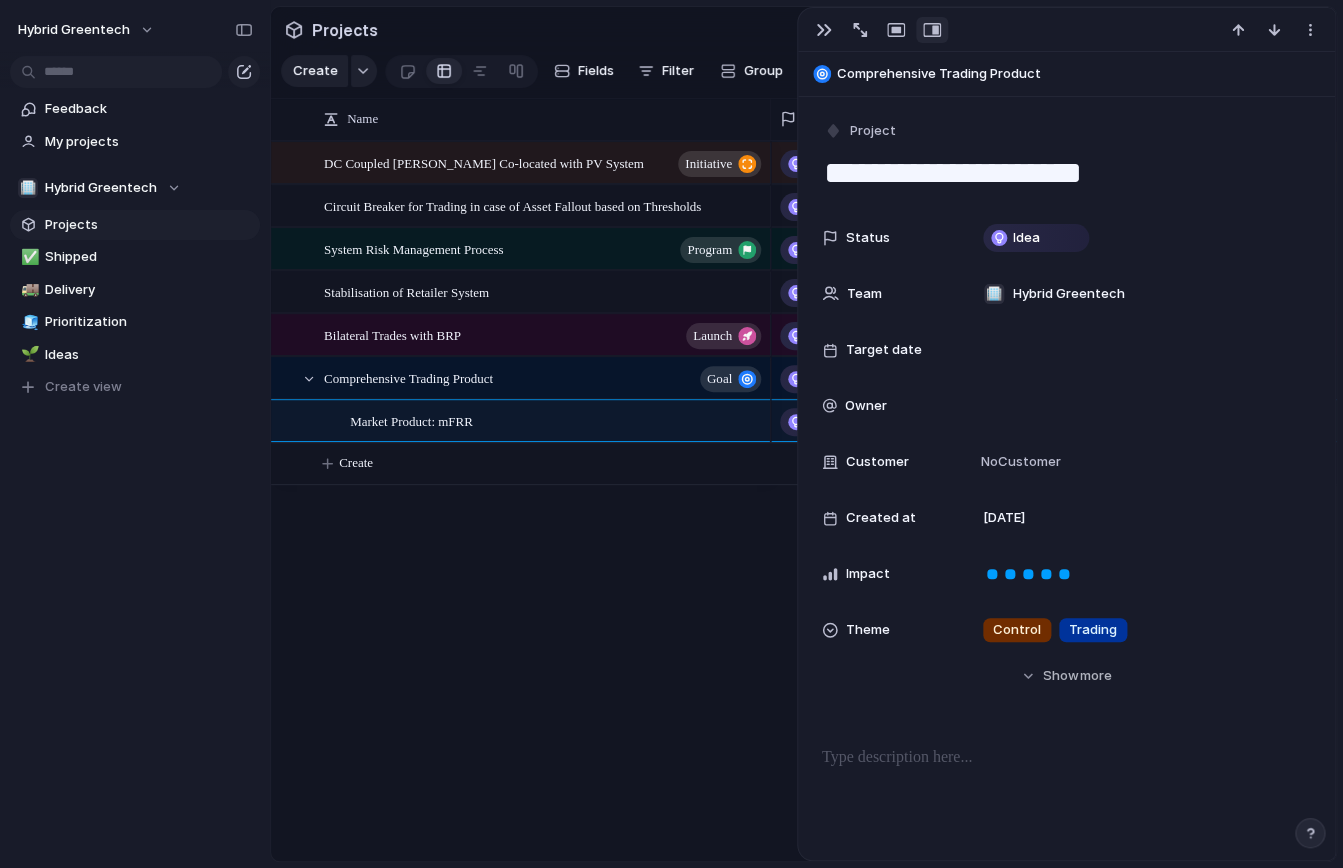 click on "DC Coupled [PERSON_NAME] Co-located with PV System initiative Circuit Breaker for Trading in case of Asset Fallout based on Thresholds System Risk Management Process program Stabilisation of Retailer System Bilateral Trades with BRP Launch Market Product: mFRR Comprehensive Trading Product Goal Idea 🏢 Hybrid Greentech Idea 🏢 Hybrid Greentech Idea 🏢 Hybrid Greentech Idea 🏢 Hybrid Greentech Idea 🏢 Hybrid Greentech Idea 🏢 Hybrid Greentech Idea 🏢 Hybrid Greentech Create" at bounding box center [803, 501] 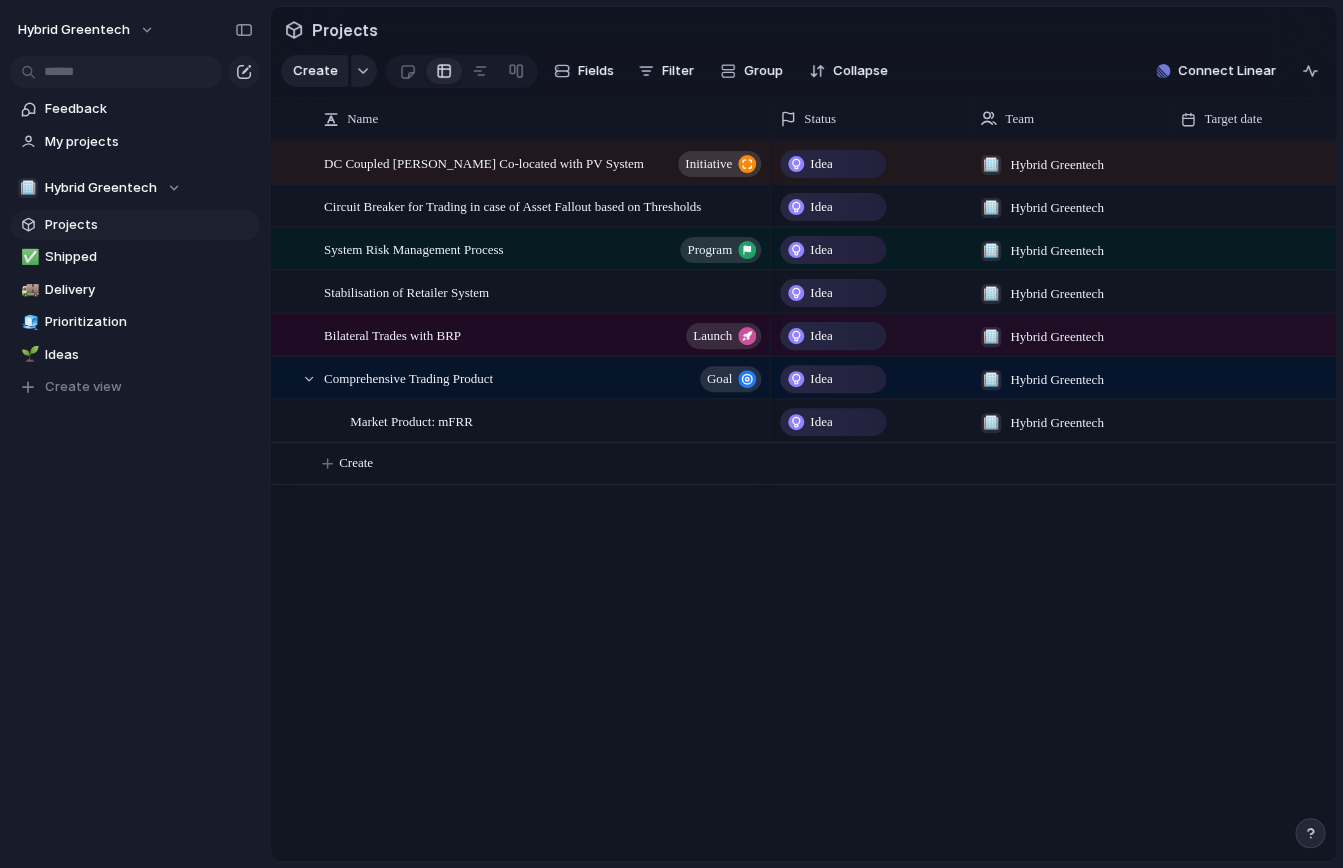 click on "DC Coupled [PERSON_NAME] Co-located with PV System initiative Circuit Breaker for Trading in case of Asset Fallout based on Thresholds System Risk Management Process program Stabilisation of Retailer System Bilateral Trades with BRP Launch Market Product: mFRR Comprehensive Trading Product Goal Idea 🏢 Hybrid Greentech Idea 🏢 Hybrid Greentech Idea 🏢 Hybrid Greentech Idea 🏢 Hybrid Greentech Idea 🏢 Hybrid Greentech Idea 🏢 Hybrid Greentech Idea 🏢 Hybrid Greentech Create" at bounding box center (803, 501) 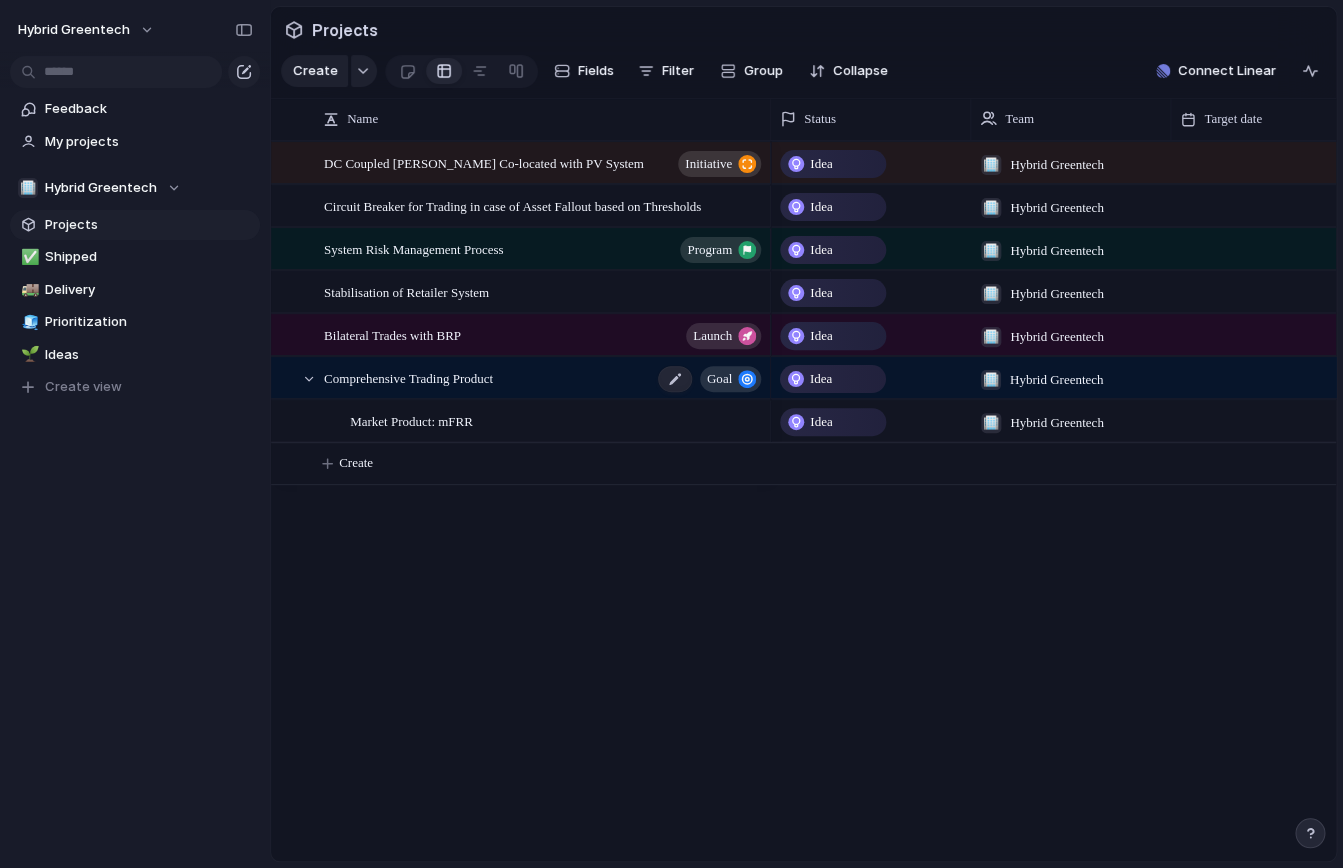 click on "Comprehensive Trading Product" at bounding box center [408, 377] 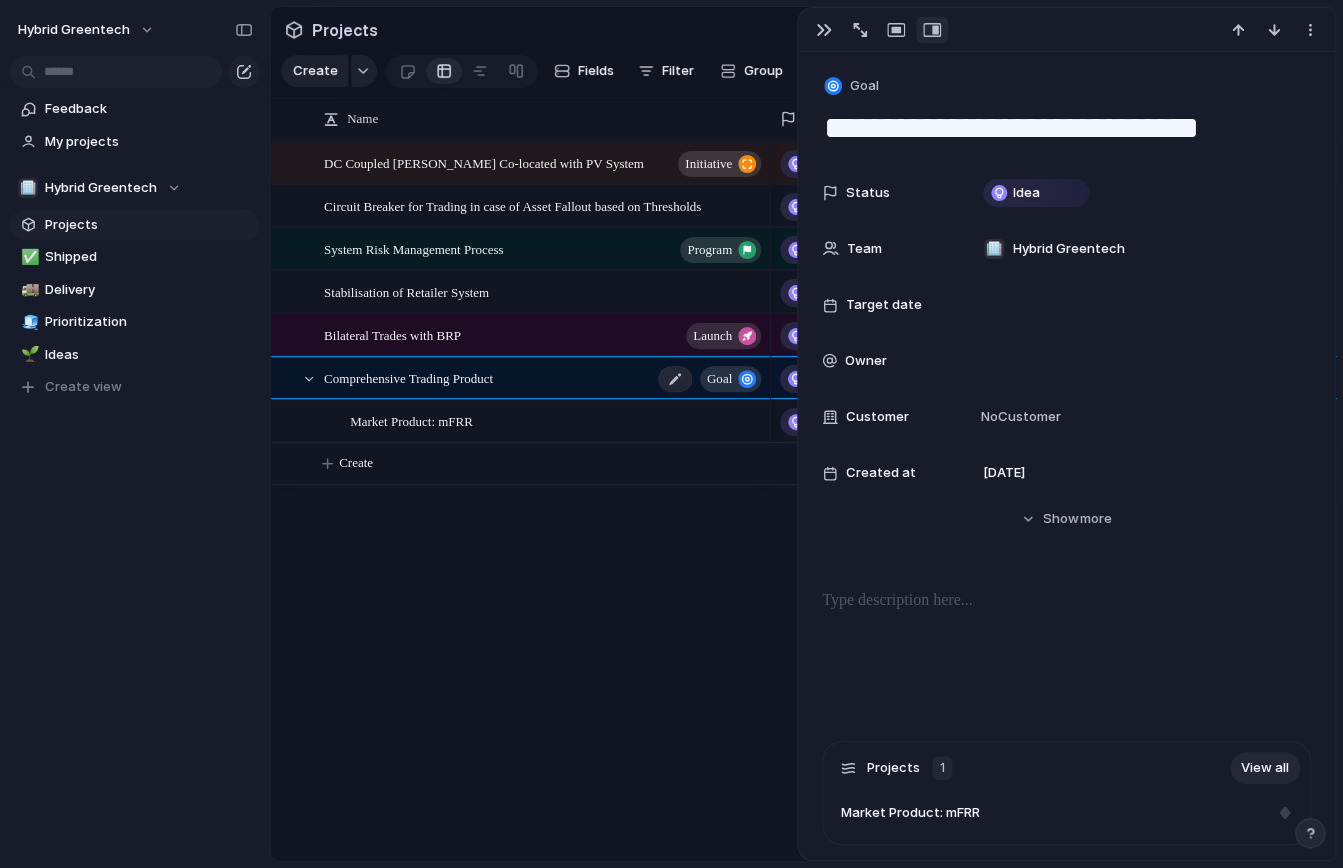click on "Comprehensive Trading Product Goal" at bounding box center [544, 378] 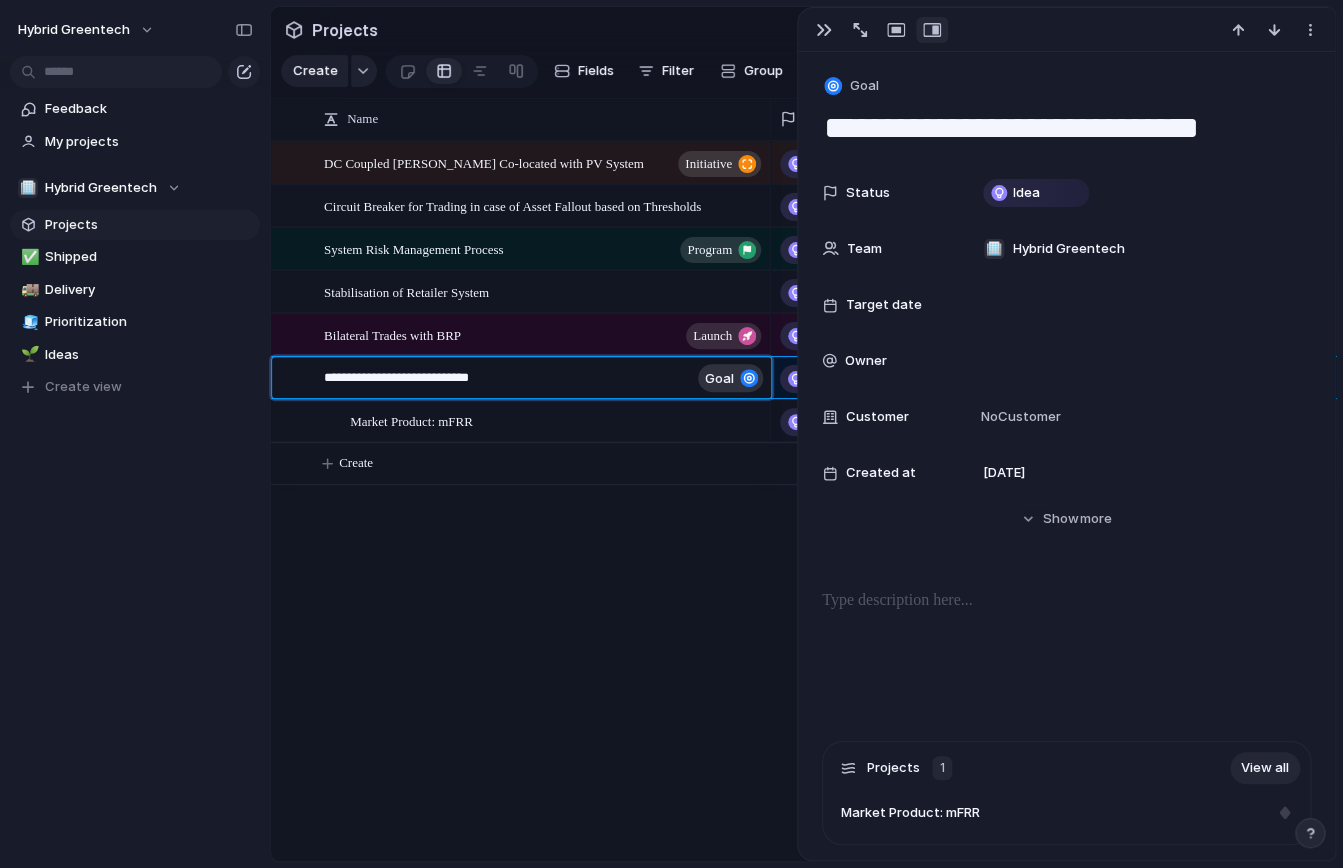 type on "**********" 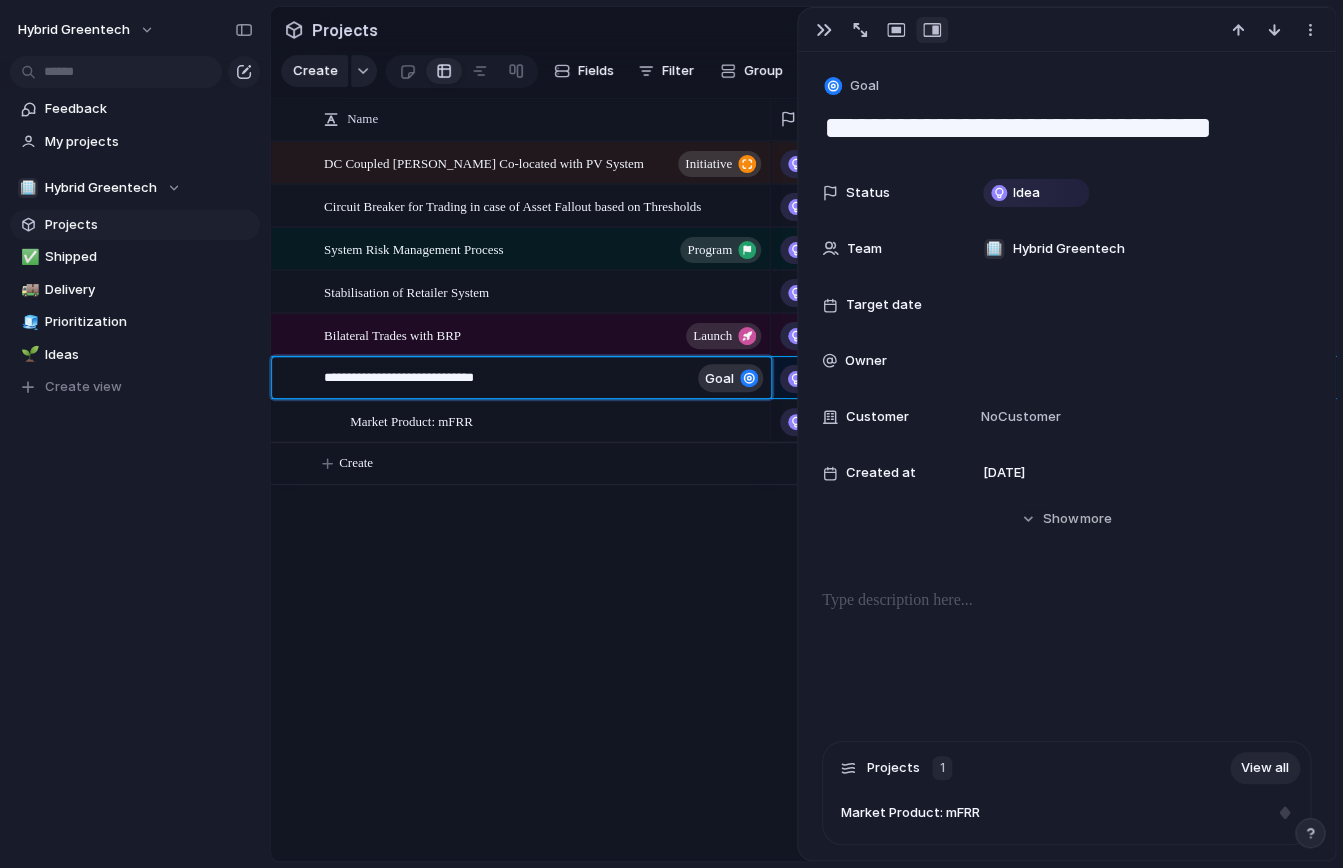 click on "**********" at bounding box center [507, 380] 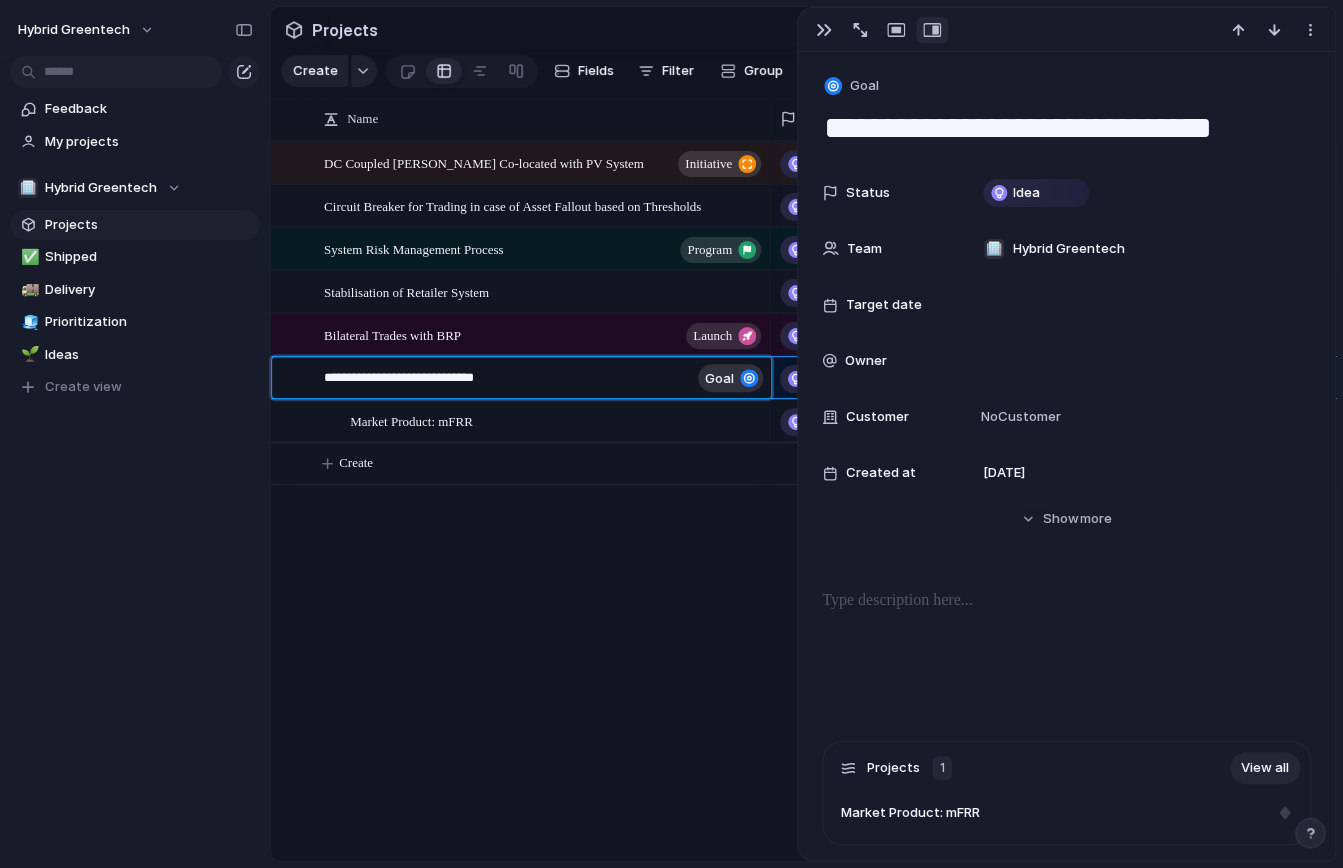 type on "**********" 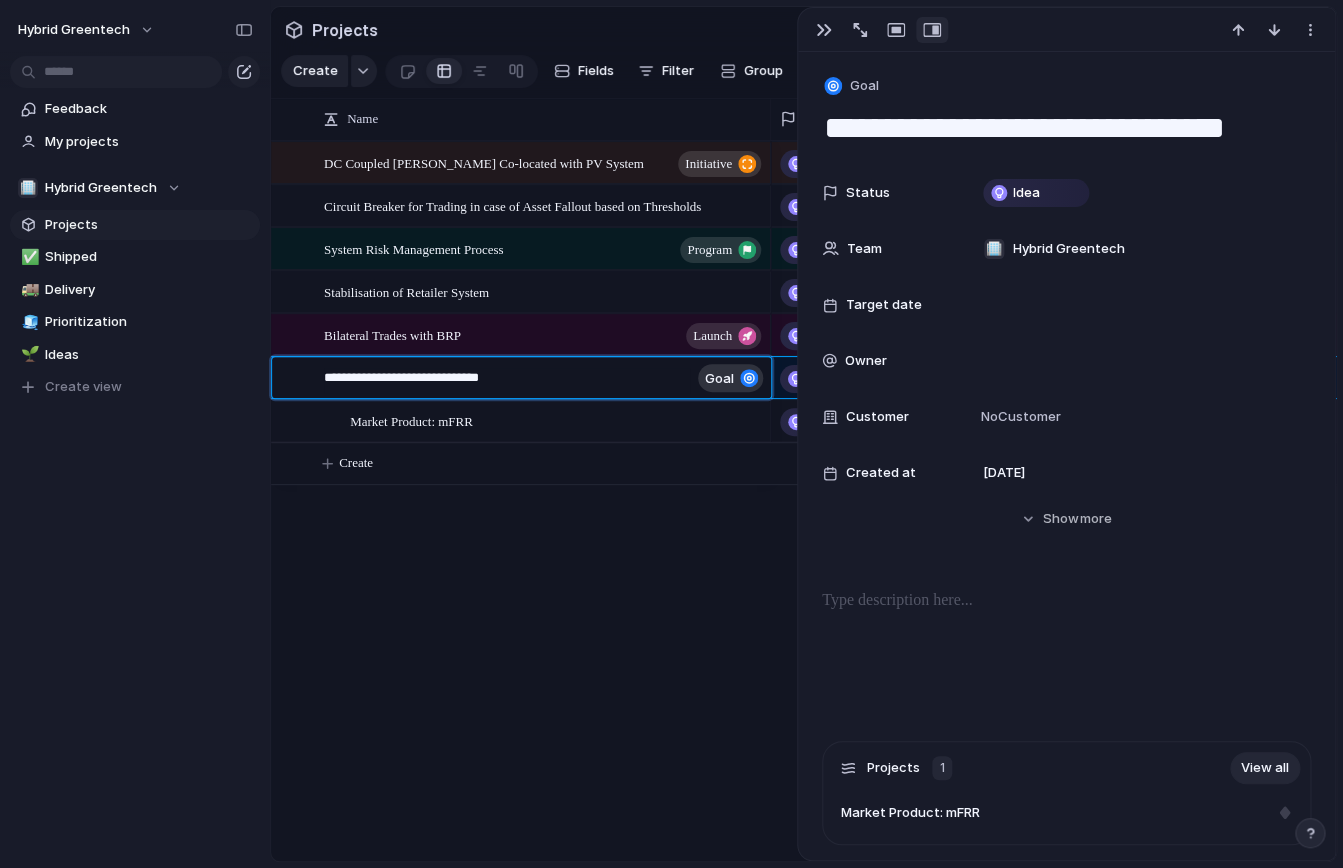type on "**********" 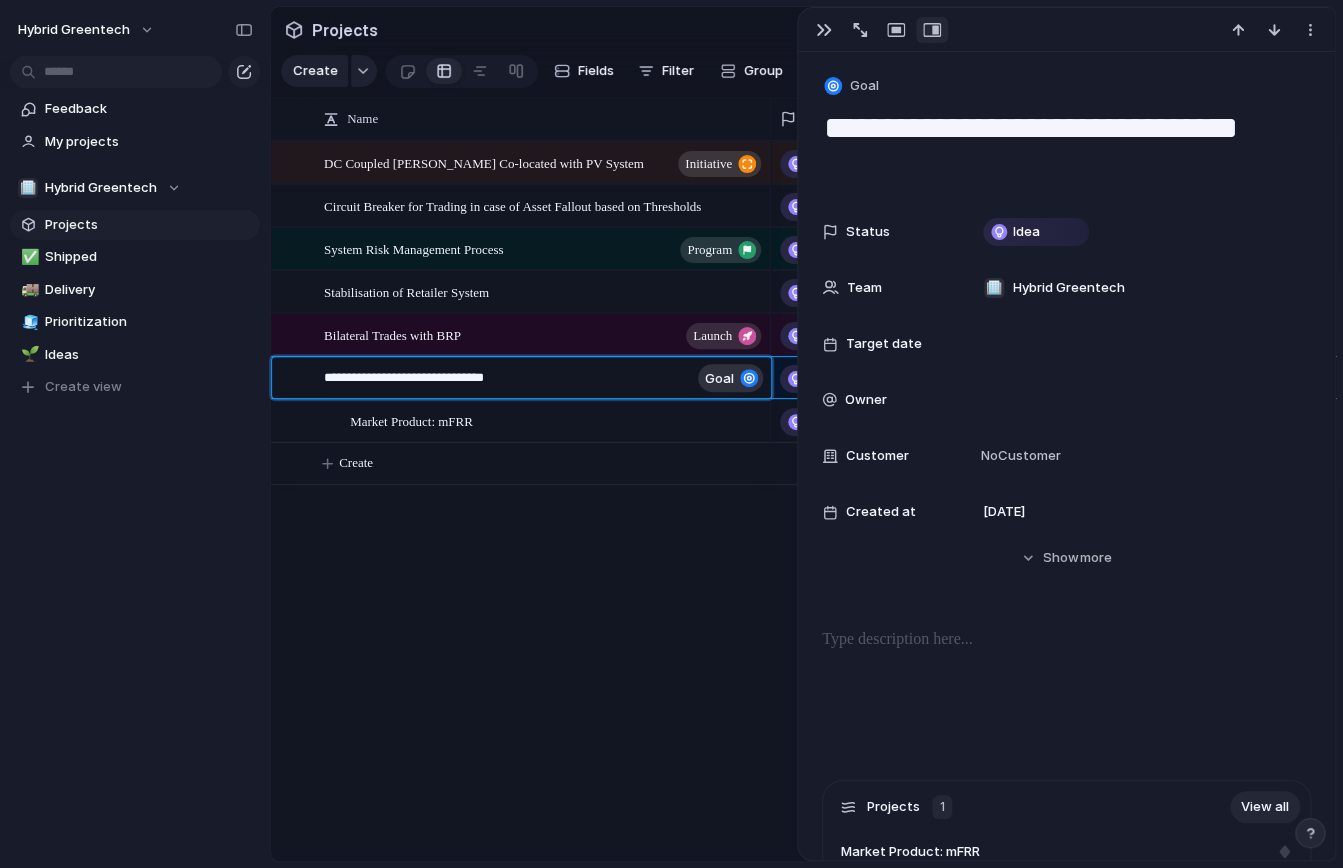type on "**********" 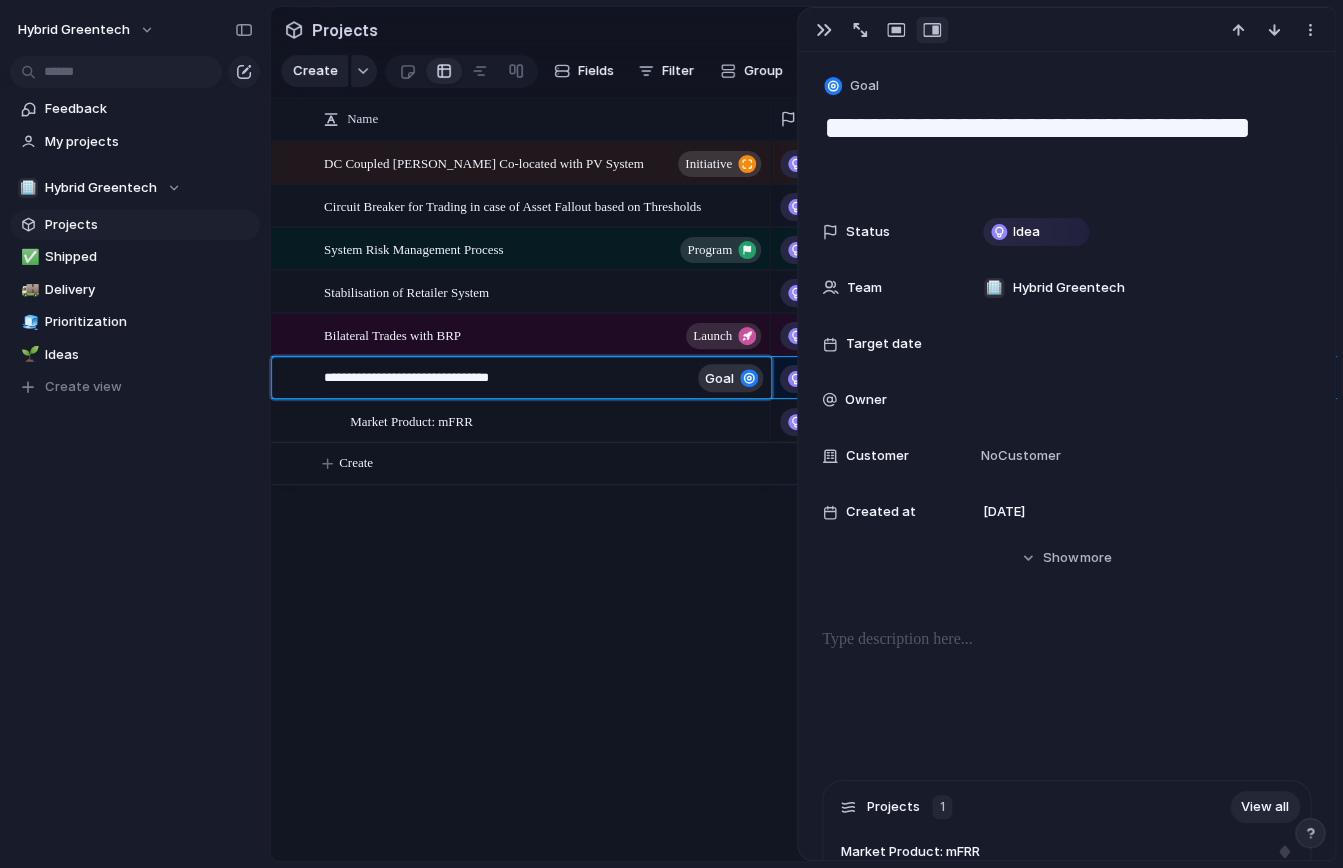 type on "**********" 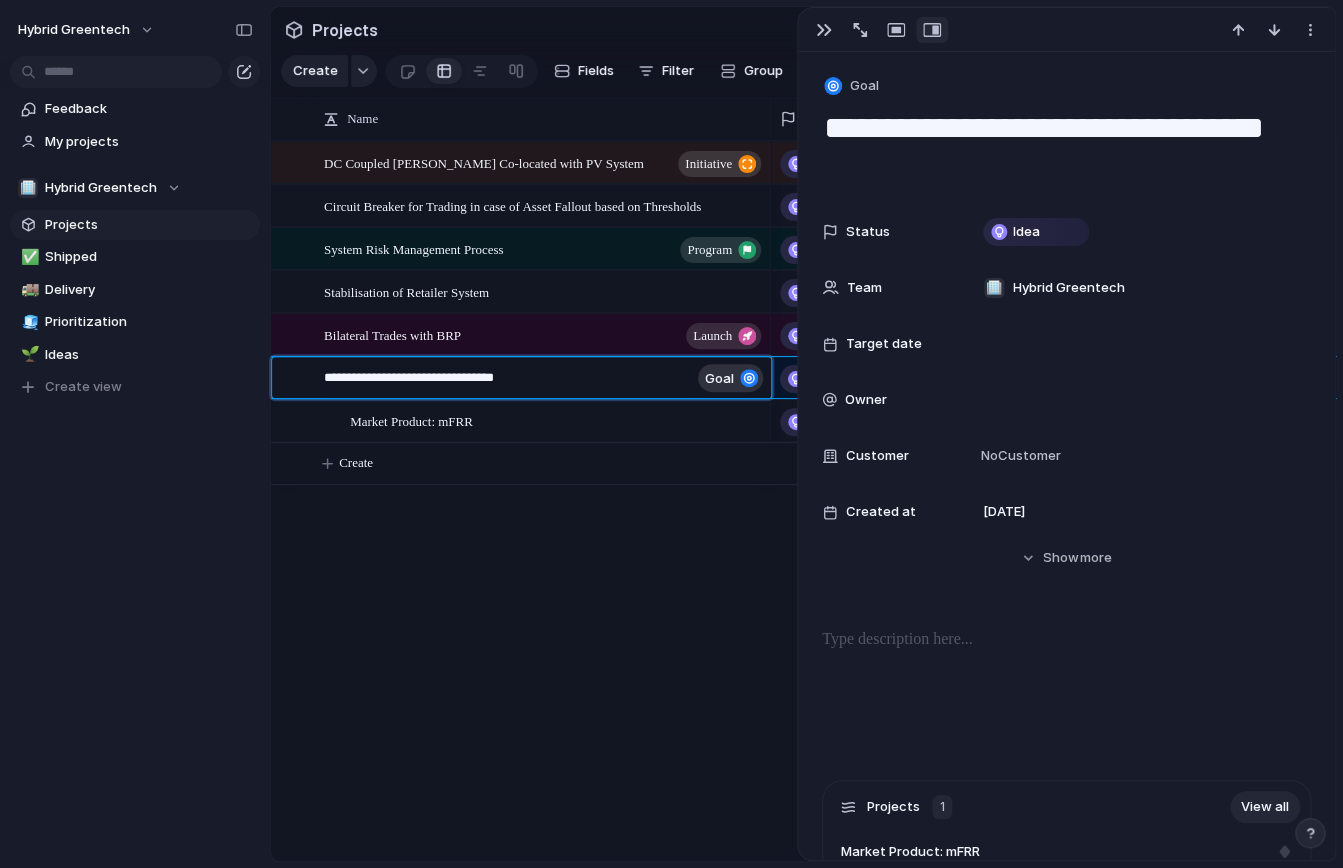 type on "**********" 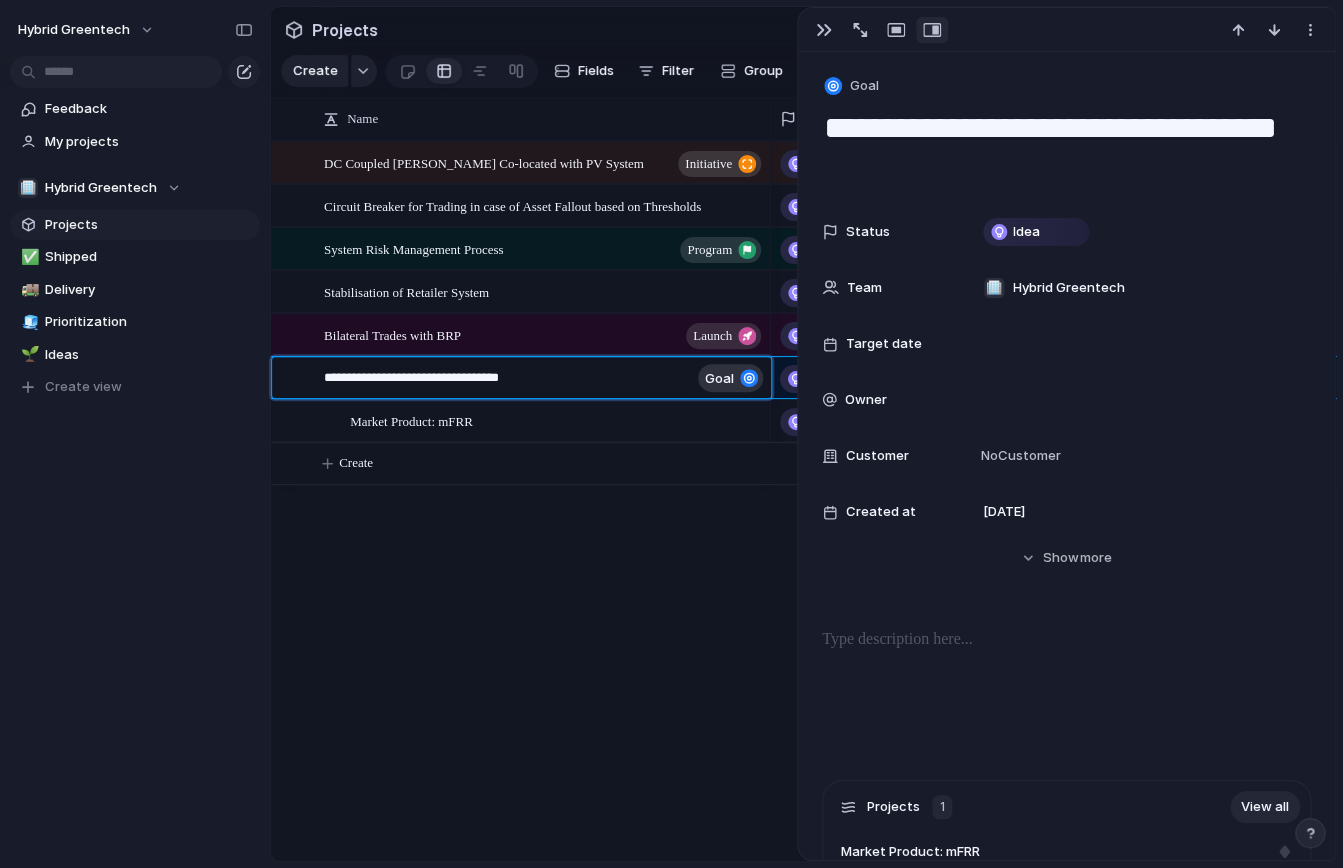 type on "**********" 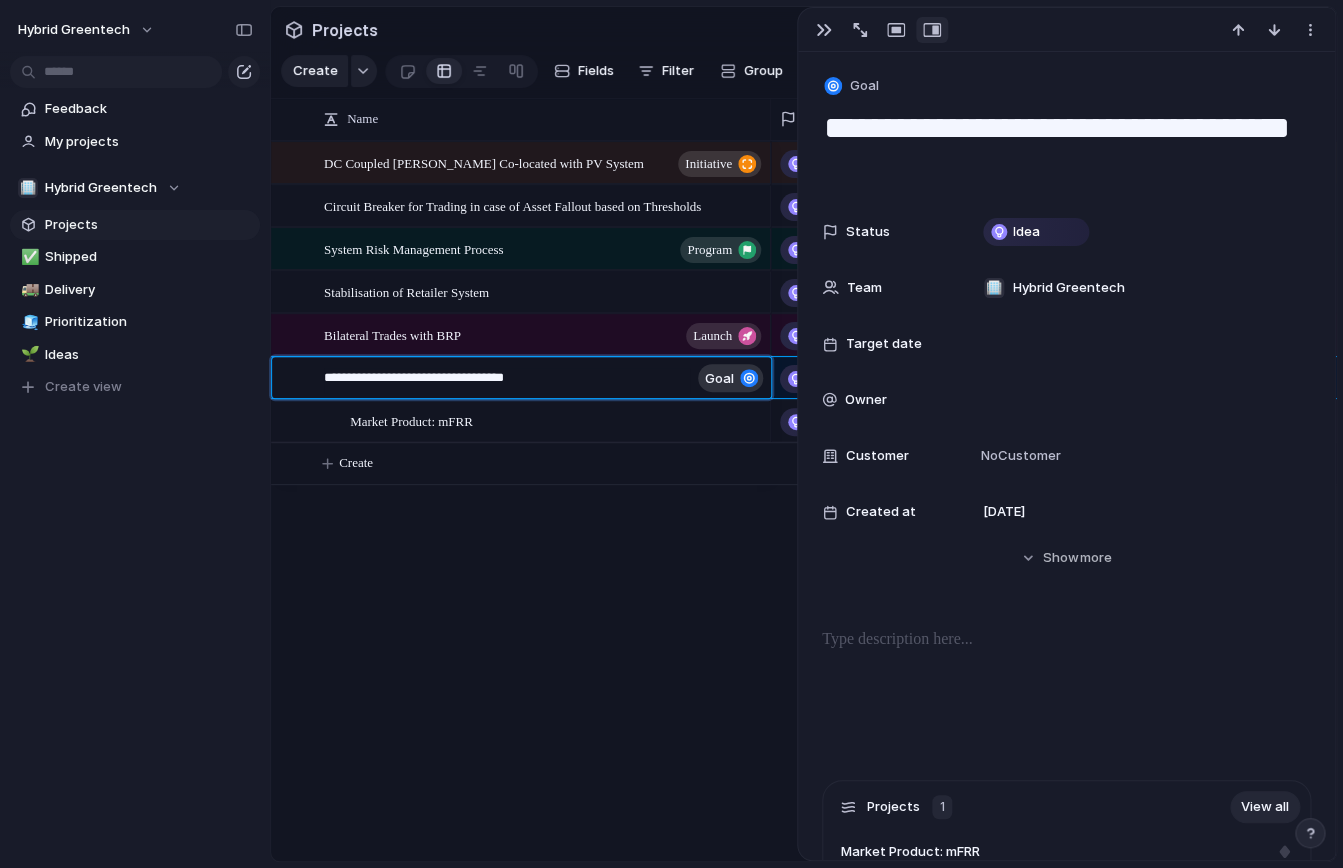type on "**********" 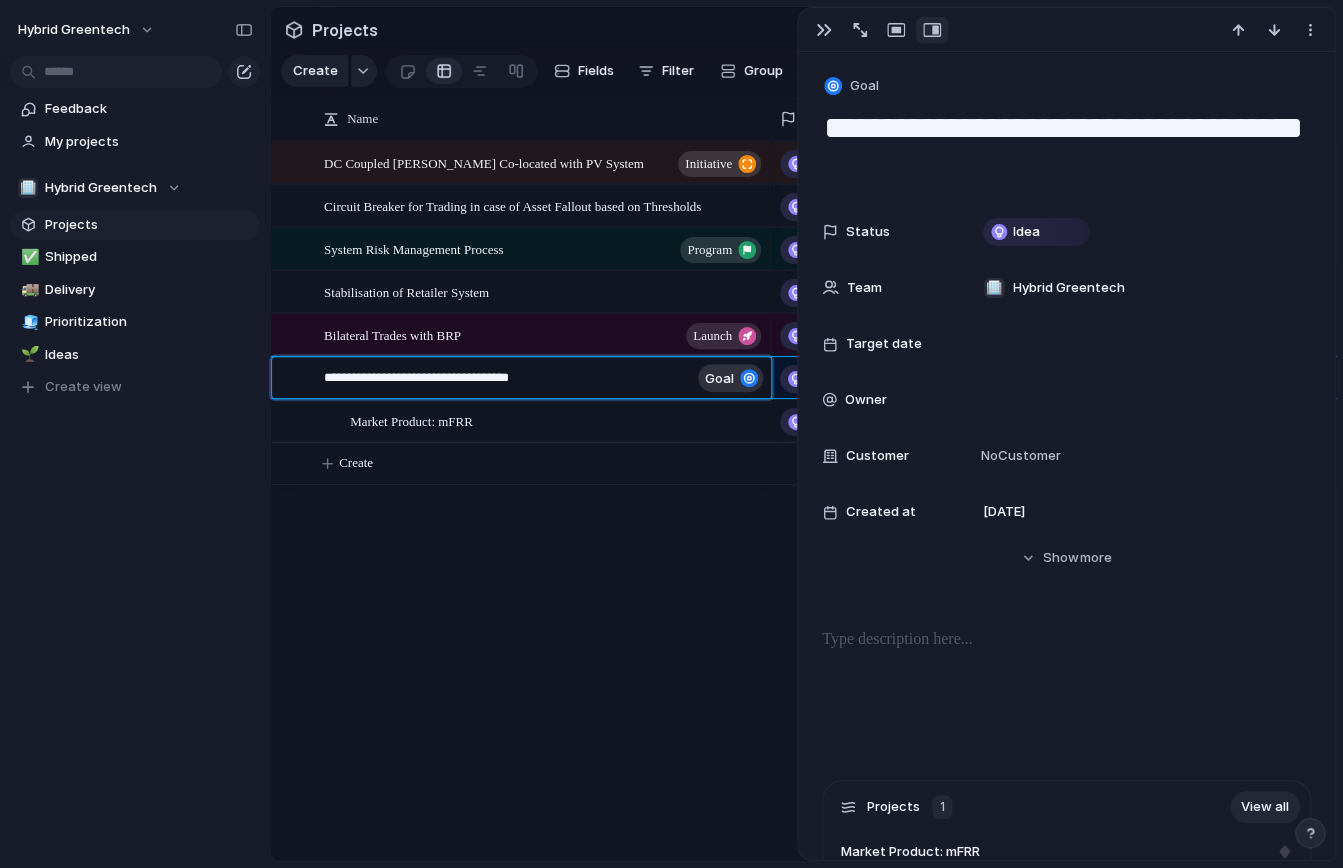 type on "**********" 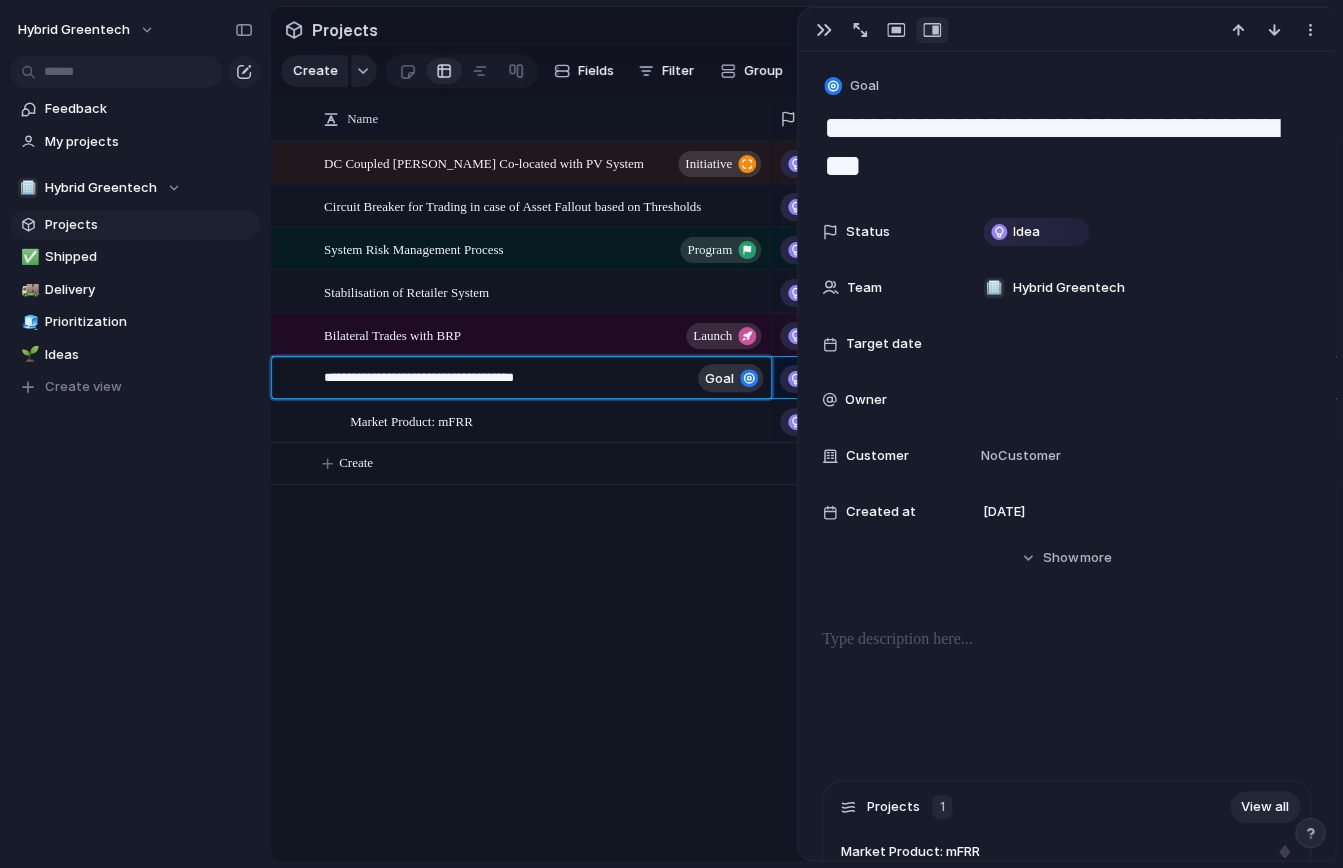 type on "**********" 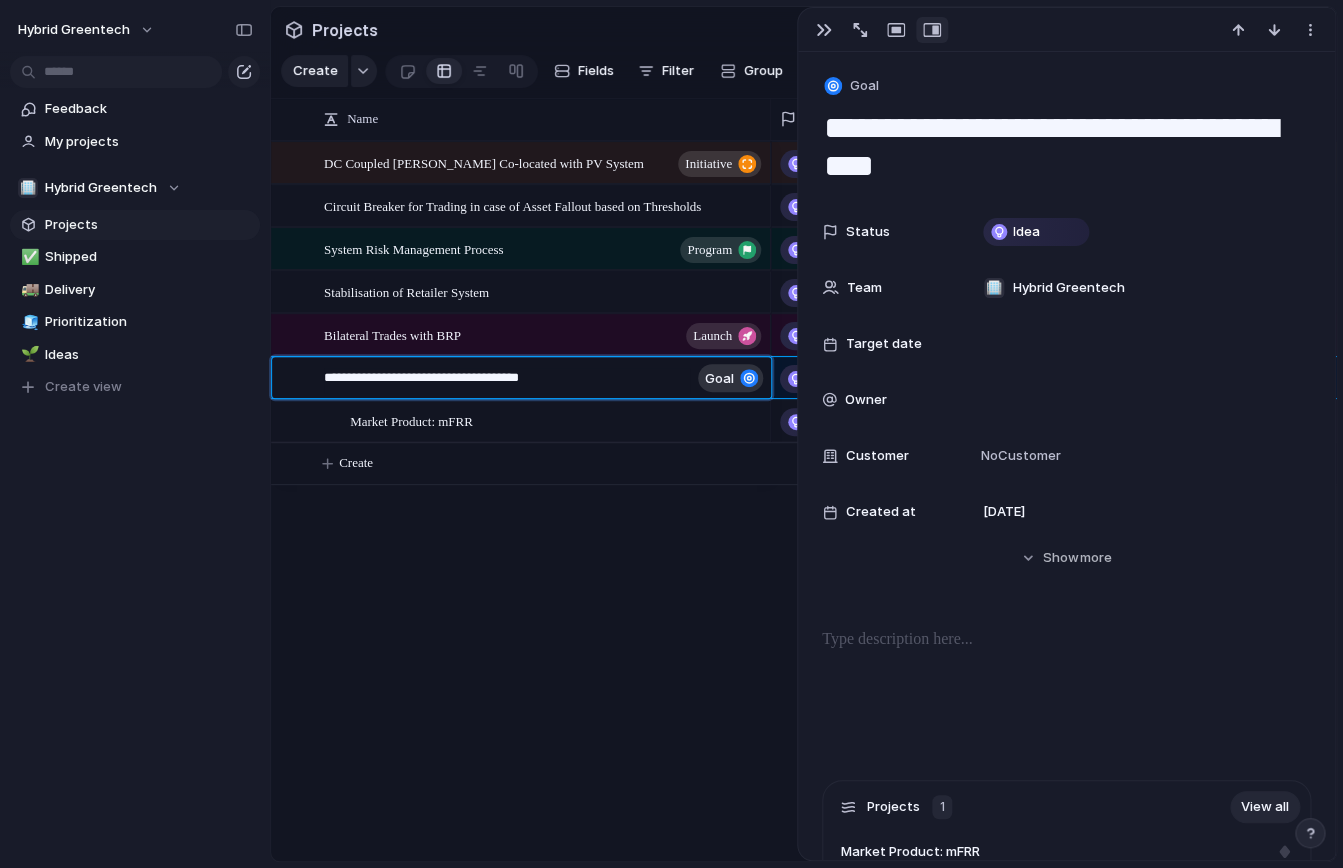 type on "**********" 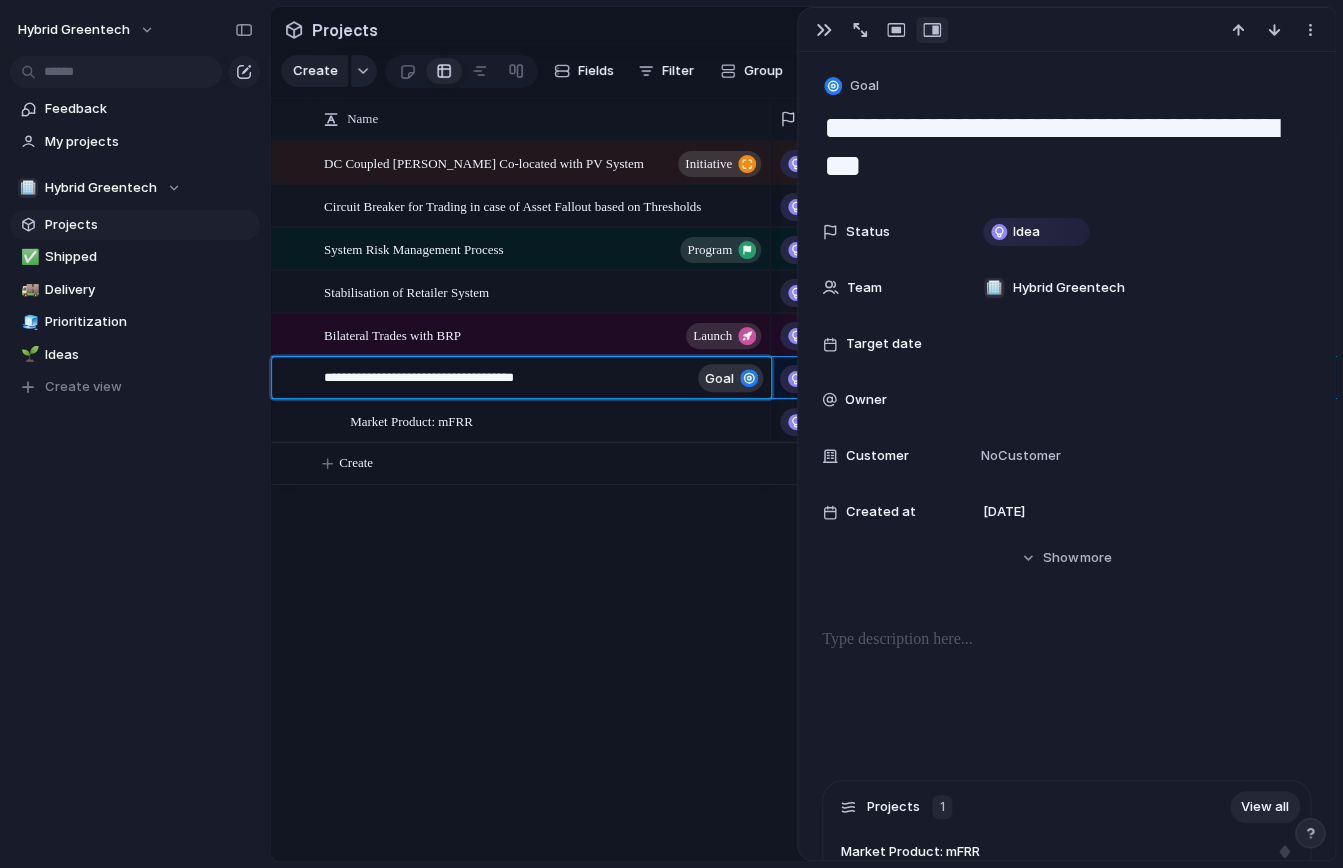 type on "**********" 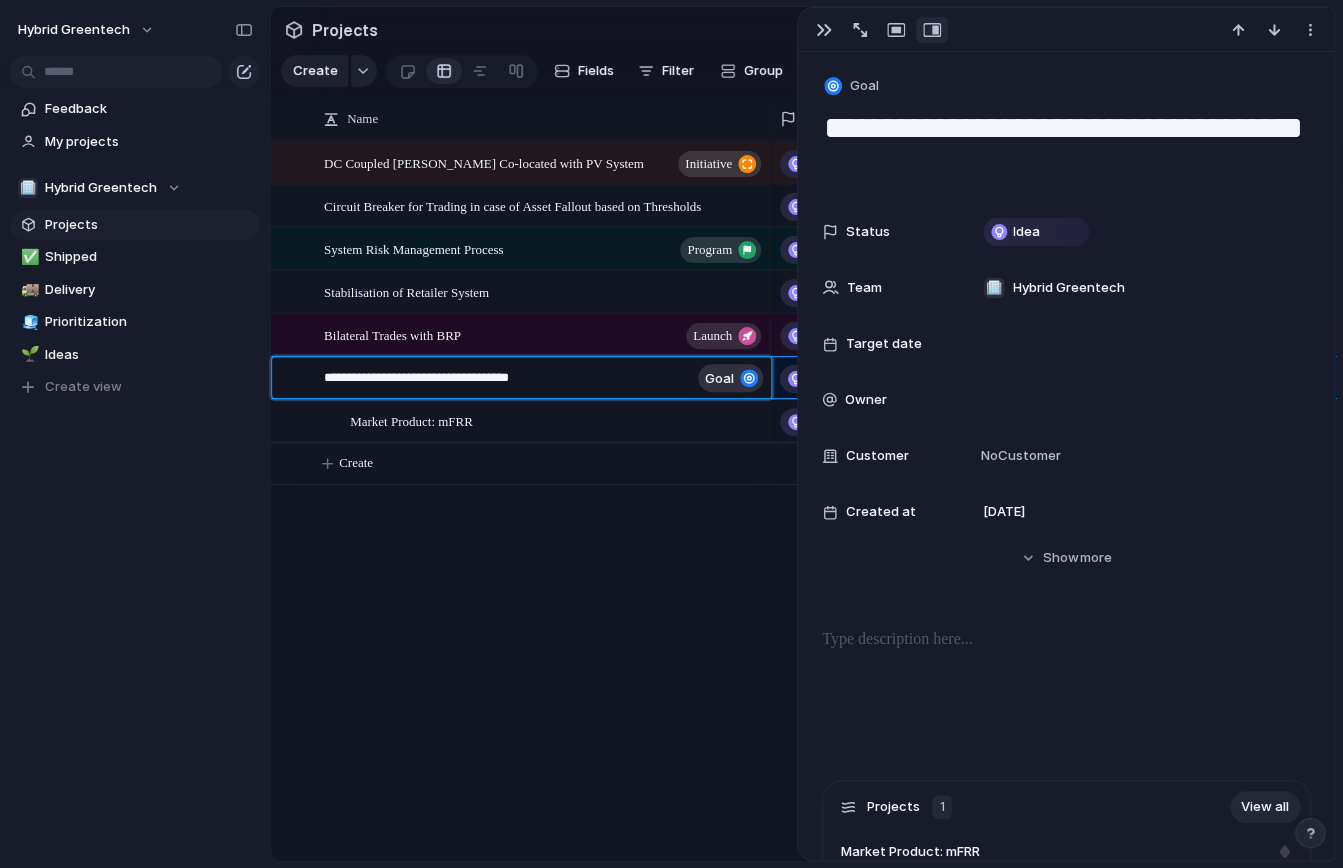 type on "**********" 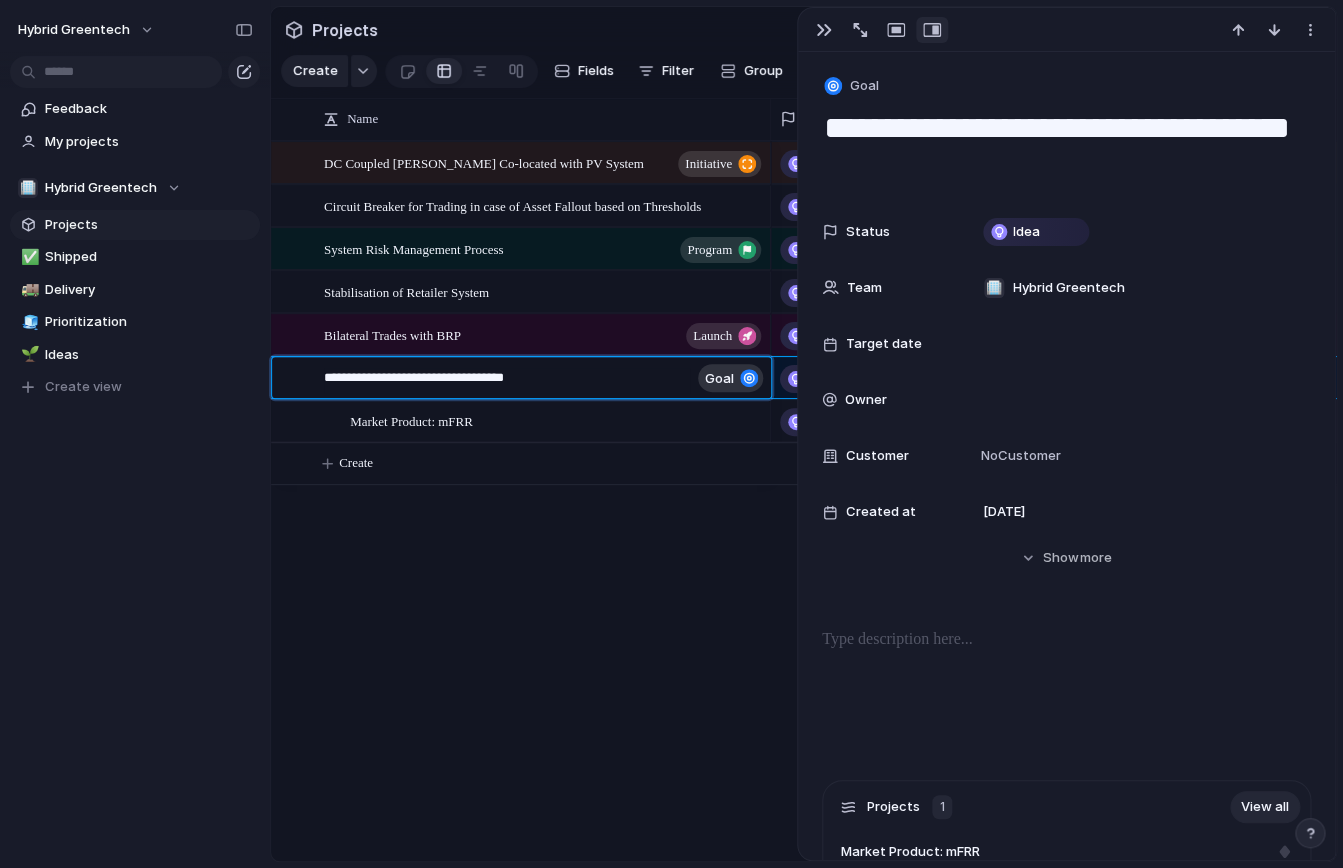 type on "**********" 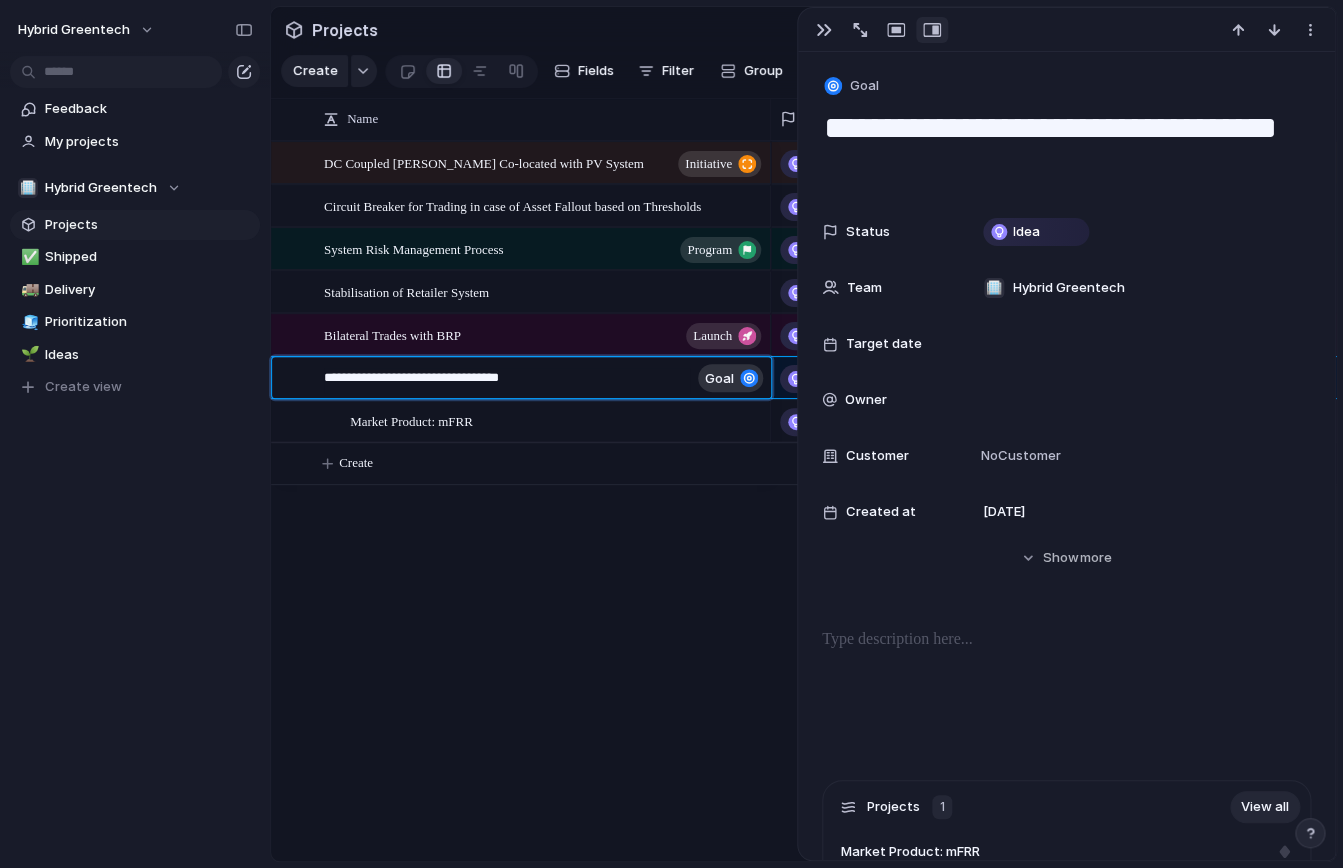 type on "**********" 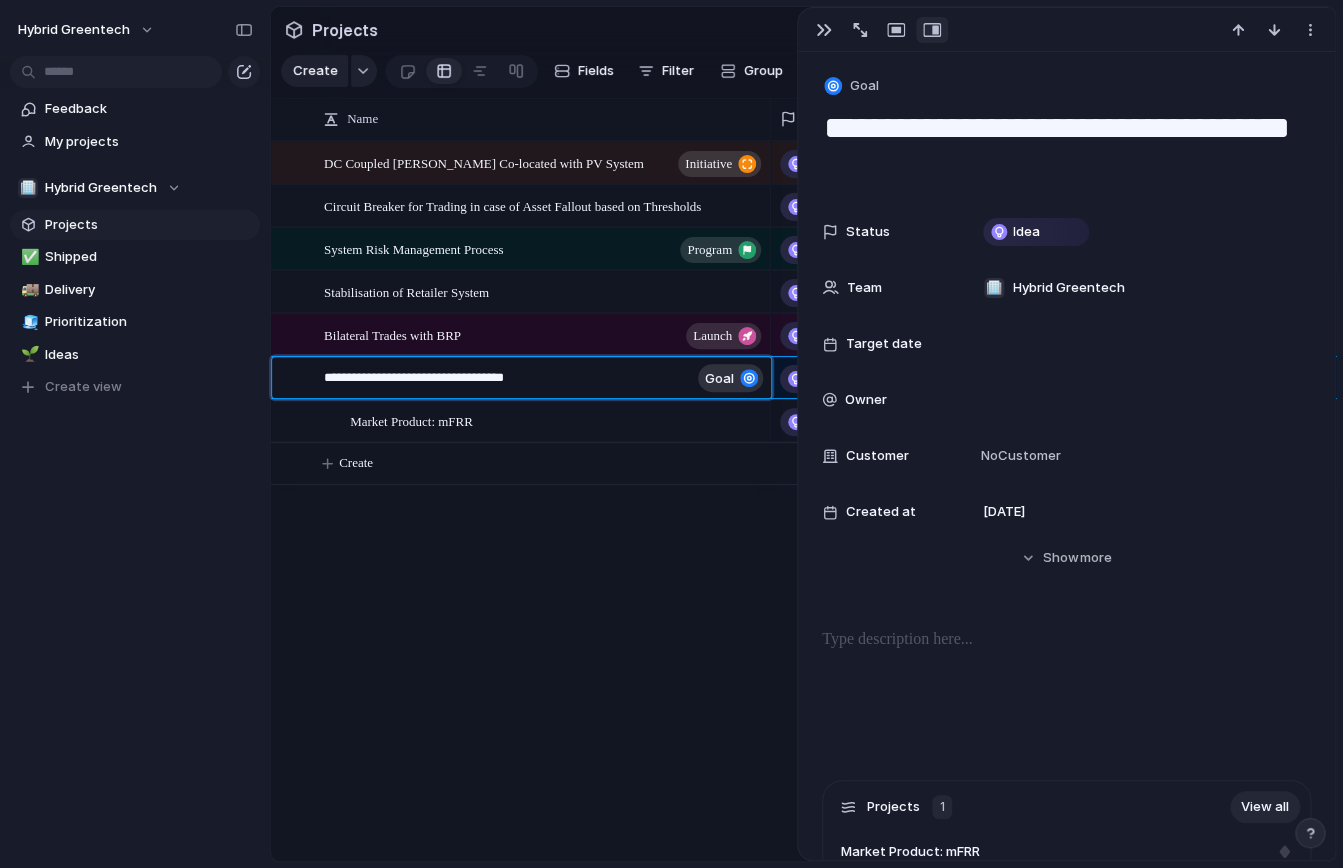 type on "**********" 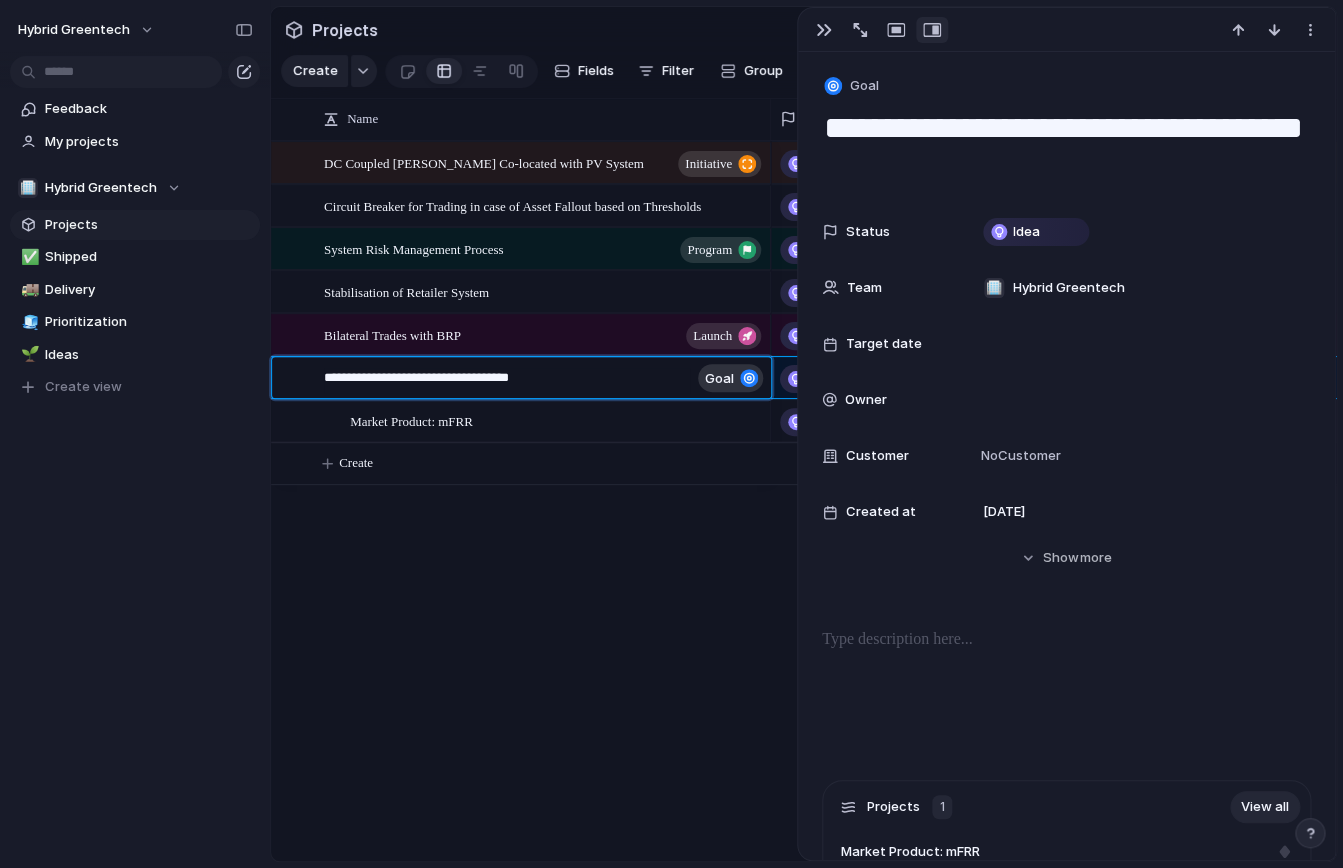 type on "**********" 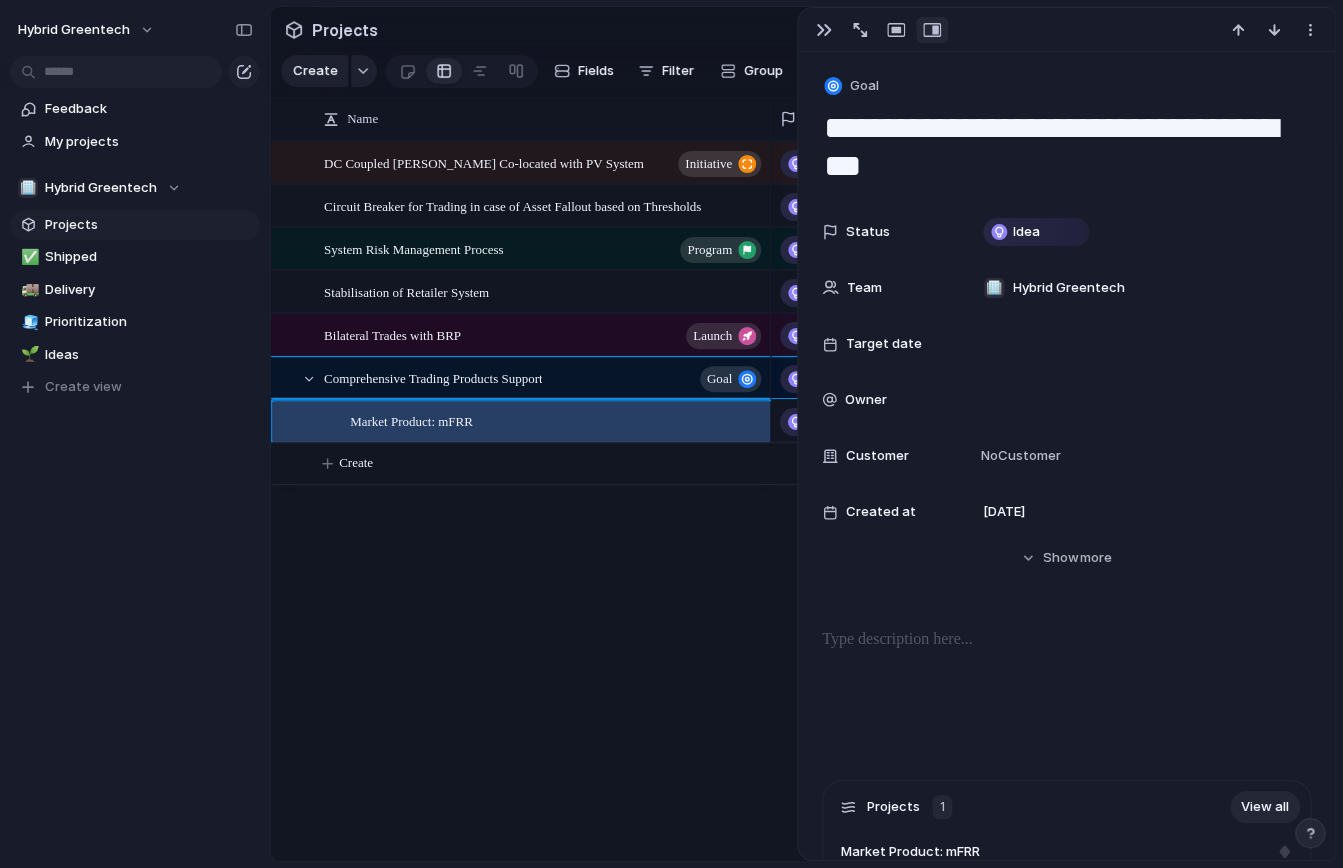 click on "DC Coupled [PERSON_NAME] Co-located with PV System initiative Circuit Breaker for Trading in case of Asset Fallout based on Thresholds System Risk Management Process program Stabilisation of Retailer System Bilateral Trades with BRP Launch Market Product: mFRR Comprehensive Trading Products Support Goal Idea 🏢 Hybrid Greentech Idea 🏢 Hybrid Greentech Idea 🏢 Hybrid Greentech Idea 🏢 Hybrid Greentech Idea 🏢 Hybrid Greentech Idea 🏢 Hybrid Greentech Idea 🏢 Hybrid Greentech Create" at bounding box center (803, 501) 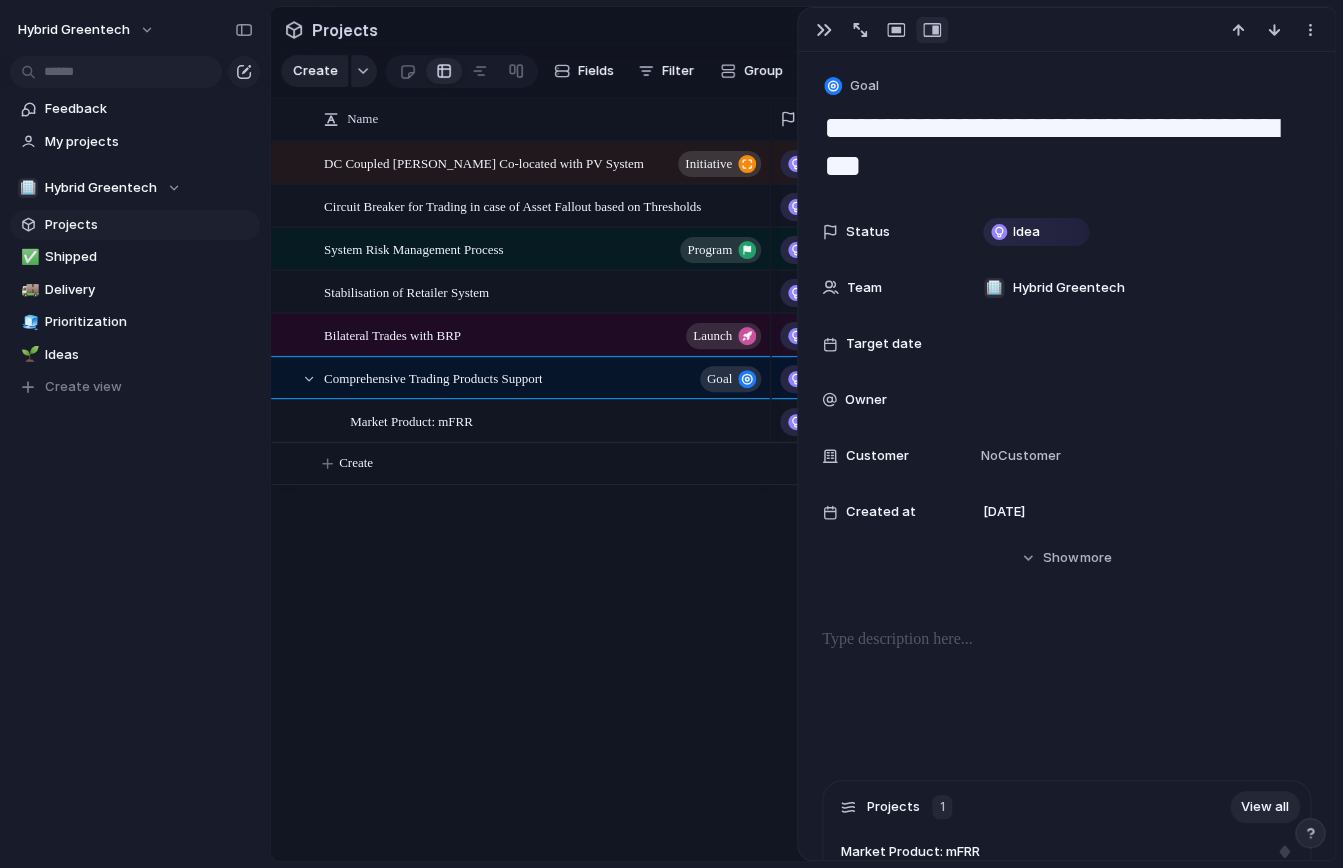 click on "DC Coupled [PERSON_NAME] Co-located with PV System initiative Circuit Breaker for Trading in case of Asset Fallout based on Thresholds System Risk Management Process program Stabilisation of Retailer System Bilateral Trades with BRP Launch Market Product: mFRR Comprehensive Trading Products Support Goal Idea 🏢 Hybrid Greentech Idea 🏢 Hybrid Greentech Idea 🏢 Hybrid Greentech Idea 🏢 Hybrid Greentech Idea 🏢 Hybrid Greentech Idea 🏢 Hybrid Greentech Idea 🏢 Hybrid Greentech Create" at bounding box center (803, 501) 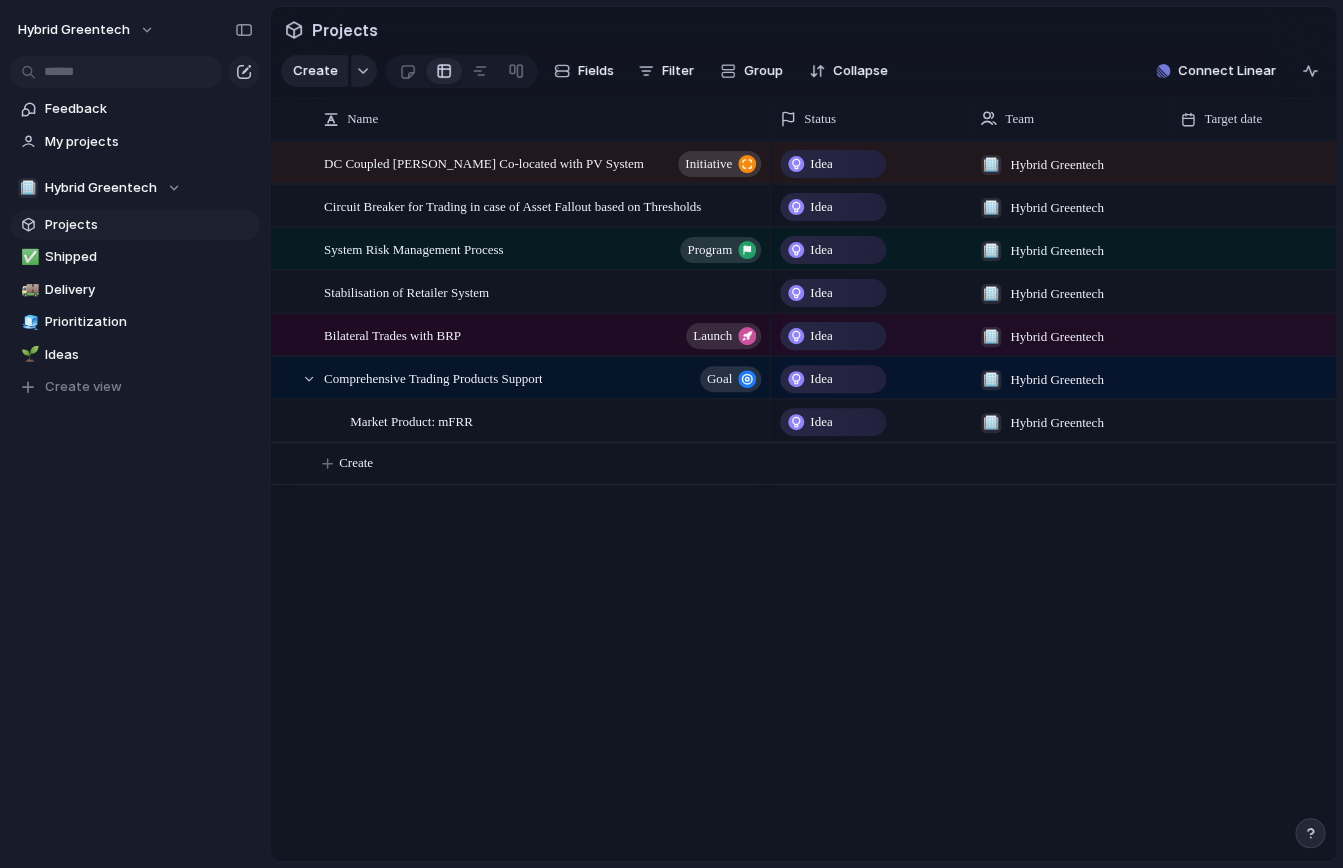 click on "DC Coupled [PERSON_NAME] Co-located with PV System initiative Circuit Breaker for Trading in case of Asset Fallout based on Thresholds System Risk Management Process program Stabilisation of Retailer System Bilateral Trades with BRP Launch Market Product: mFRR Comprehensive Trading Products Support Goal Idea 🏢 Hybrid Greentech Idea 🏢 Hybrid Greentech Idea 🏢 Hybrid Greentech Idea 🏢 Hybrid Greentech Idea 🏢 Hybrid Greentech Idea 🏢 Hybrid Greentech Idea 🏢 Hybrid Greentech Create" at bounding box center [803, 501] 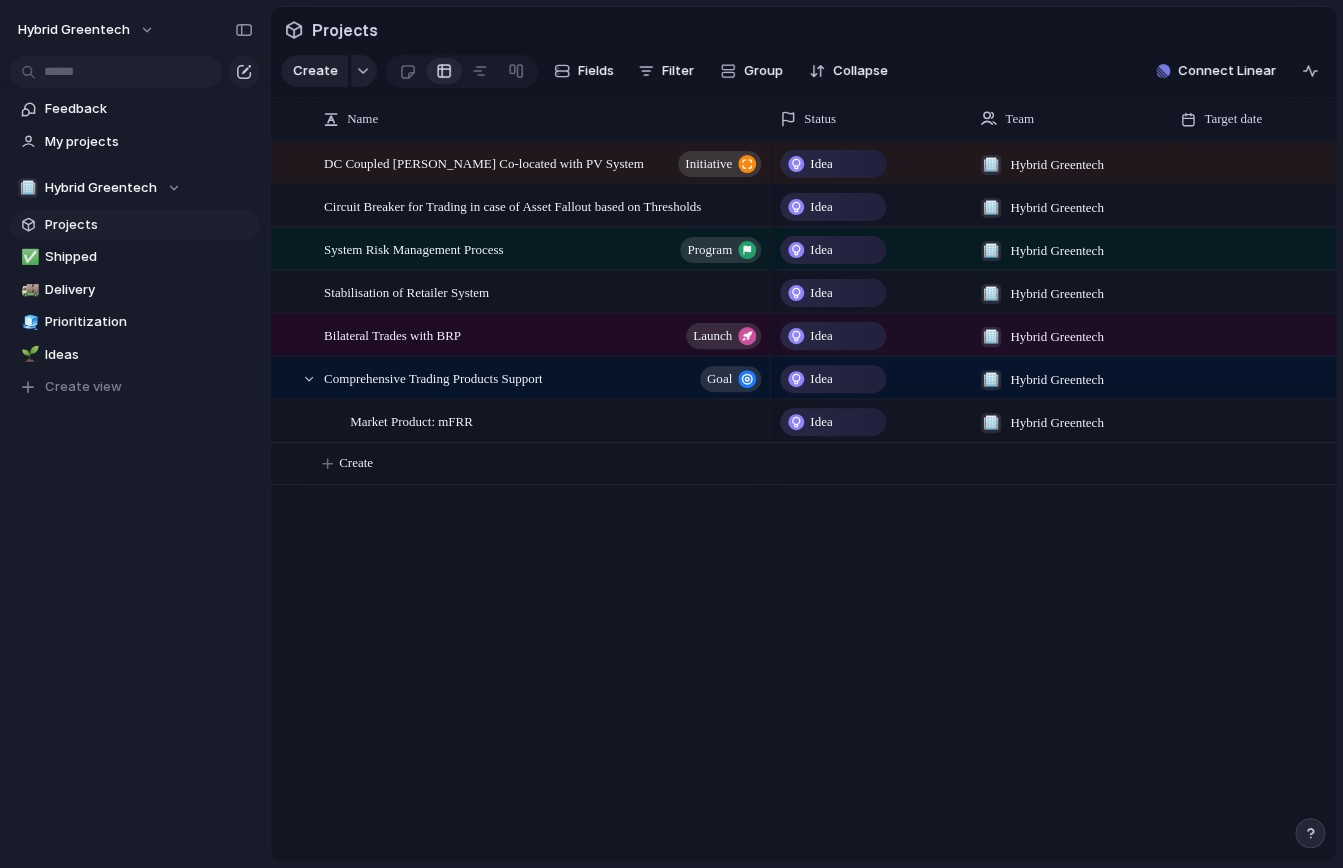 click on "DC Coupled [PERSON_NAME] Co-located with PV System initiative Circuit Breaker for Trading in case of Asset Fallout based on Thresholds System Risk Management Process program Stabilisation of Retailer System Bilateral Trades with BRP Launch Market Product: mFRR Comprehensive Trading Products Support Goal Idea 🏢 Hybrid Greentech Idea 🏢 Hybrid Greentech Idea 🏢 Hybrid Greentech Idea 🏢 Hybrid Greentech Idea 🏢 Hybrid Greentech Idea 🏢 Hybrid Greentech Idea 🏢 Hybrid Greentech Create" at bounding box center [803, 501] 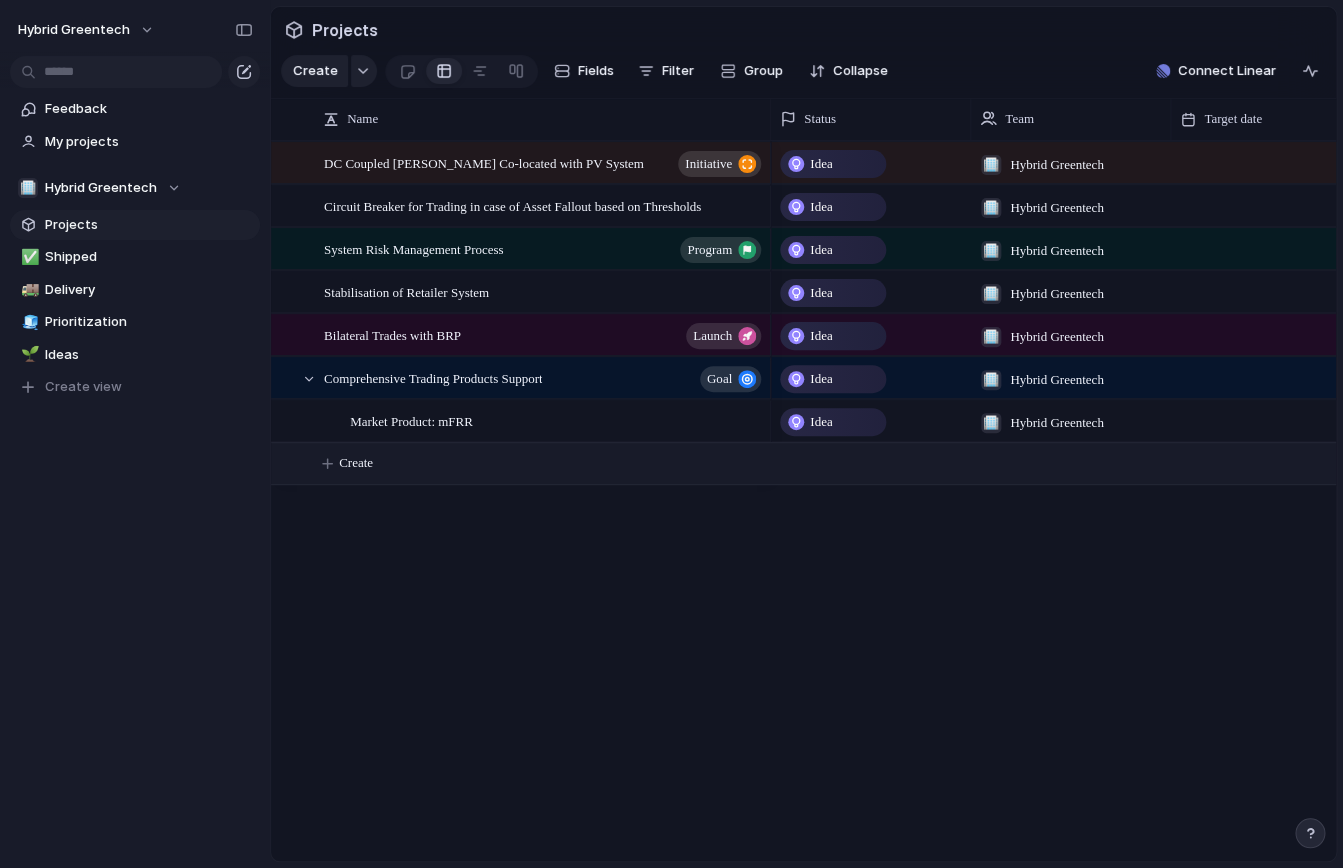 click on "Create" at bounding box center [829, 463] 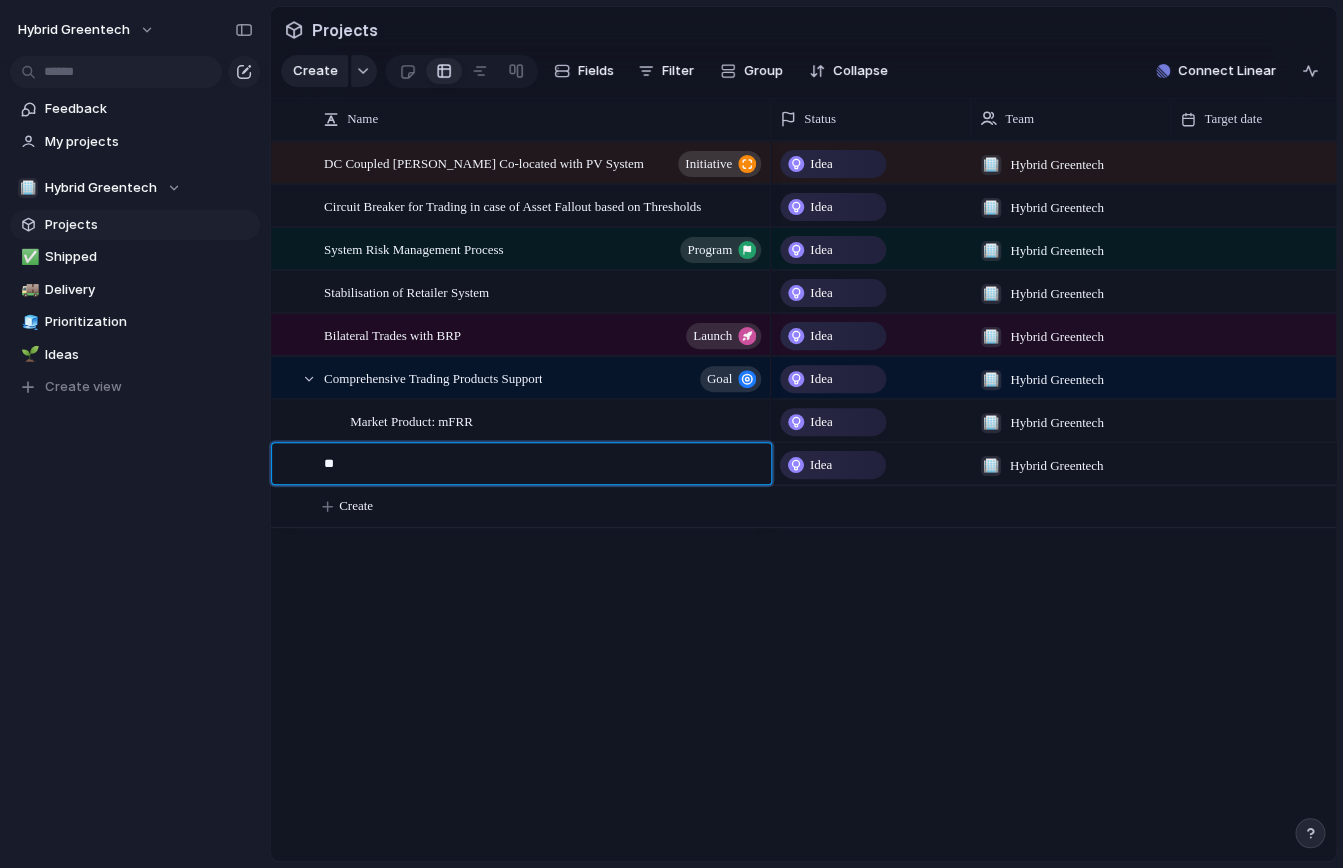 type on "*" 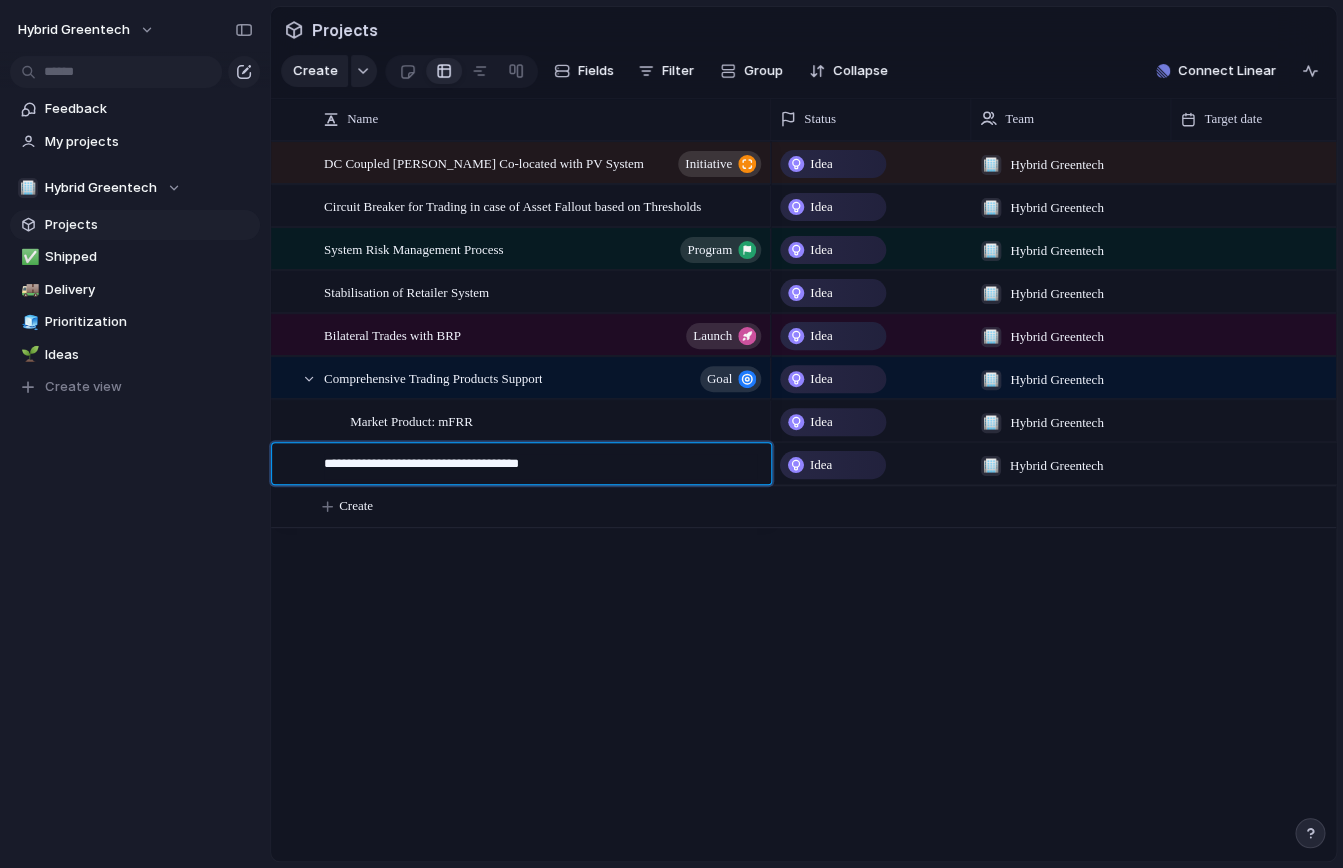 type on "**********" 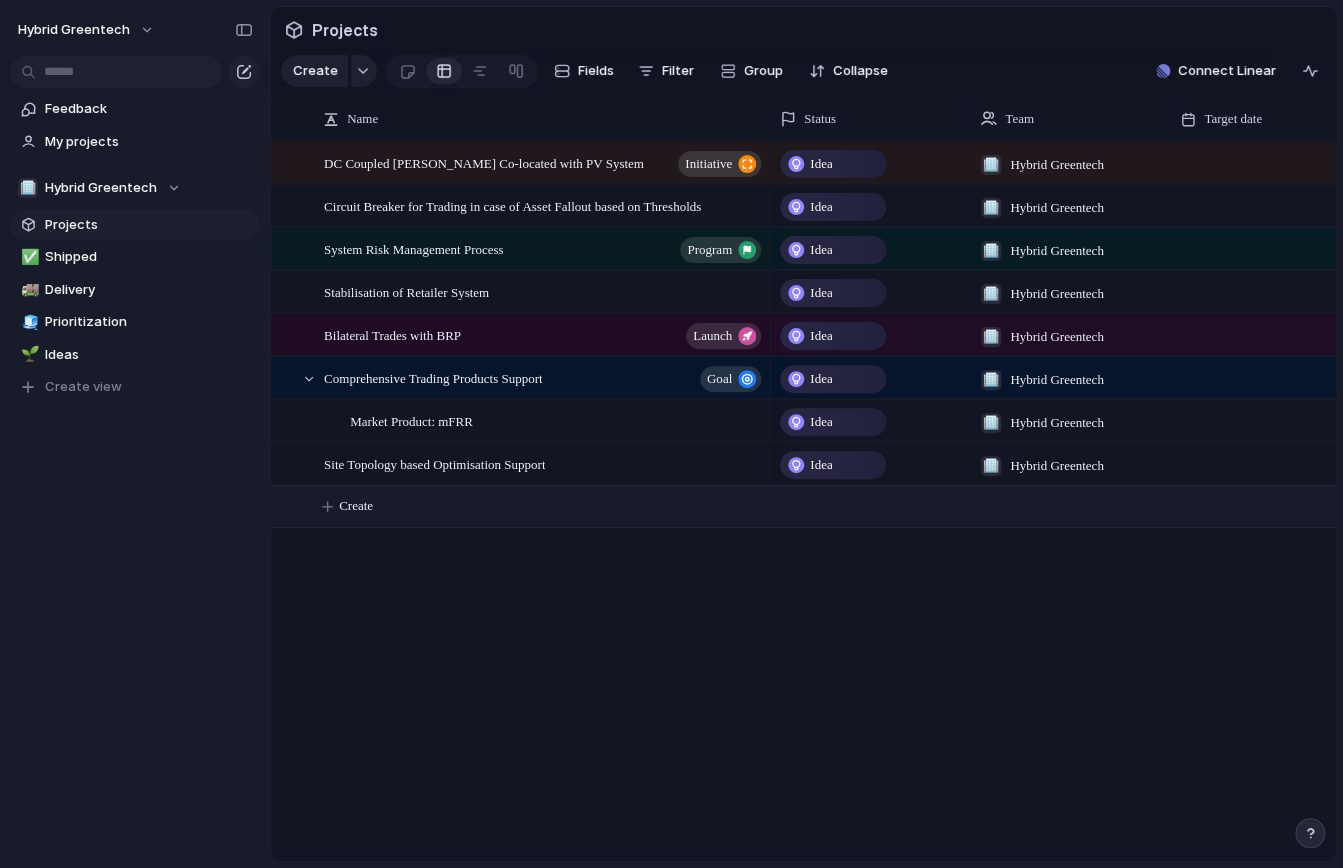 click on "Hybrid Greentech Feedback My projects 🏢 Hybrid Greentech Projects ✅ Shipped 🚚 Delivery 🧊 Prioritization 🌱 Ideas
To pick up a draggable item, press the space bar.
While dragging, use the arrow keys to move the item.
Press space again to drop the item in its new position, or press escape to cancel.
Create view Projects Create Fields Filter Group Zoom Collapse Connect Linear
Name
Status
Team
Target date
Owner DC Coupled [PERSON_NAME] Co-located with PV System initiative System Risk Management Process program Stabilisation of Retailer System" at bounding box center (671, 0) 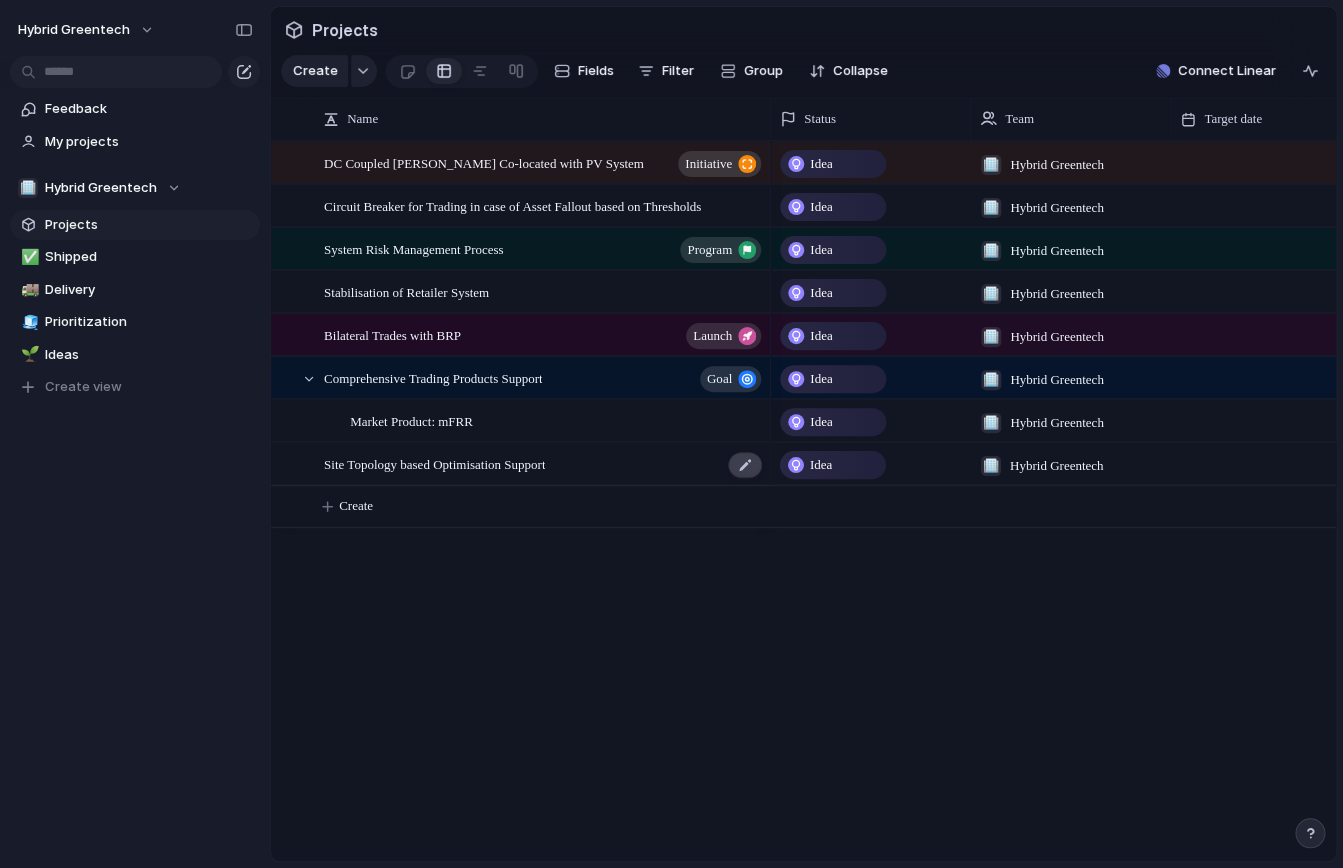 click at bounding box center (745, 465) 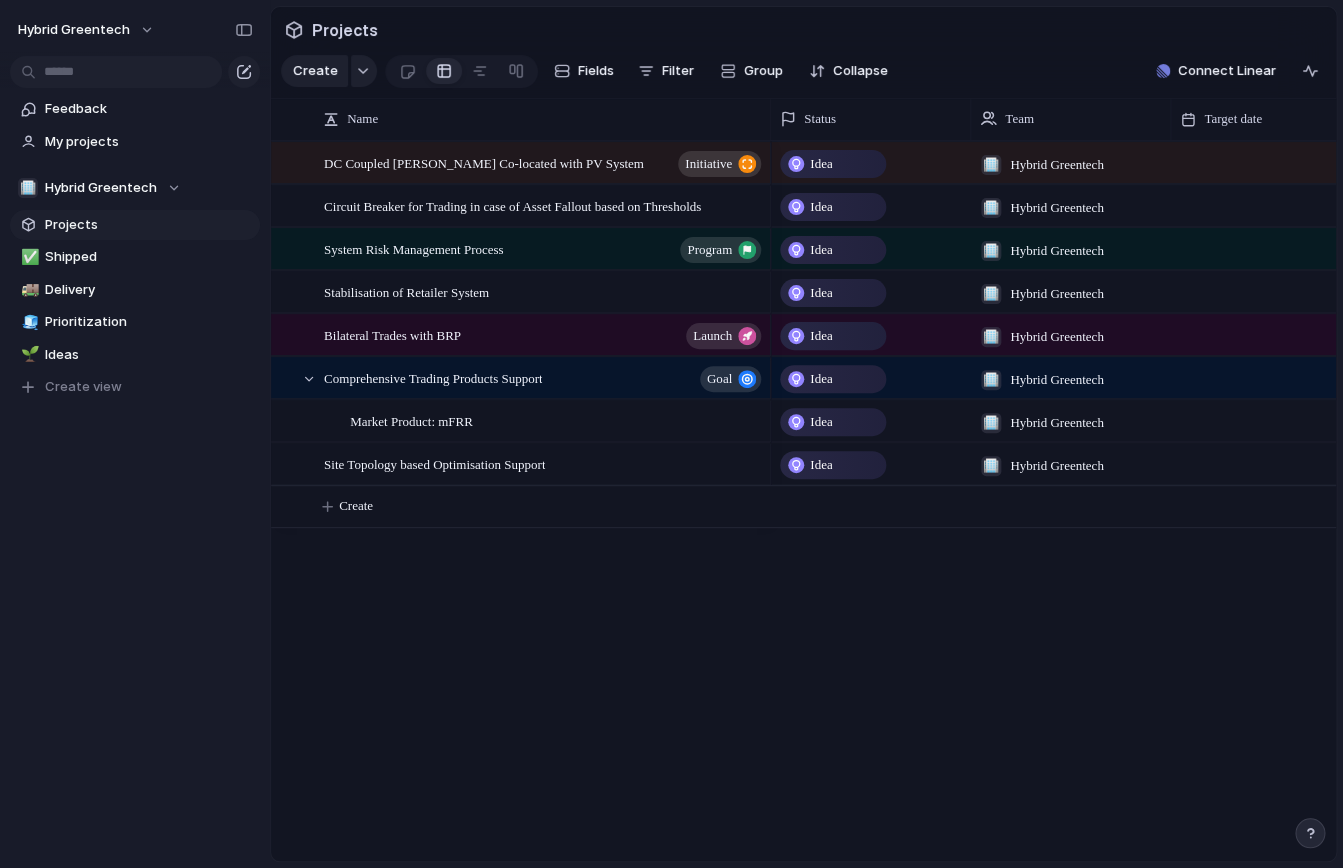 click on "Hybrid Greentech Feedback My projects 🏢 Hybrid Greentech Projects ✅ Shipped 🚚 Delivery 🧊 Prioritization 🌱 Ideas
To pick up a draggable item, press the space bar.
While dragging, use the arrow keys to move the item.
Press space again to drop the item in its new position, or press escape to cancel.
Create view Projects Create Fields Filter Group Zoom Collapse Connect Linear
Name
Status
Team
Target date
Owner DC Coupled [PERSON_NAME] Co-located with PV System initiative System Risk Management Process program Stabilisation of Retailer System" at bounding box center (671, 0) 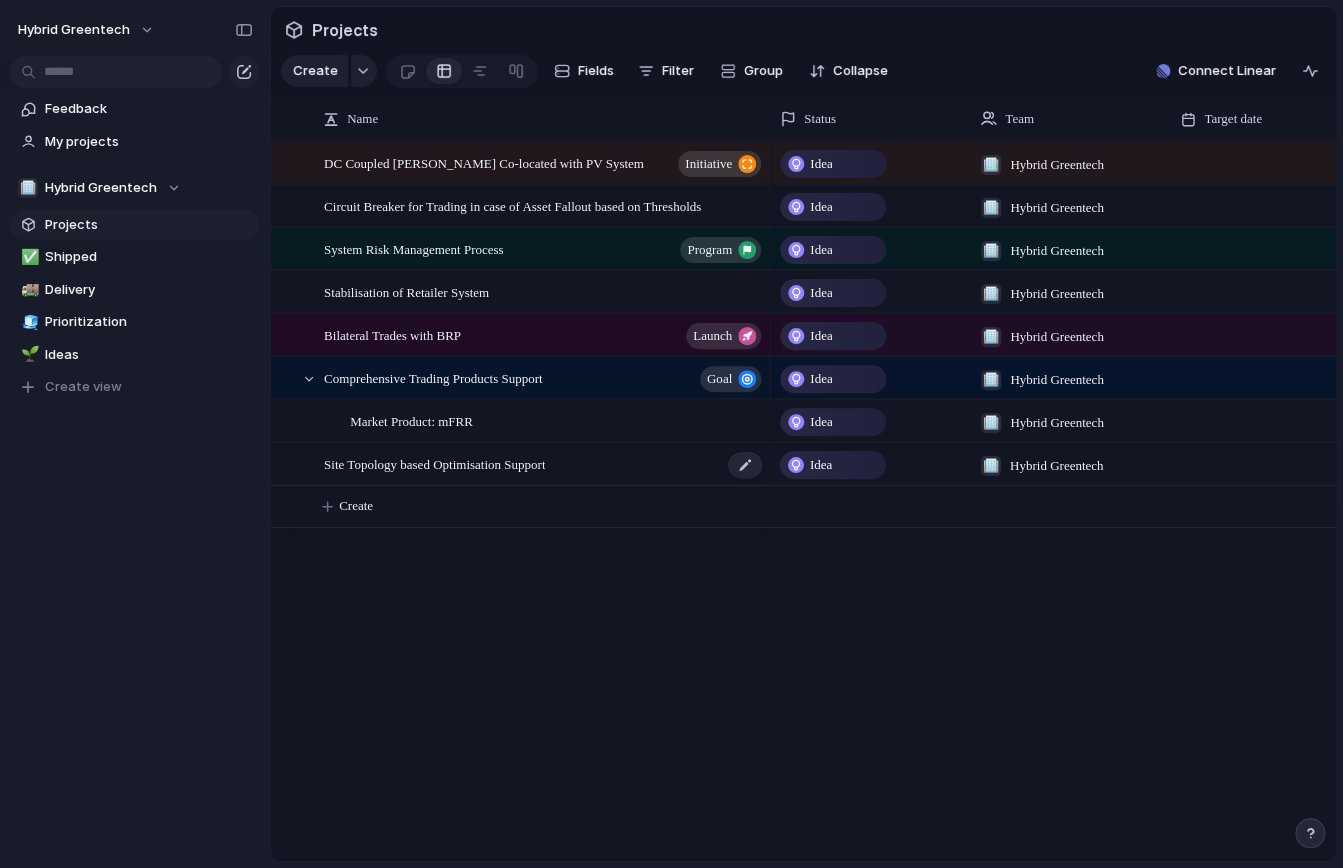 click on "Site Topology based Optimisation Support" at bounding box center (544, 464) 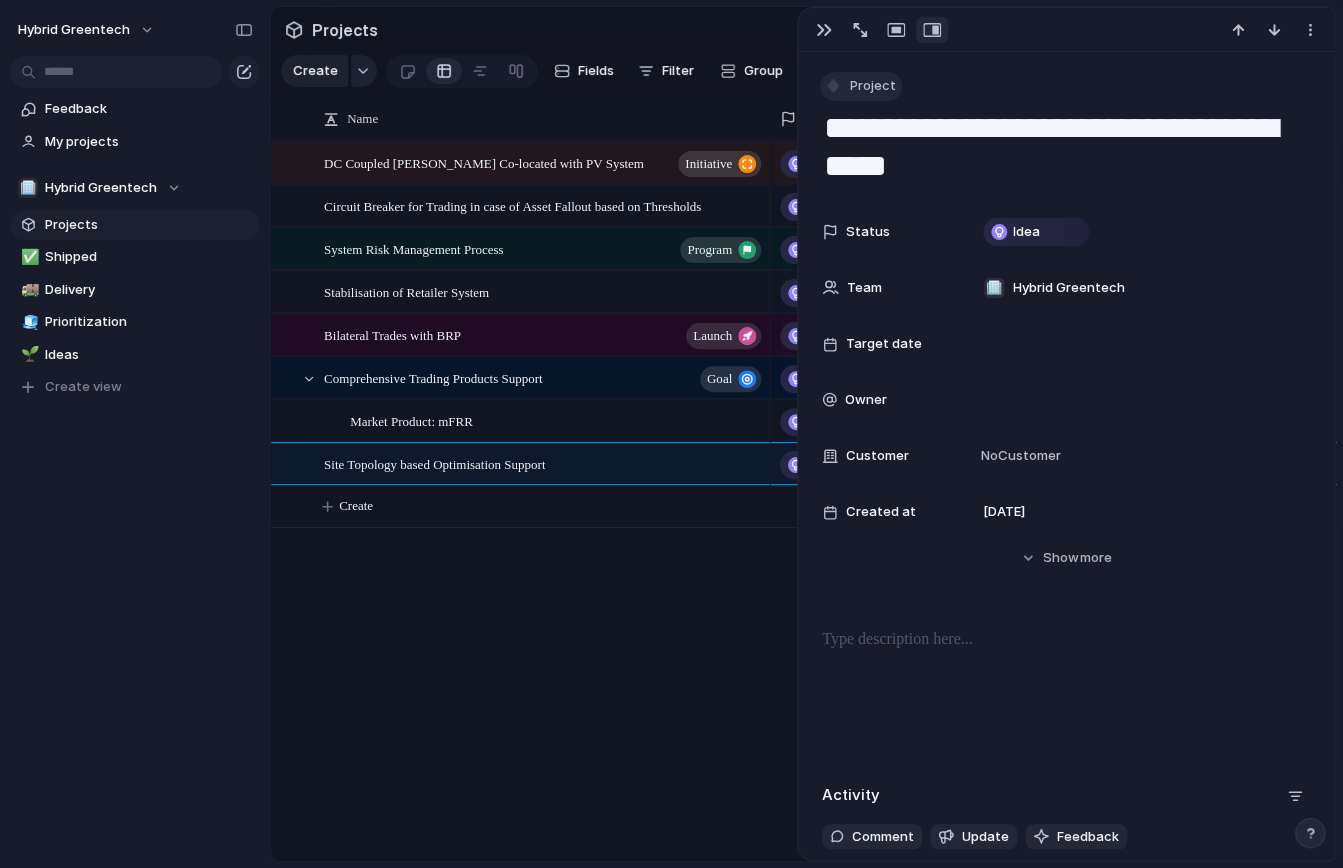 click on "Project" at bounding box center [873, 86] 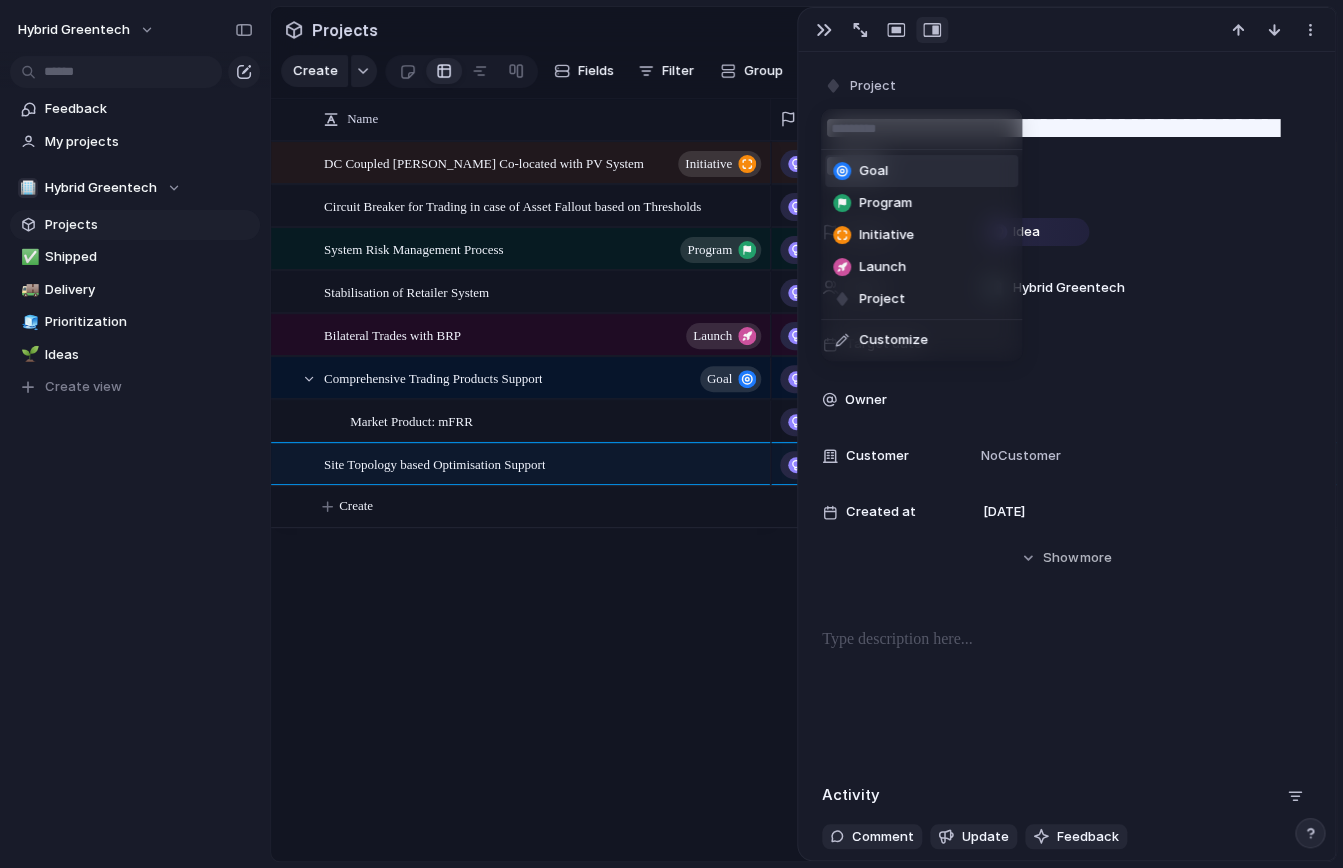 click on "Goal" at bounding box center (873, 171) 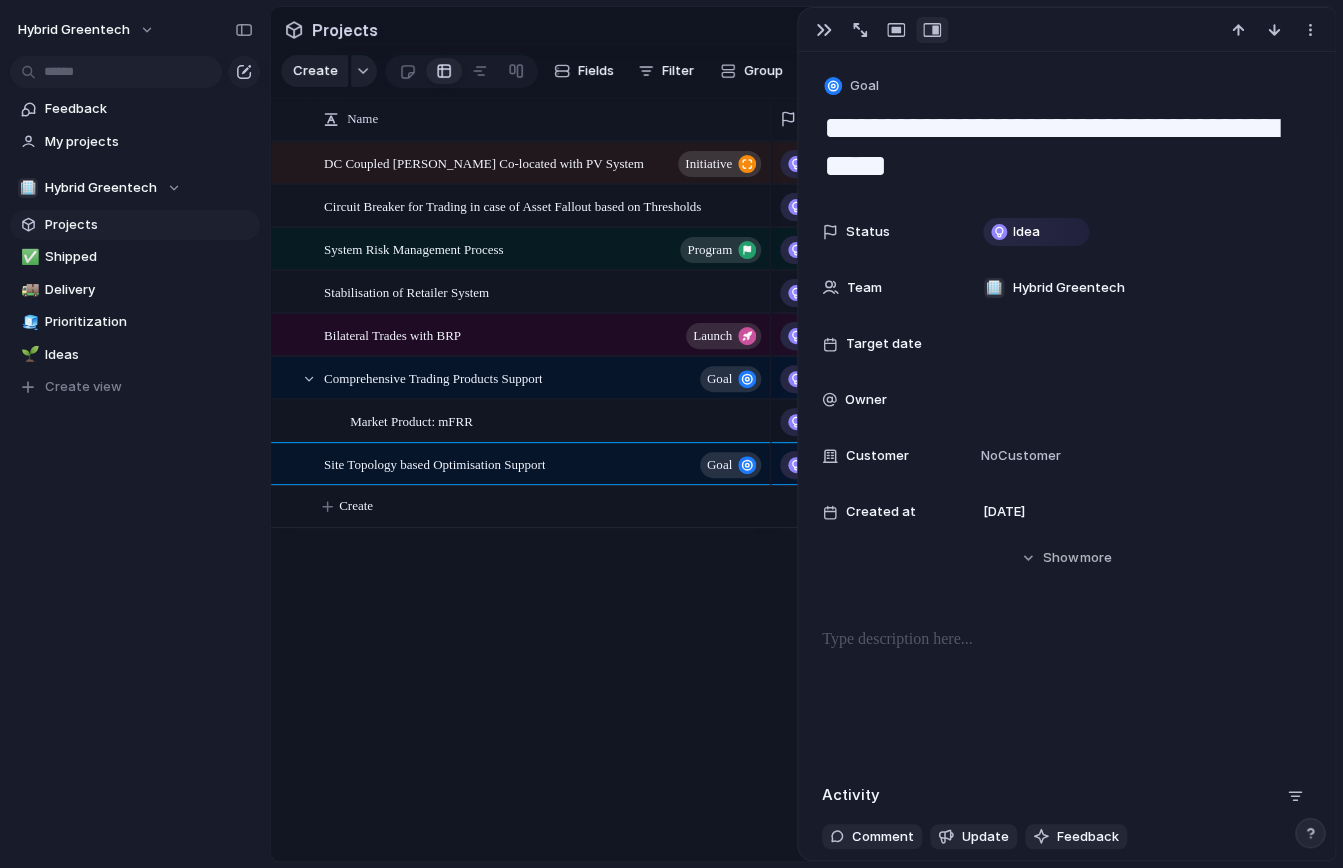 click on "DC Coupled [PERSON_NAME] Co-located with PV System initiative Circuit Breaker for Trading in case of Asset Fallout based on Thresholds System Risk Management Process program Stabilisation of Retailer System Bilateral Trades with BRP Launch Market Product: mFRR Comprehensive Trading Products Support Goal Site Topology based Optimisation Support Goal Idea 🏢 Hybrid Greentech Idea 🏢 Hybrid Greentech Idea 🏢 Hybrid Greentech Idea 🏢 Hybrid Greentech Idea 🏢 Hybrid Greentech Idea 🏢 Hybrid Greentech Idea 🏢 Hybrid Greentech Idea 🏢 Hybrid Greentech Create" at bounding box center (803, 501) 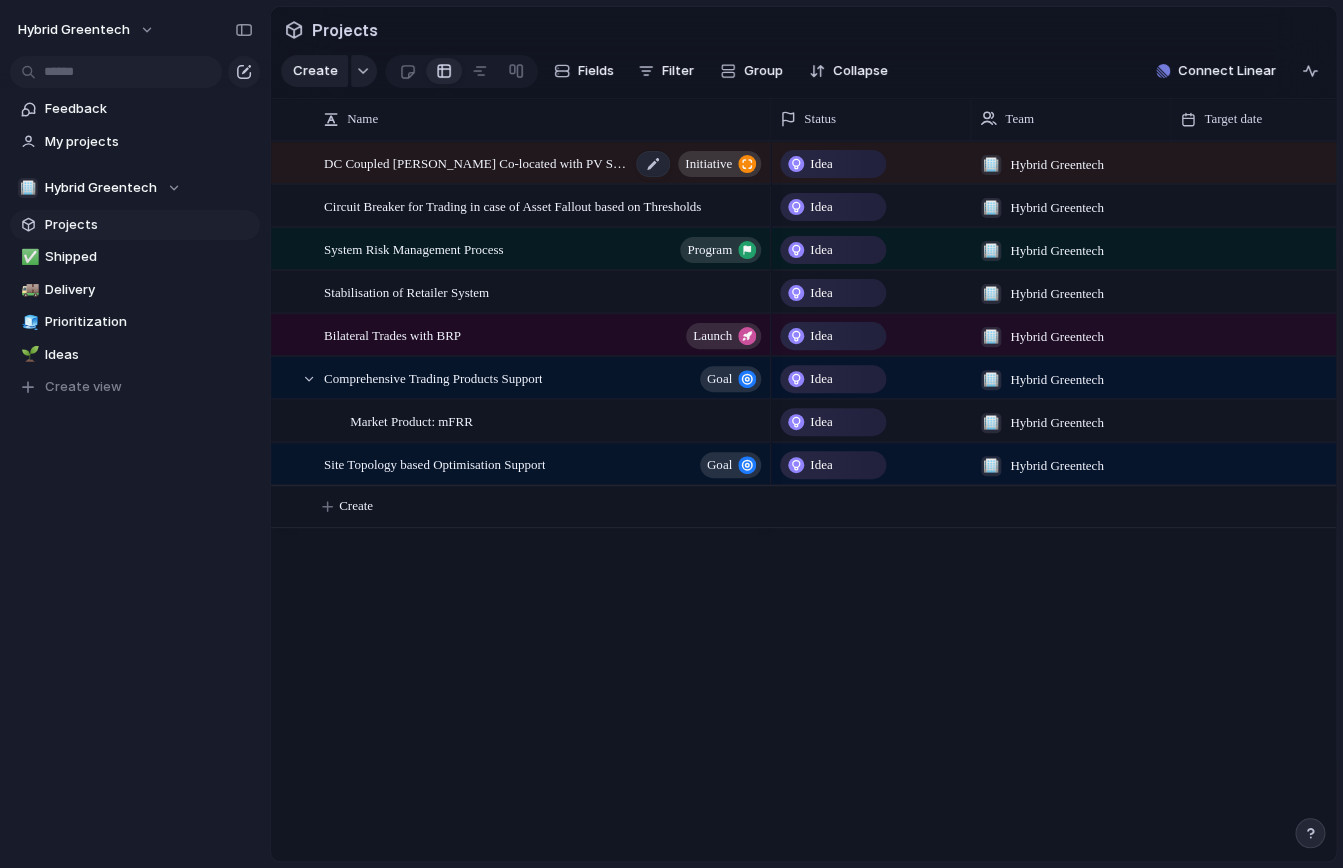 click on "DC Coupled [PERSON_NAME] Co-located with PV System" at bounding box center [477, 162] 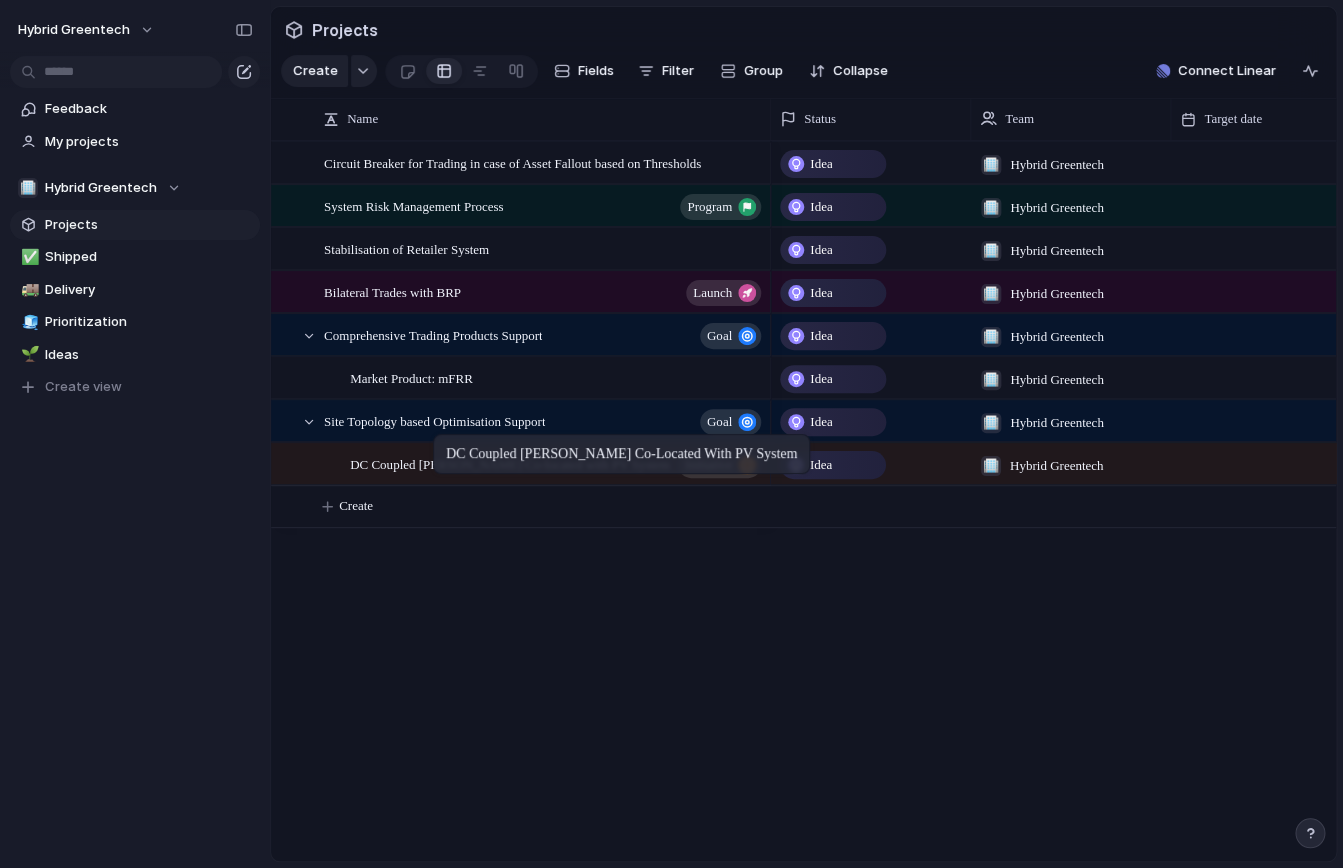 drag, startPoint x: 287, startPoint y: 160, endPoint x: 443, endPoint y: 438, distance: 318.77893 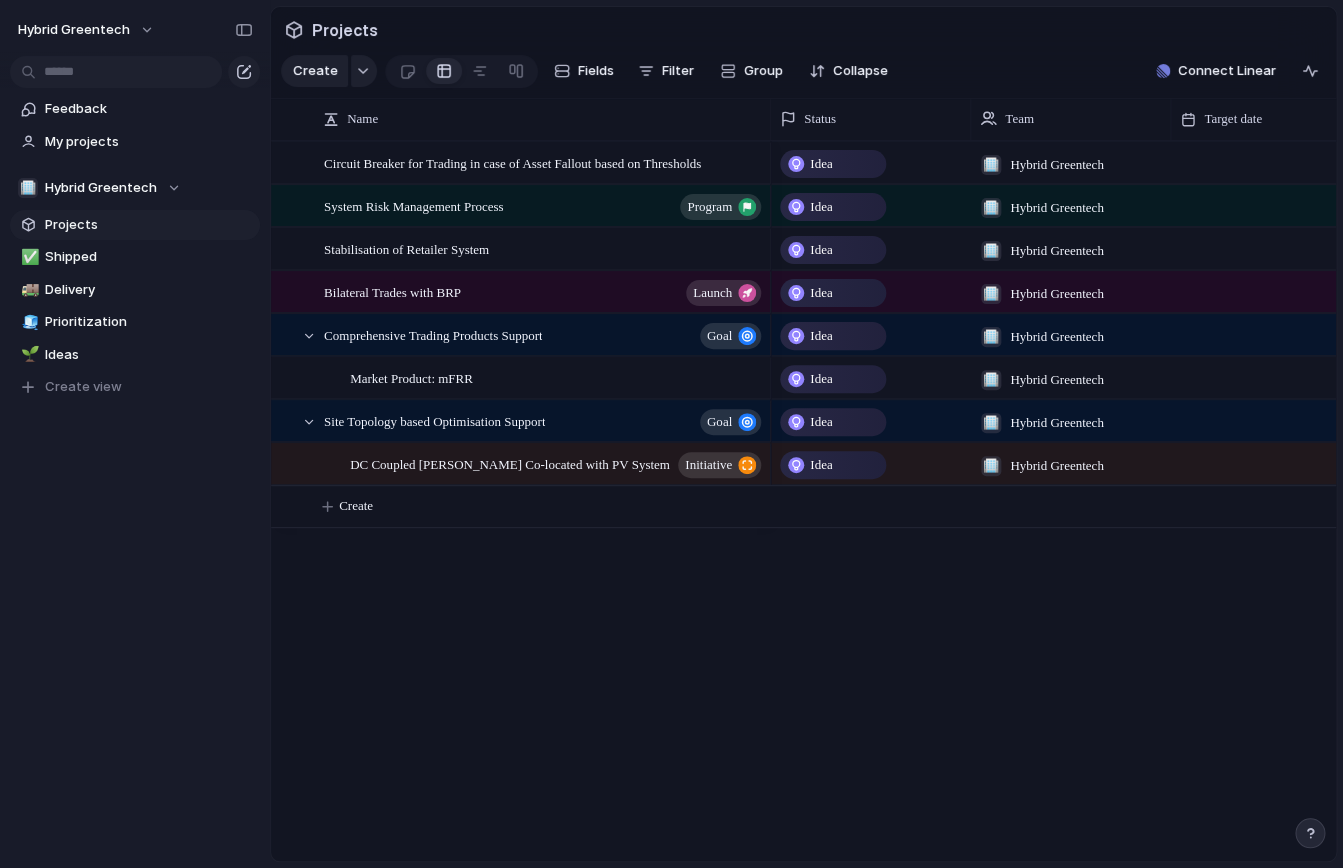 click on "DC Coupled [PERSON_NAME] Co-located with PV System initiative Circuit Breaker for Trading in case of Asset Fallout based on Thresholds System Risk Management Process program Stabilisation of Retailer System Bilateral Trades with BRP Launch Market Product: mFRR Comprehensive Trading Products Support Goal Site Topology based Optimisation Support Goal Idea 🏢 Hybrid Greentech Idea 🏢 Hybrid Greentech Idea 🏢 Hybrid Greentech Idea 🏢 Hybrid Greentech Idea 🏢 Hybrid Greentech Idea 🏢 Hybrid Greentech Idea 🏢 Hybrid Greentech Idea 🏢 Hybrid Greentech Create" at bounding box center [803, 501] 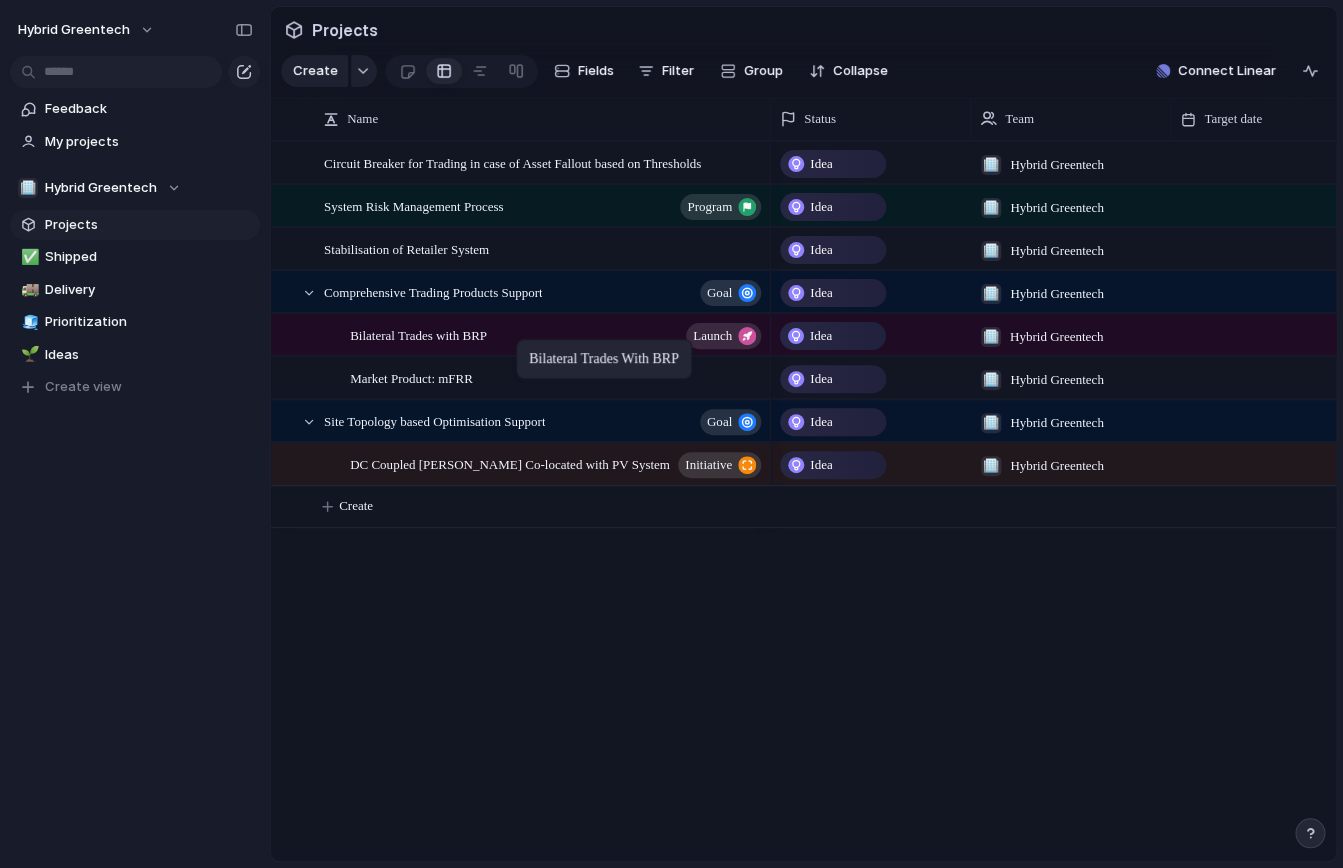 drag, startPoint x: 487, startPoint y: 291, endPoint x: 526, endPoint y: 343, distance: 65 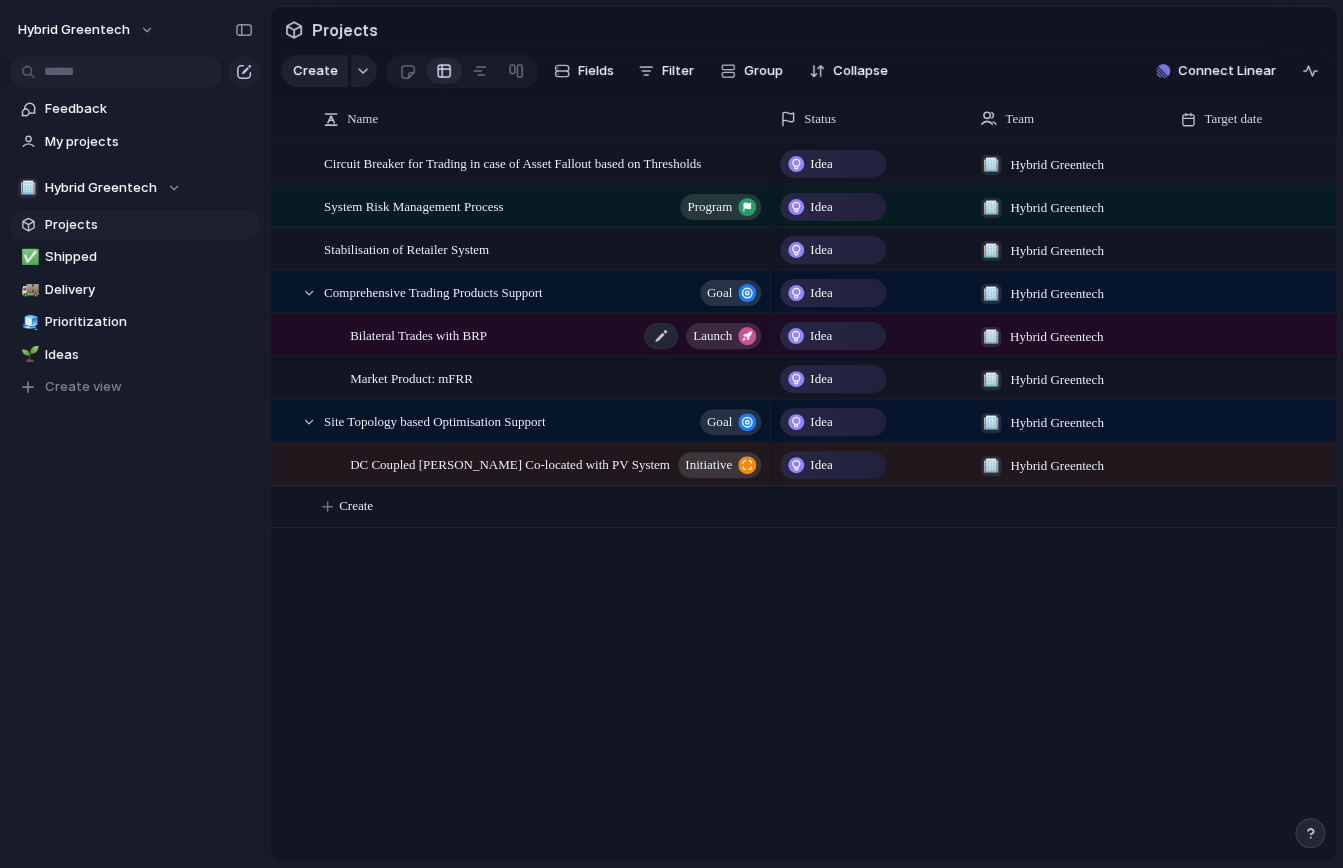 click at bounding box center [747, 336] 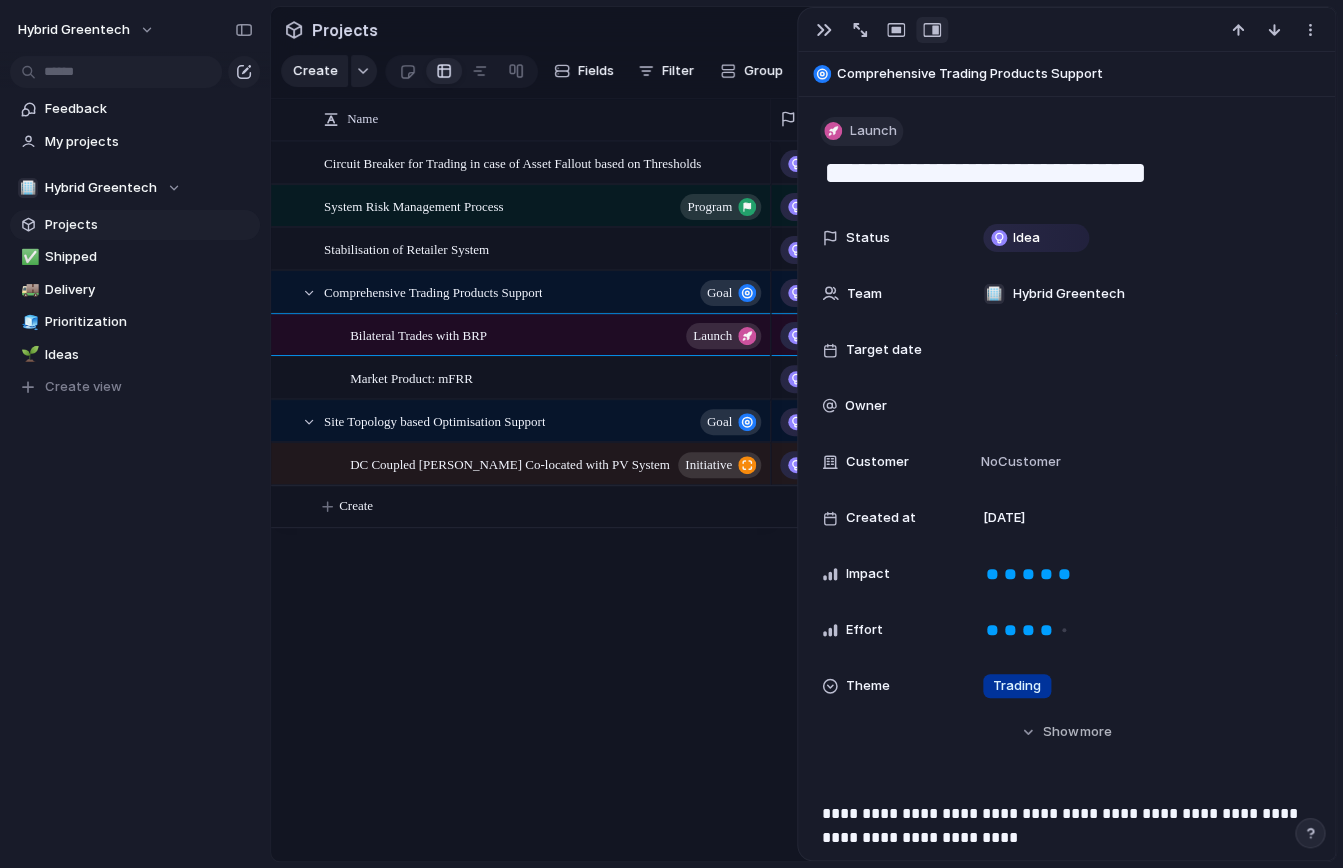 click on "Launch" at bounding box center [873, 131] 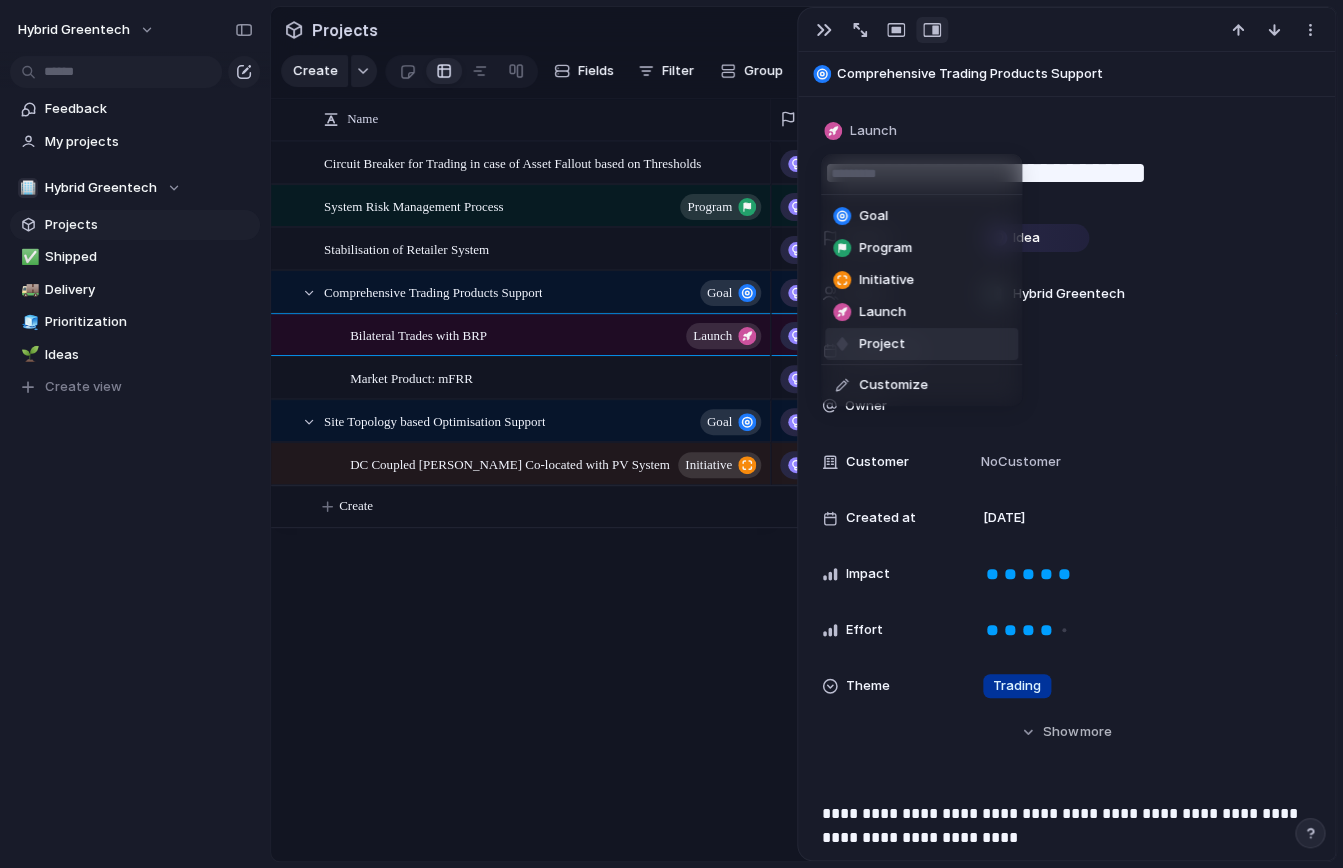 click on "Project" at bounding box center (882, 344) 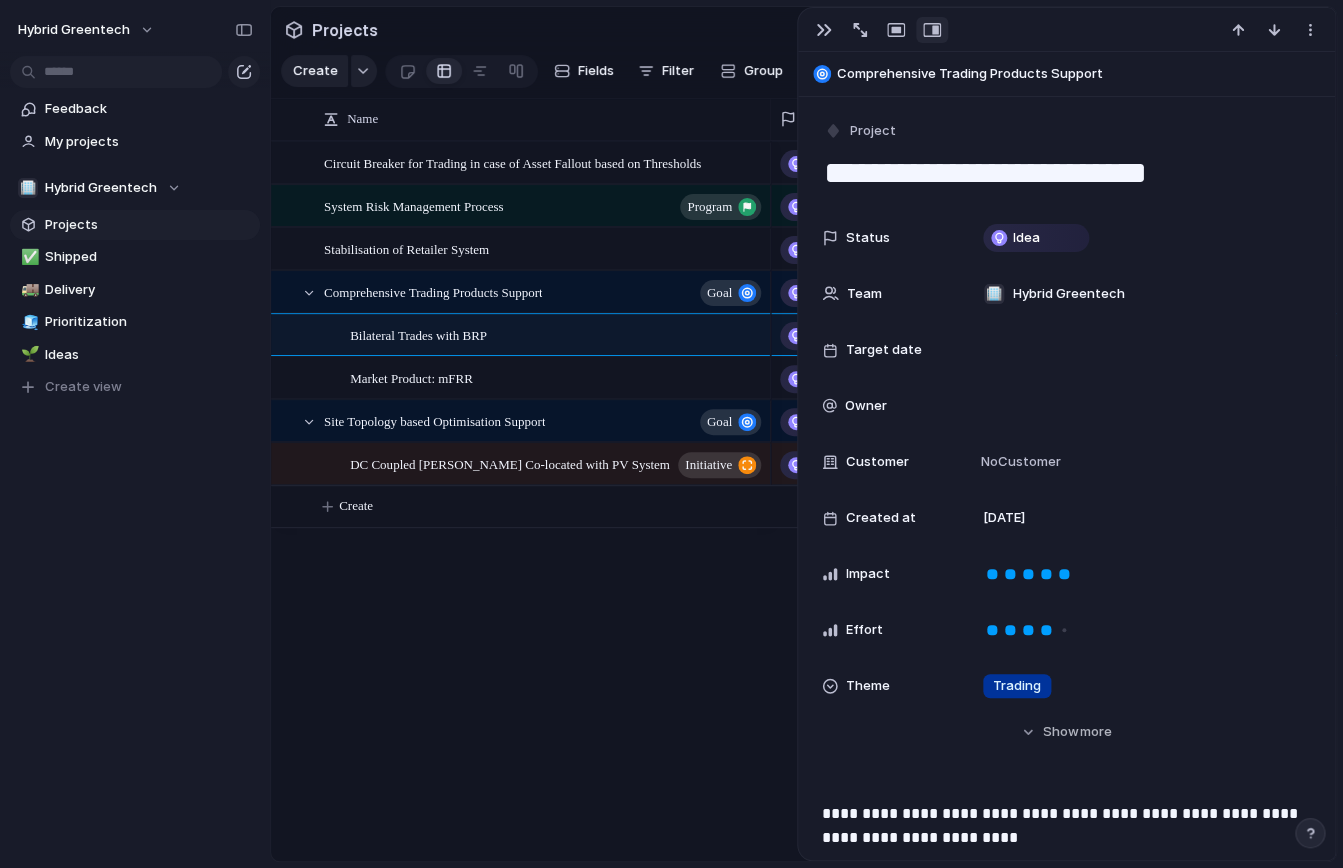click on "DC Coupled [PERSON_NAME] Co-located with PV System initiative Circuit Breaker for Trading in case of Asset Fallout based on Thresholds System Risk Management Process program Stabilisation of Retailer System Bilateral Trades with BRP Market Product: mFRR Comprehensive Trading Products Support Goal Site Topology based Optimisation Support Goal Idea 🏢 Hybrid Greentech Idea 🏢 Hybrid Greentech Idea 🏢 Hybrid Greentech Idea 🏢 Hybrid Greentech Idea 🏢 Hybrid Greentech Idea 🏢 Hybrid Greentech Idea 🏢 Hybrid Greentech Idea 🏢 Hybrid Greentech Create" at bounding box center (803, 501) 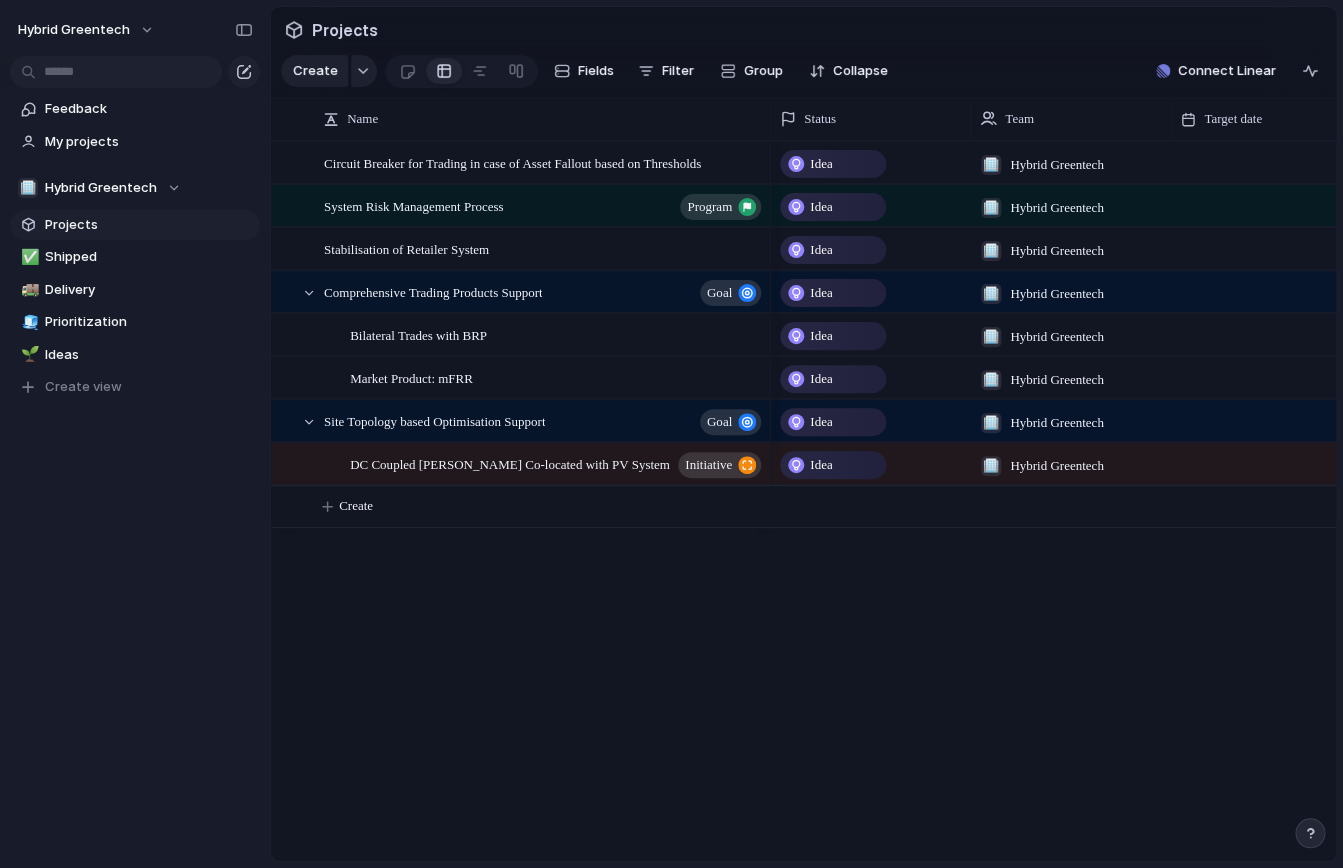 click on "DC Coupled [PERSON_NAME] Co-located with PV System initiative Circuit Breaker for Trading in case of Asset Fallout based on Thresholds System Risk Management Process program Stabilisation of Retailer System Bilateral Trades with BRP Market Product: mFRR Comprehensive Trading Products Support Goal Site Topology based Optimisation Support Goal Idea 🏢 Hybrid Greentech Idea 🏢 Hybrid Greentech Idea 🏢 Hybrid Greentech Idea 🏢 Hybrid Greentech Idea 🏢 Hybrid Greentech Idea 🏢 Hybrid Greentech Idea 🏢 Hybrid Greentech Idea 🏢 Hybrid Greentech Create" at bounding box center [803, 501] 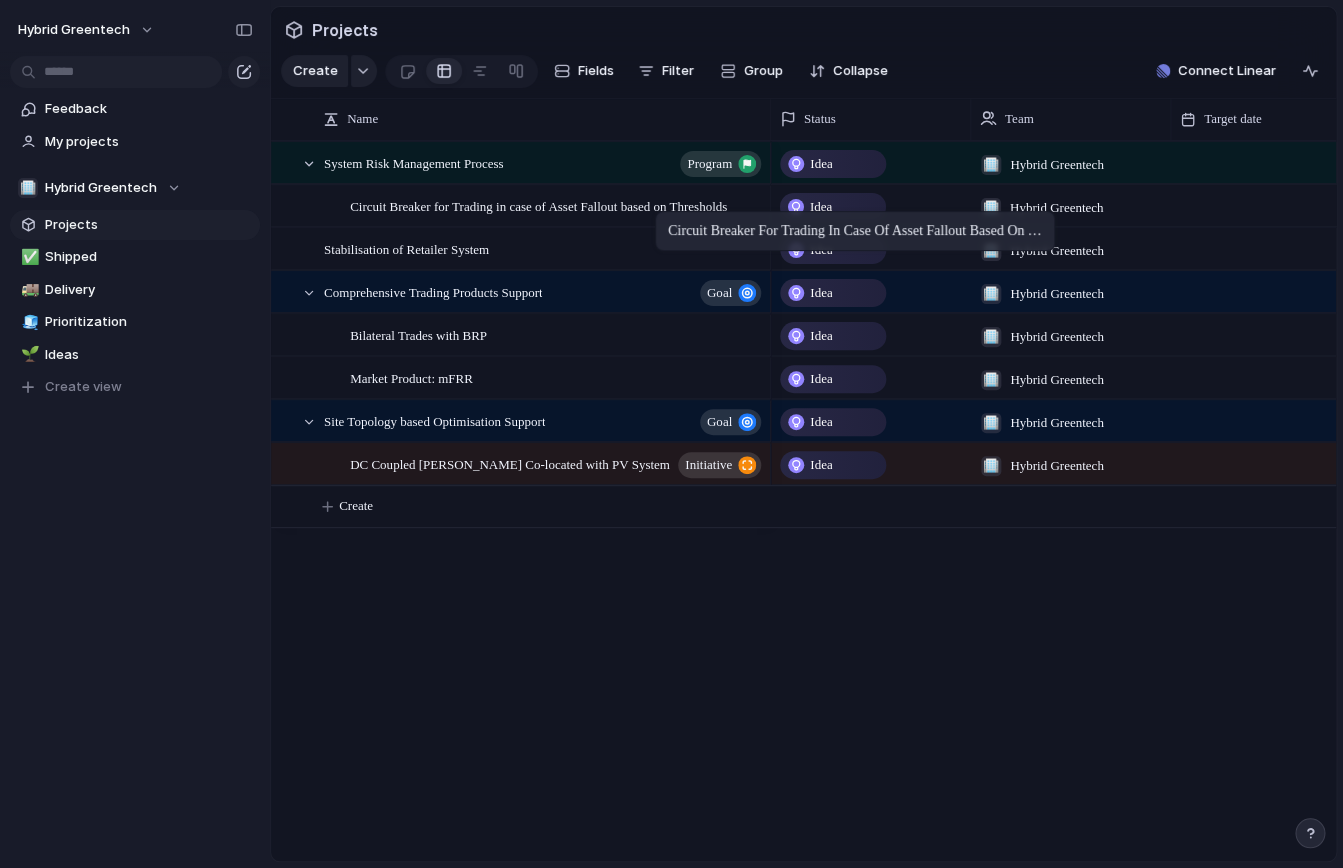 drag, startPoint x: 613, startPoint y: 159, endPoint x: 665, endPoint y: 215, distance: 76.41989 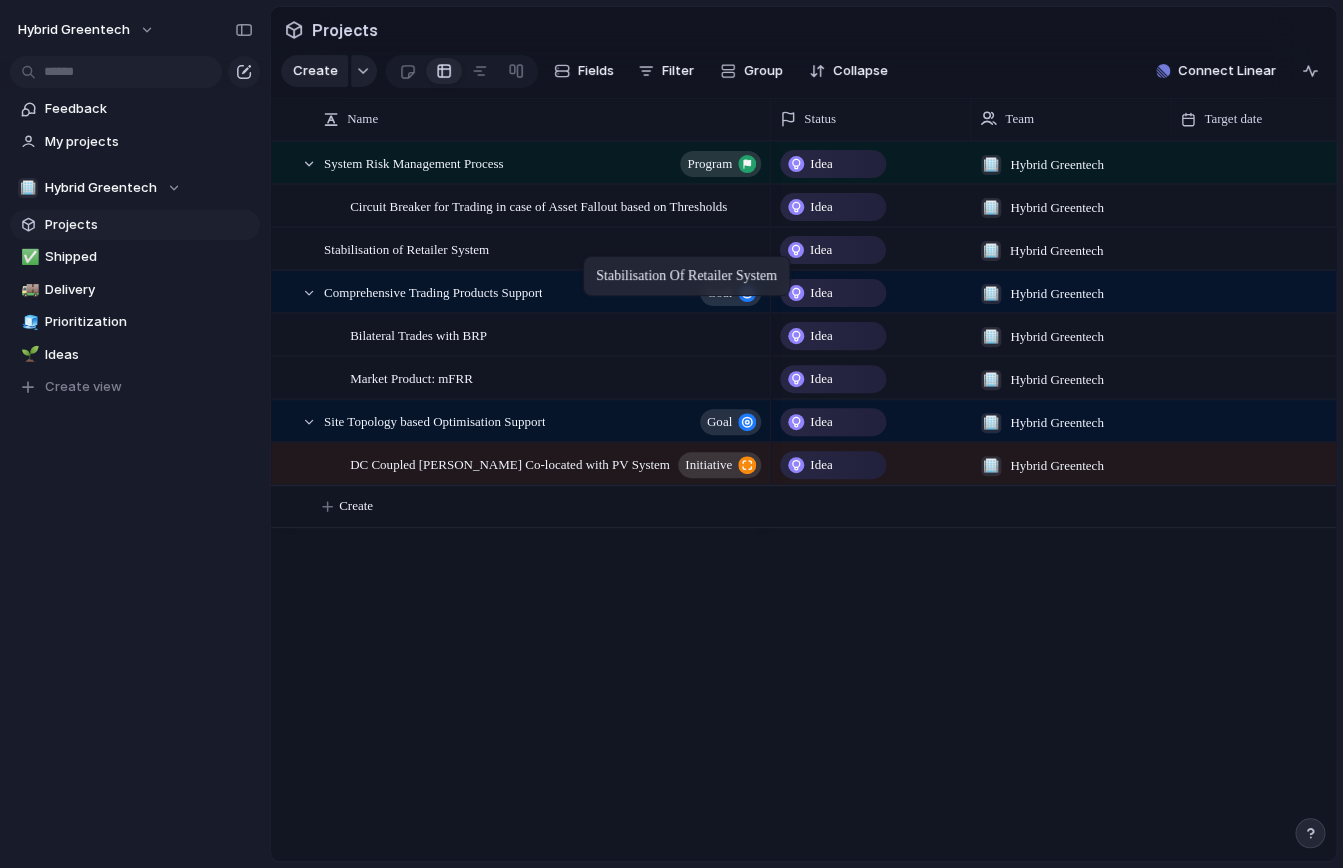 drag, startPoint x: 546, startPoint y: 254, endPoint x: 593, endPoint y: 260, distance: 47.38143 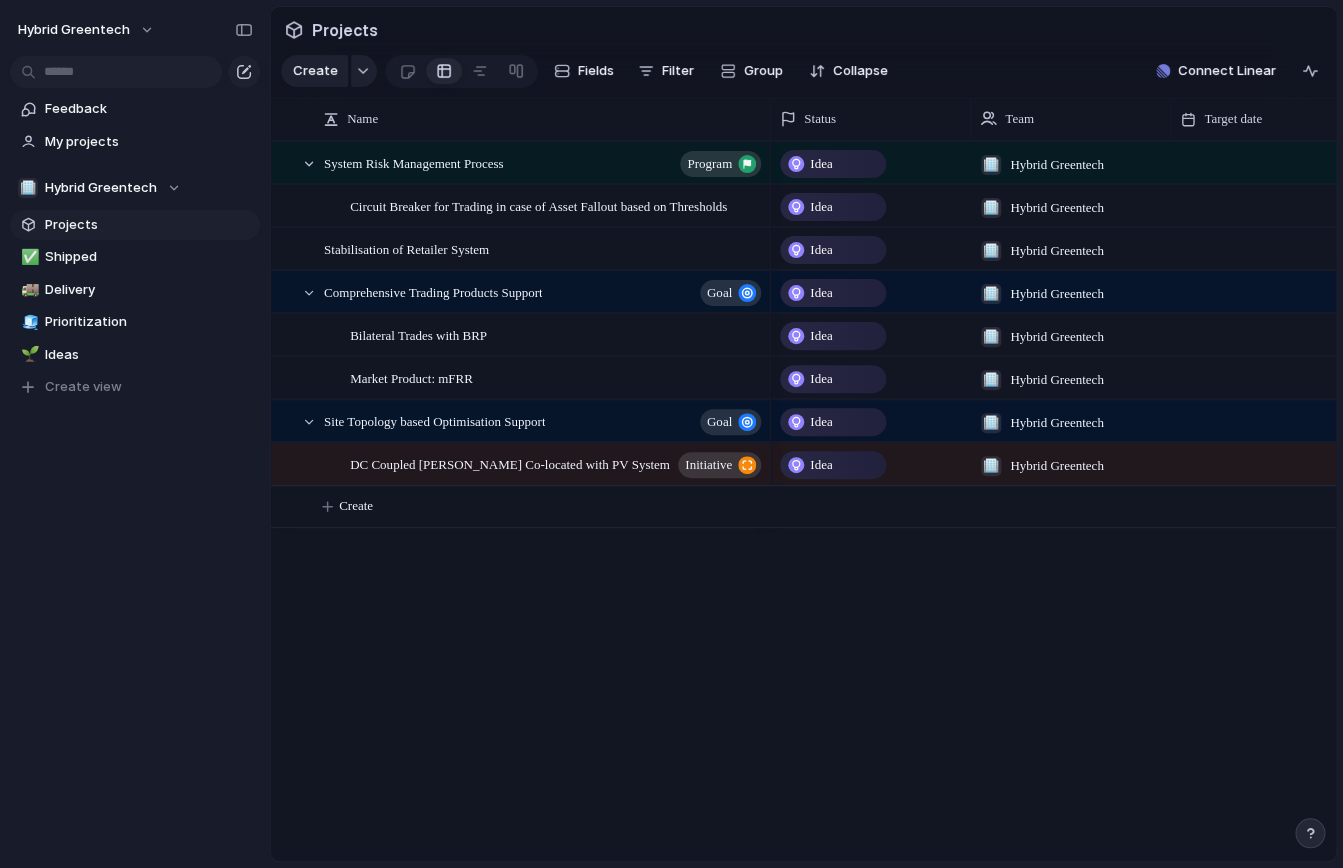 click on "DC Coupled [PERSON_NAME] Co-located with PV System initiative Circuit Breaker for Trading in case of Asset Fallout based on Thresholds System Risk Management Process program Stabilisation of Retailer System Bilateral Trades with BRP Market Product: mFRR Comprehensive Trading Products Support Goal Site Topology based Optimisation Support Goal Idea 🏢 Hybrid Greentech Idea 🏢 Hybrid Greentech Idea 🏢 Hybrid Greentech Idea 🏢 Hybrid Greentech Idea 🏢 Hybrid Greentech Idea 🏢 Hybrid Greentech Idea 🏢 Hybrid Greentech Idea 🏢 Hybrid Greentech Create" at bounding box center (803, 501) 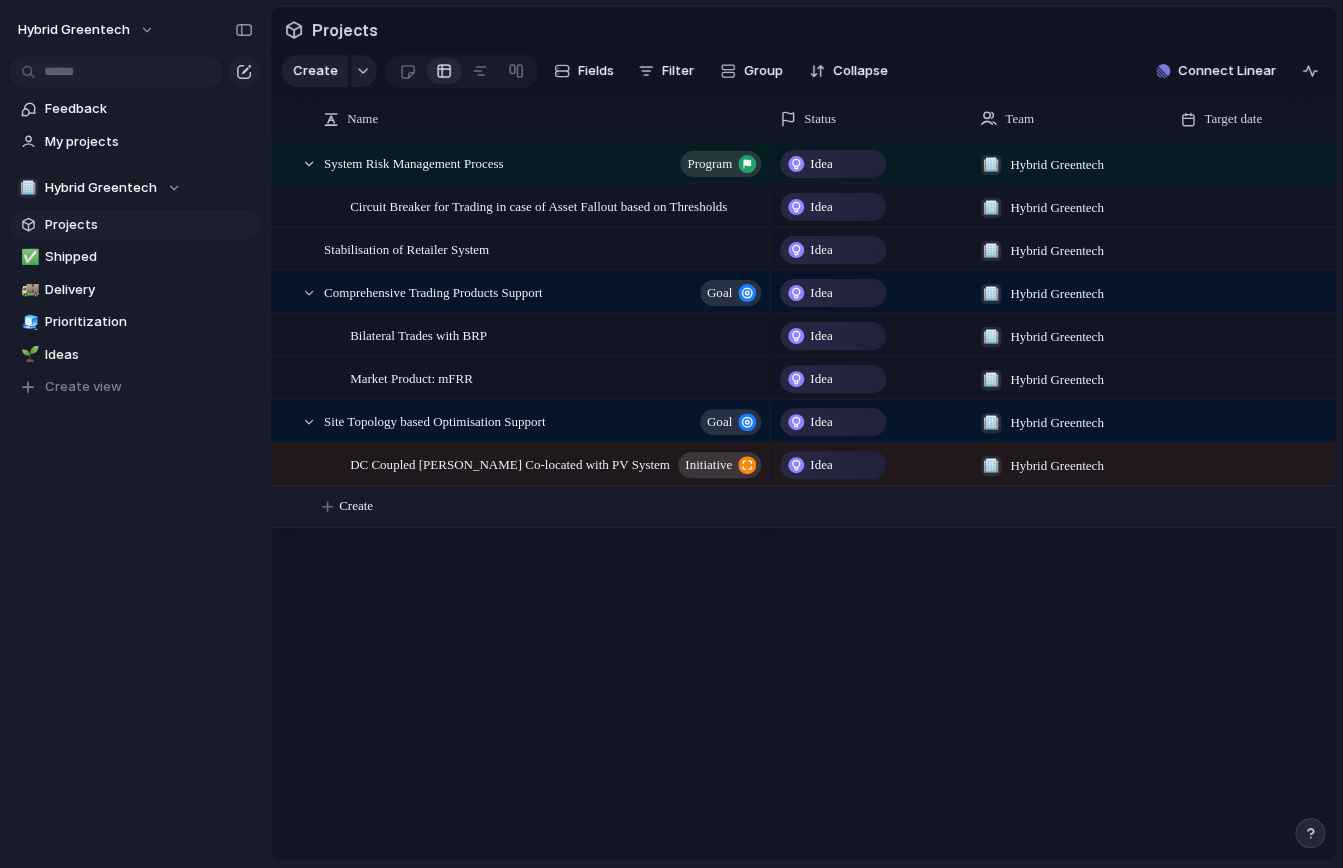 click on "Create" at bounding box center (829, 506) 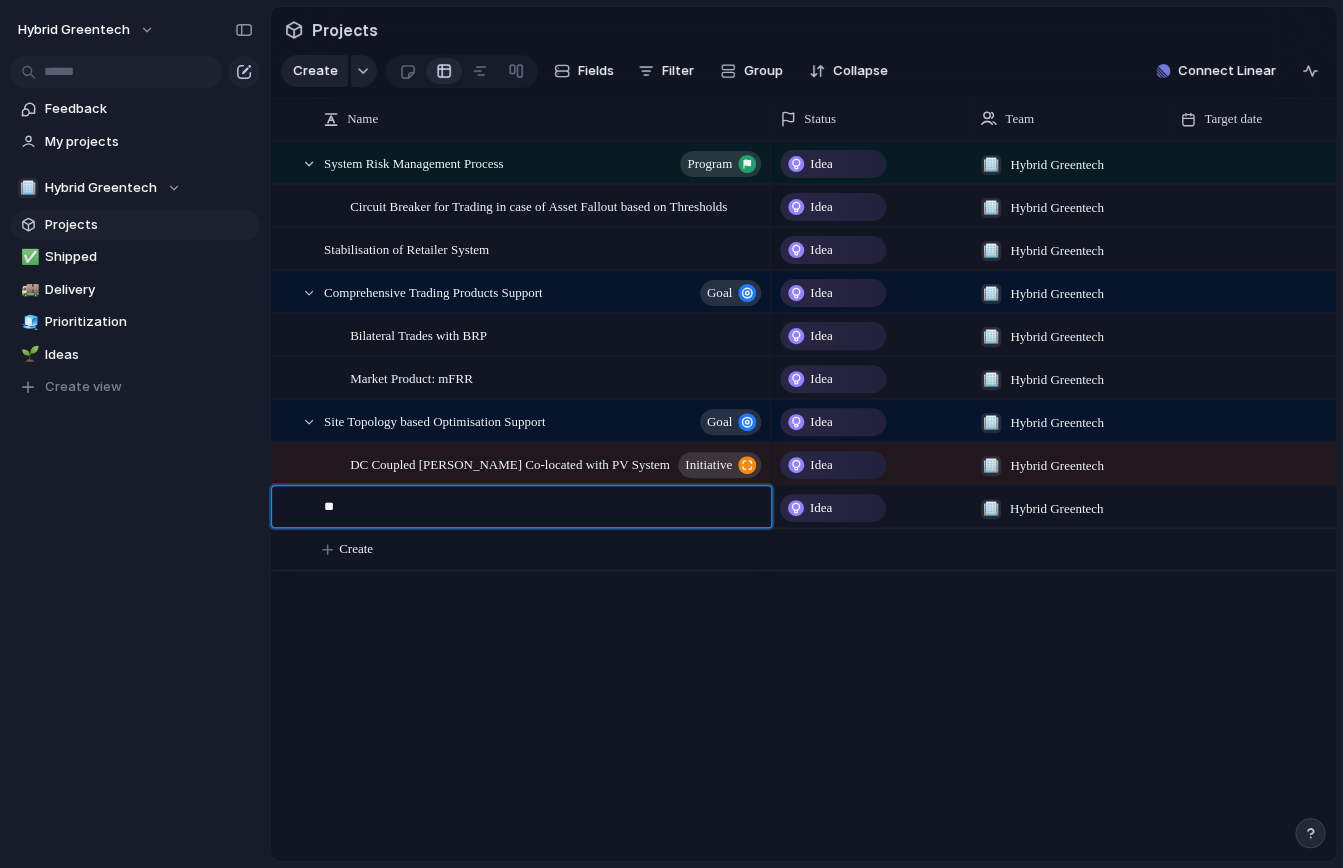 type on "*" 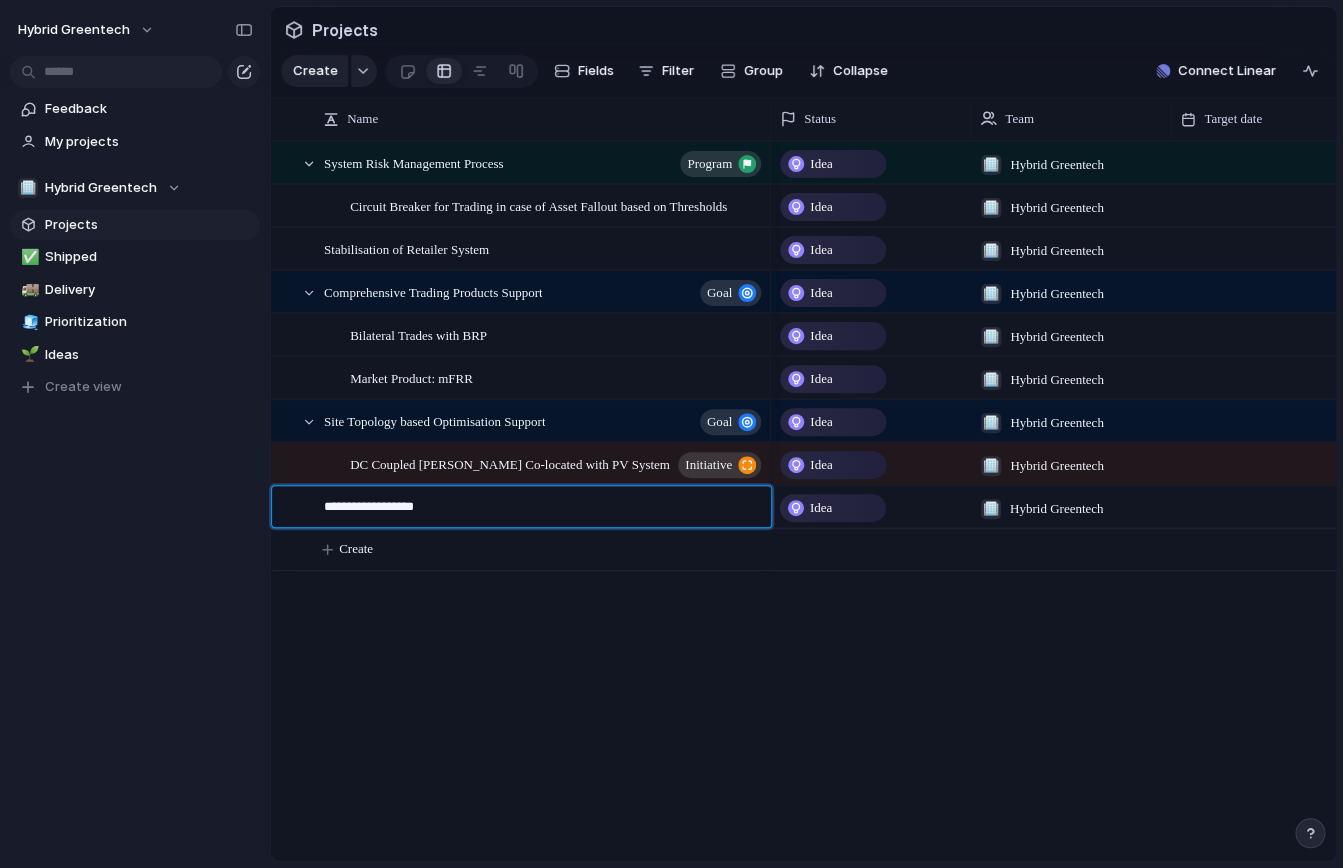 type on "**********" 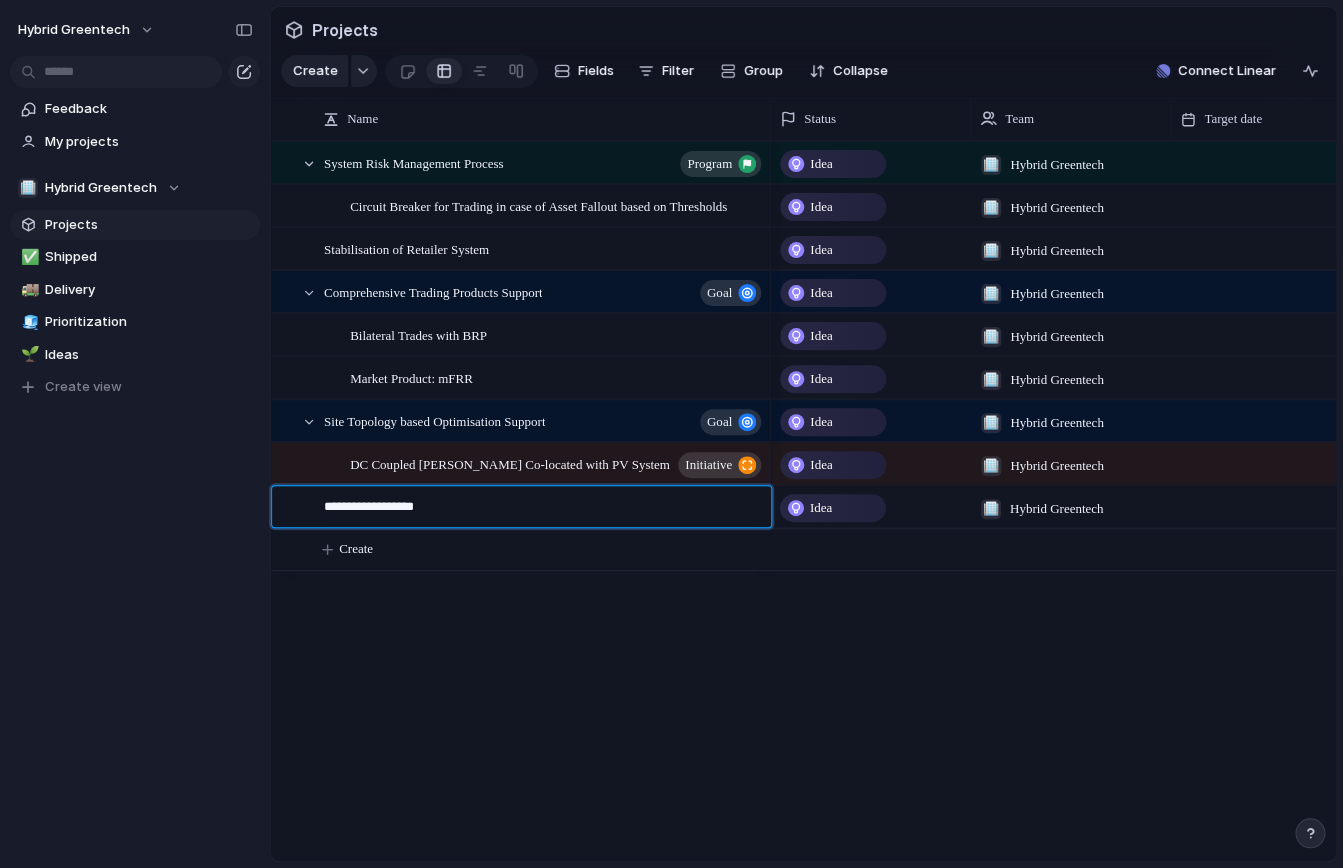 type on "**********" 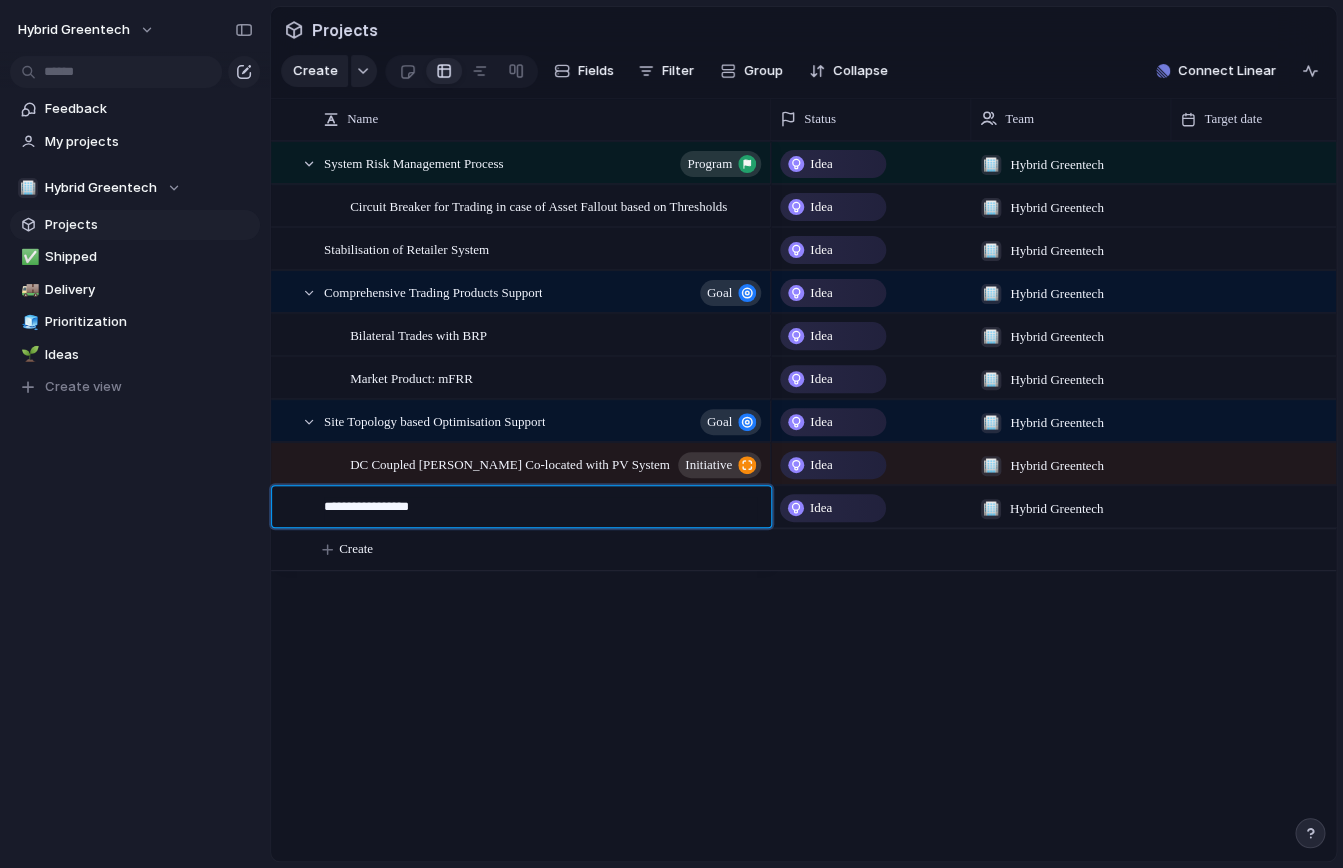 type 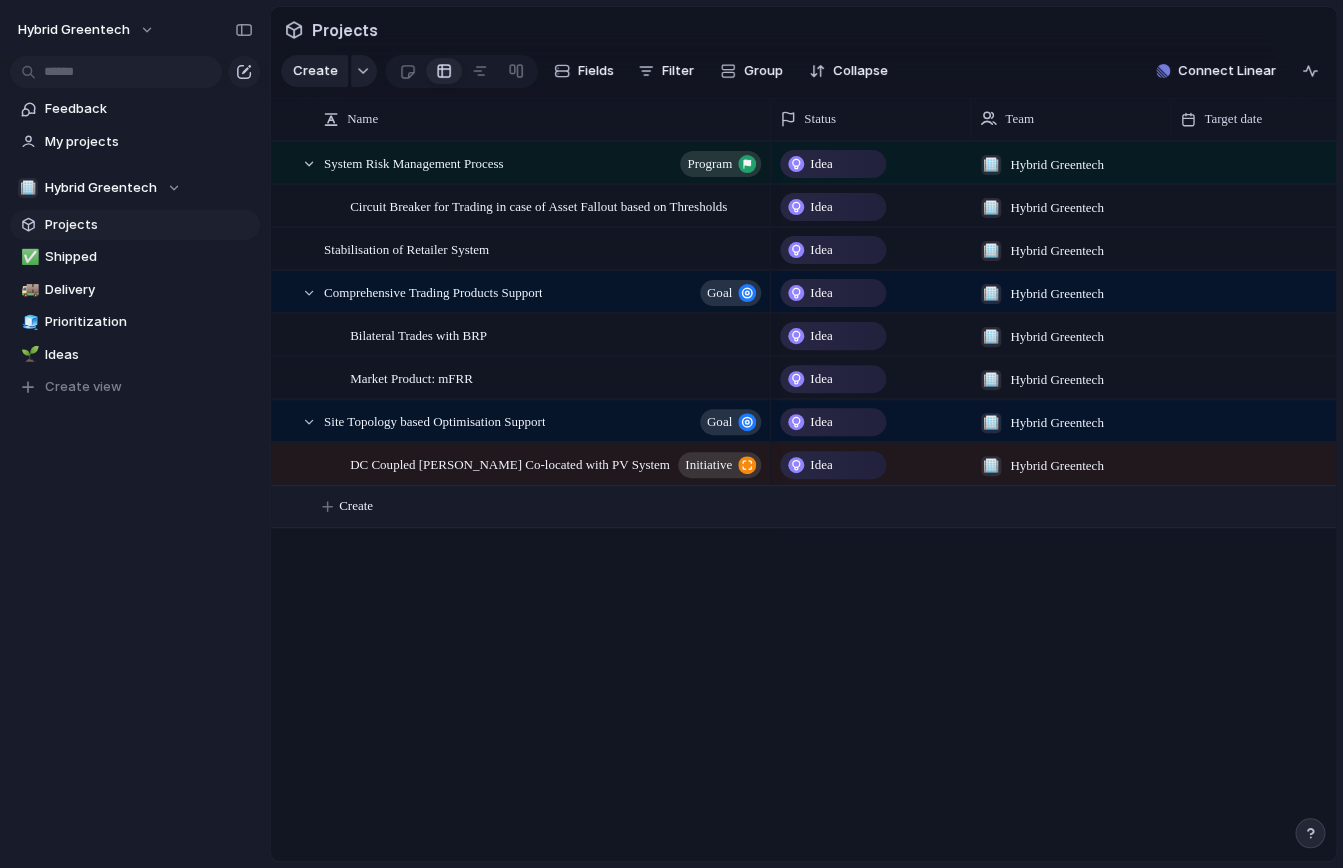 click on "DC Coupled [PERSON_NAME] Co-located with PV System initiative Circuit Breaker for Trading in case of Asset Fallout based on Thresholds System Risk Management Process program Stabilisation of Retailer System Bilateral Trades with BRP Market Product: mFRR Comprehensive Trading Products Support Goal Site Topology based Optimisation Support Goal Idea 🏢 Hybrid Greentech Idea 🏢 Hybrid Greentech Idea 🏢 Hybrid Greentech Idea 🏢 Hybrid Greentech Idea 🏢 Hybrid Greentech Idea 🏢 Hybrid Greentech Idea 🏢 Hybrid Greentech Idea 🏢 Hybrid Greentech Idea 🏢 Hybrid Greentech Create" at bounding box center (803, 501) 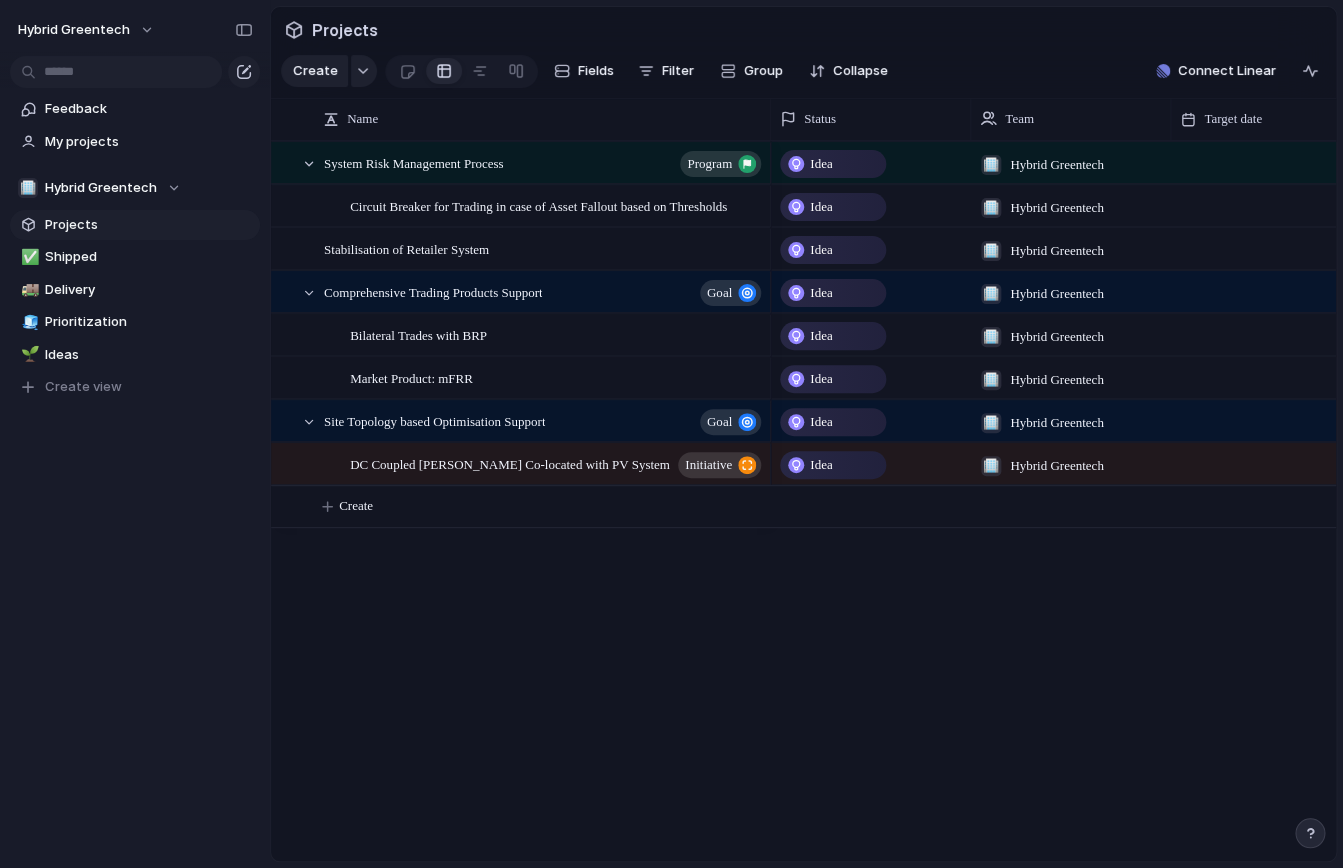 click on "Projects" at bounding box center [149, 225] 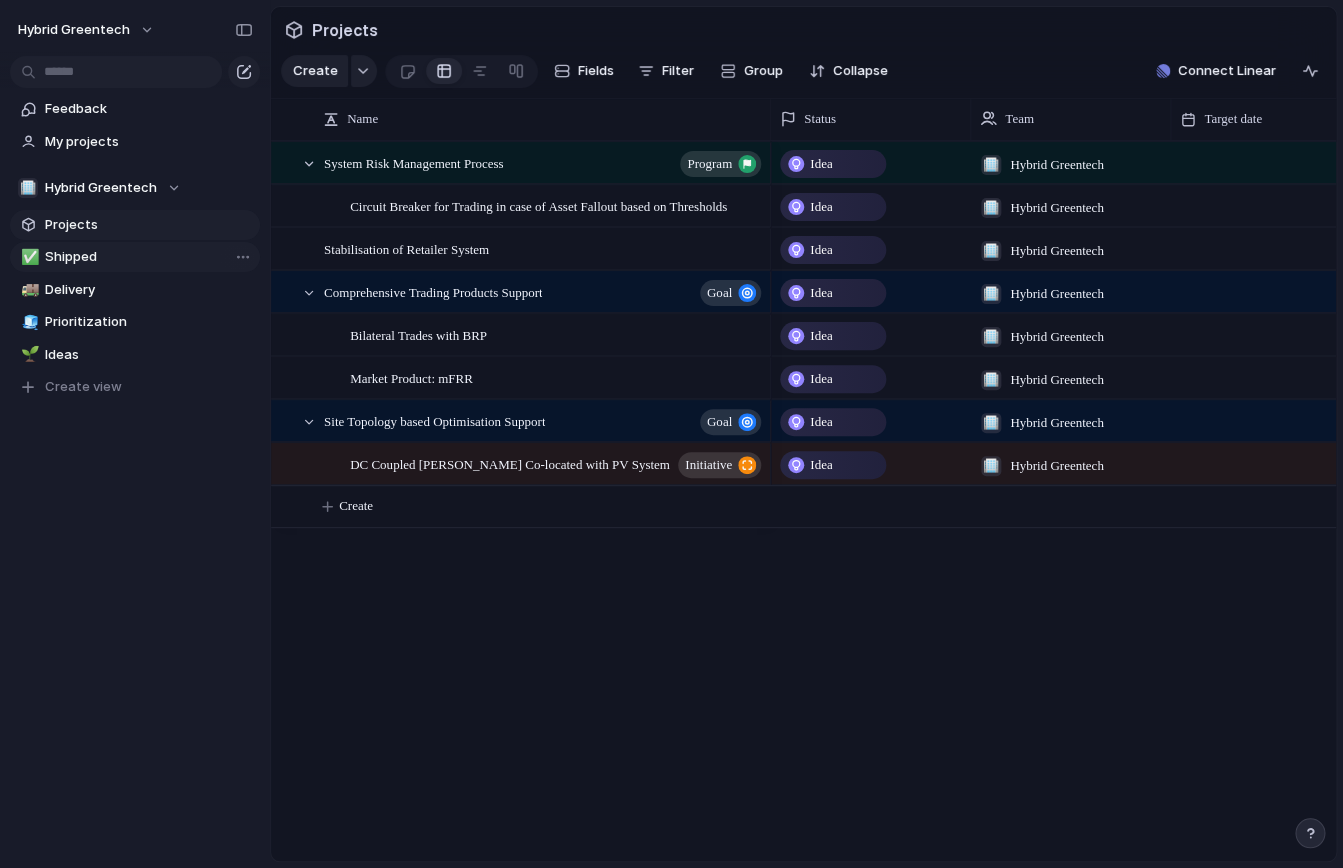 click on "Shipped" at bounding box center (149, 257) 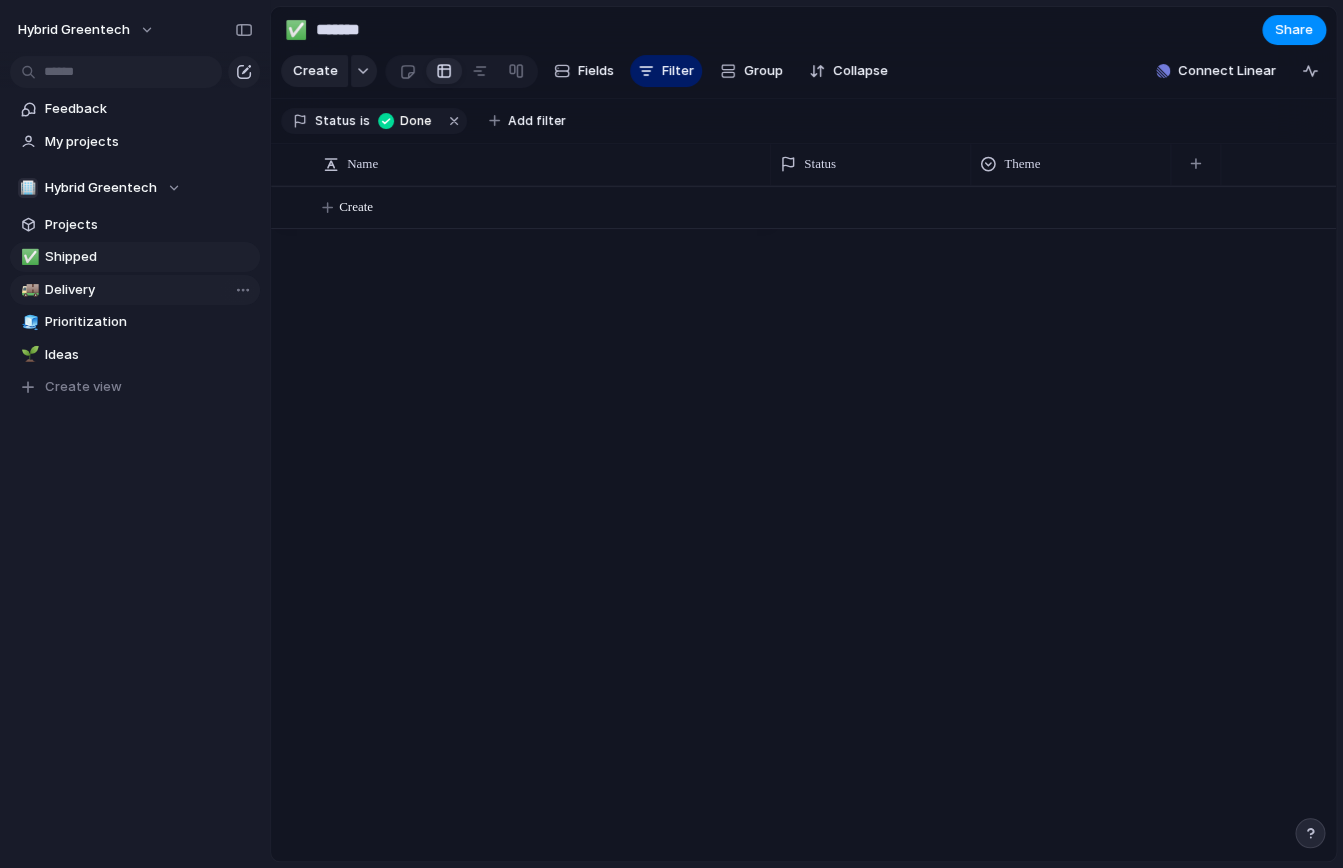 click on "Delivery" at bounding box center (149, 290) 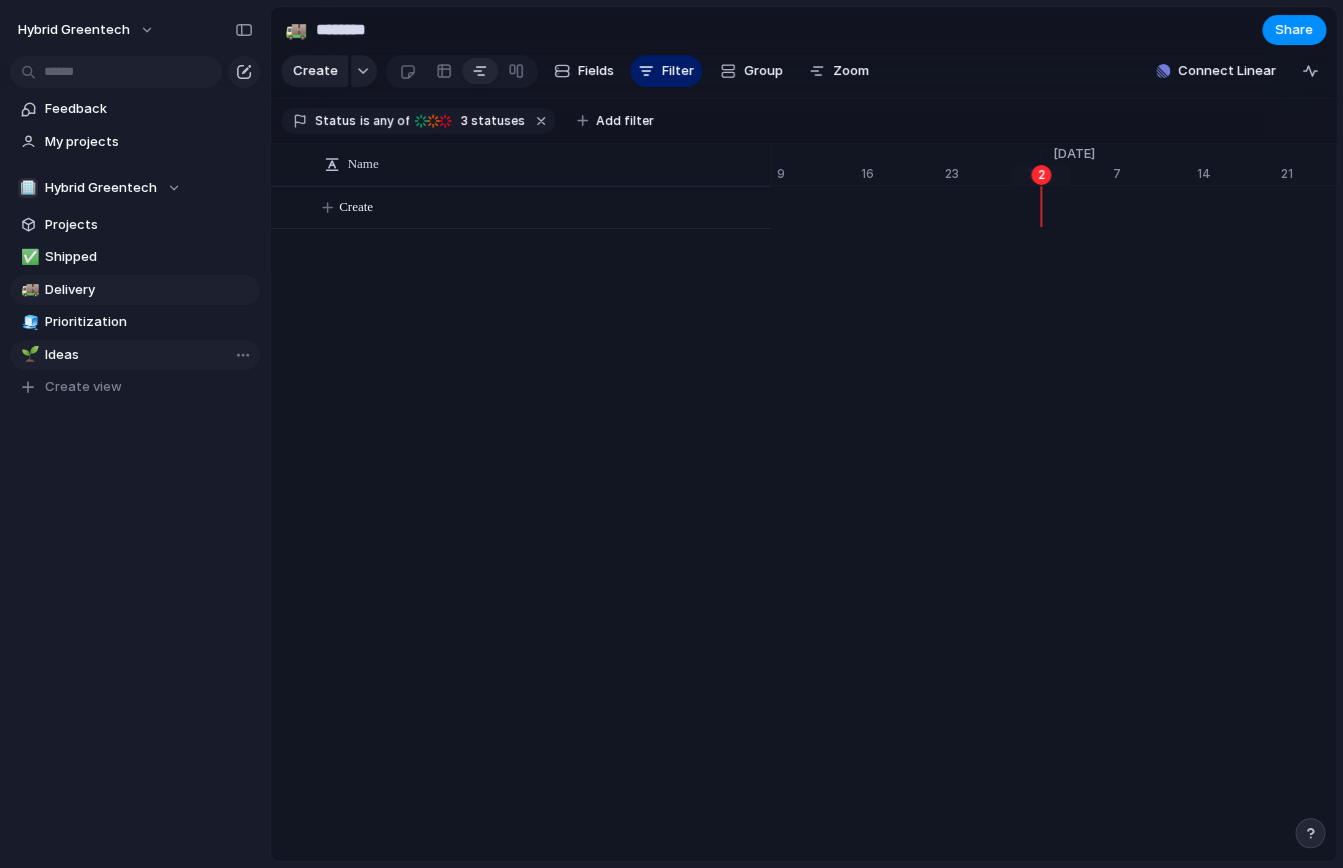 scroll, scrollTop: 0, scrollLeft: 12883, axis: horizontal 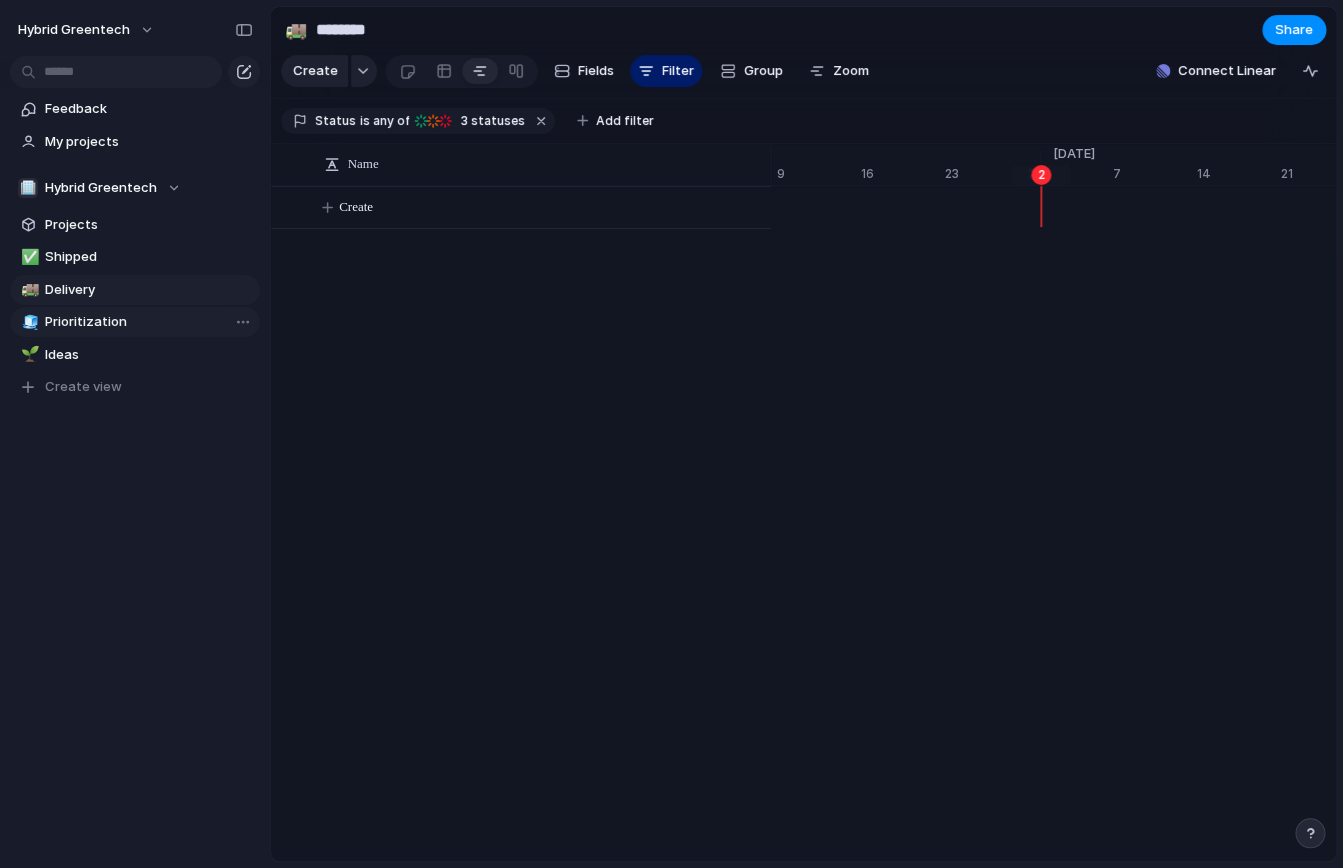 click on "Prioritization" at bounding box center (149, 322) 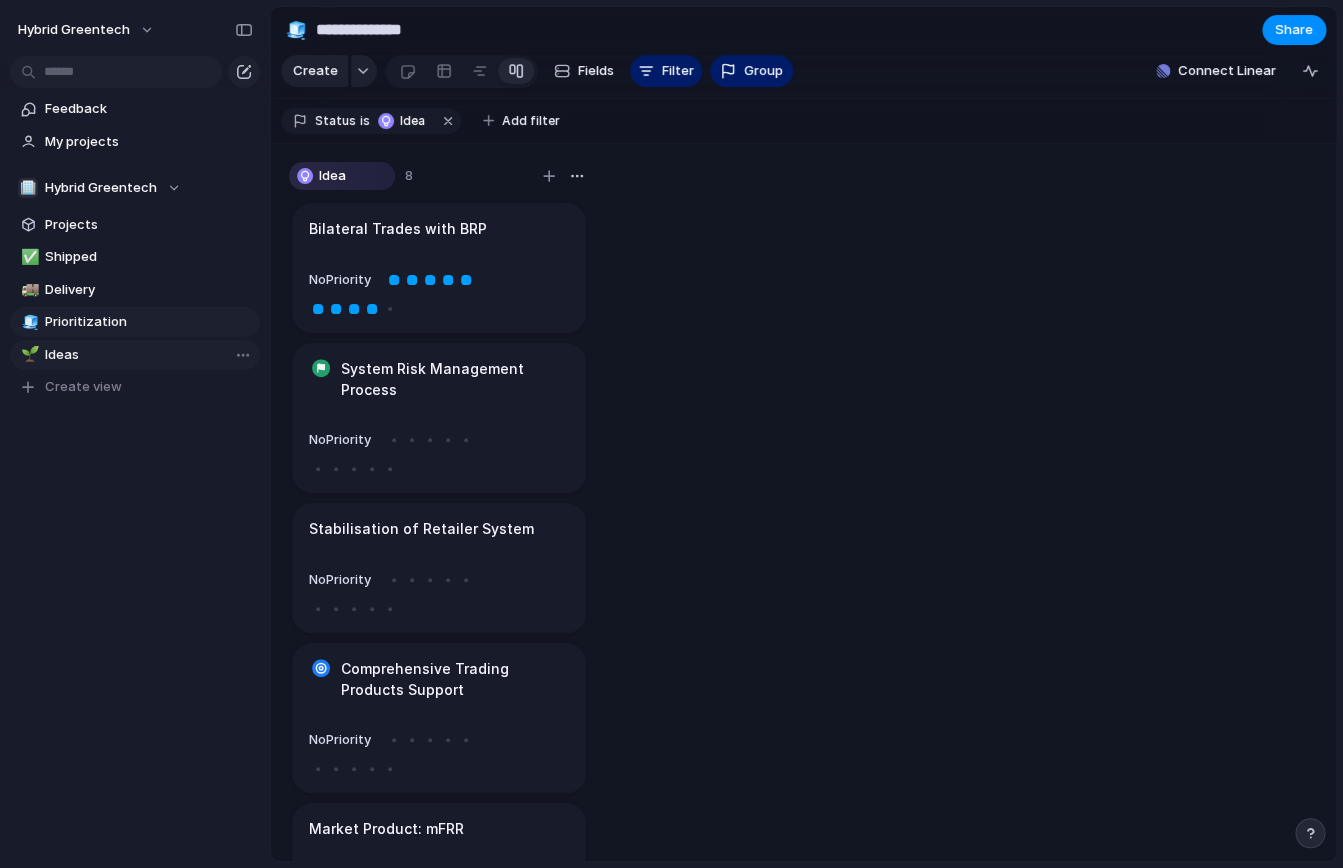 click on "🌱 Ideas" at bounding box center (135, 355) 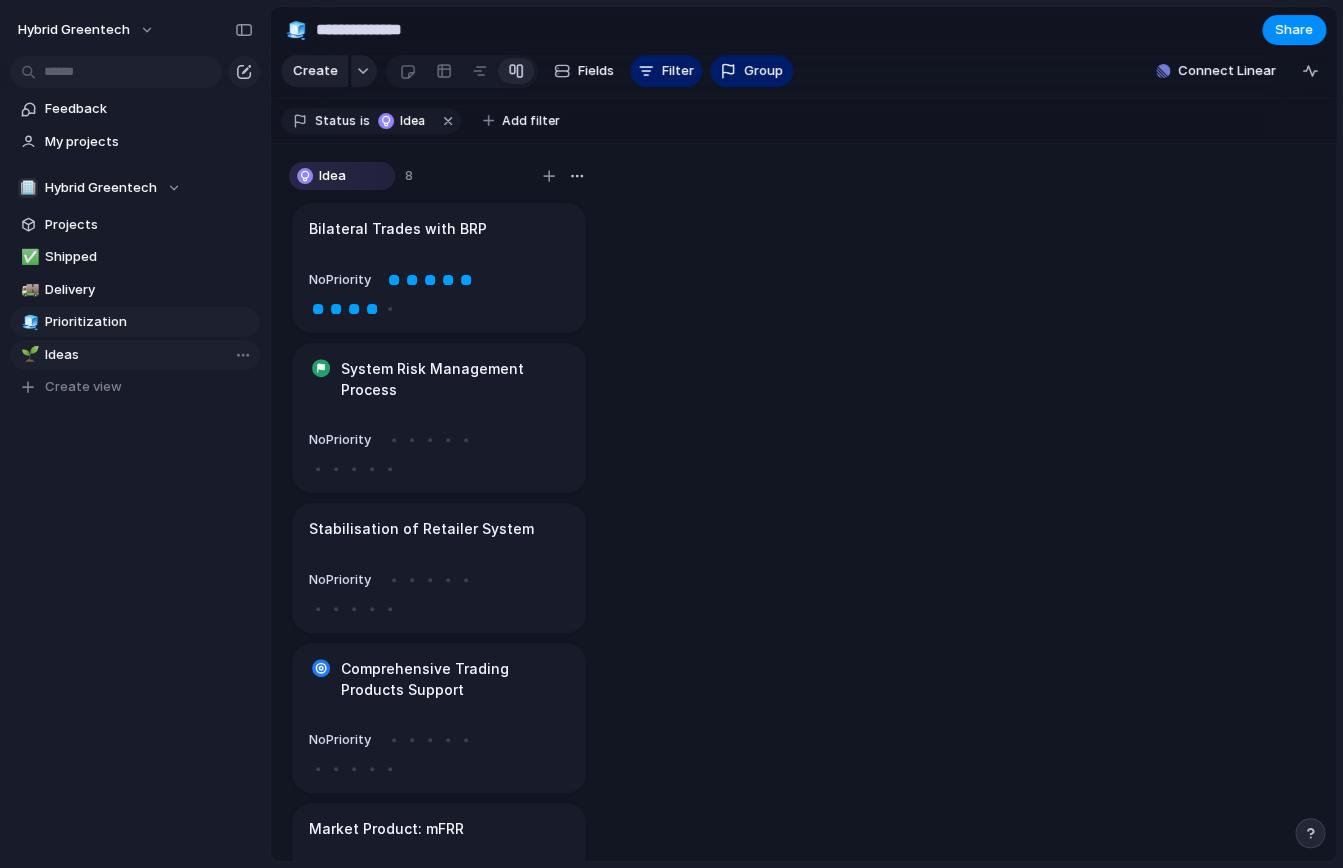 type on "*****" 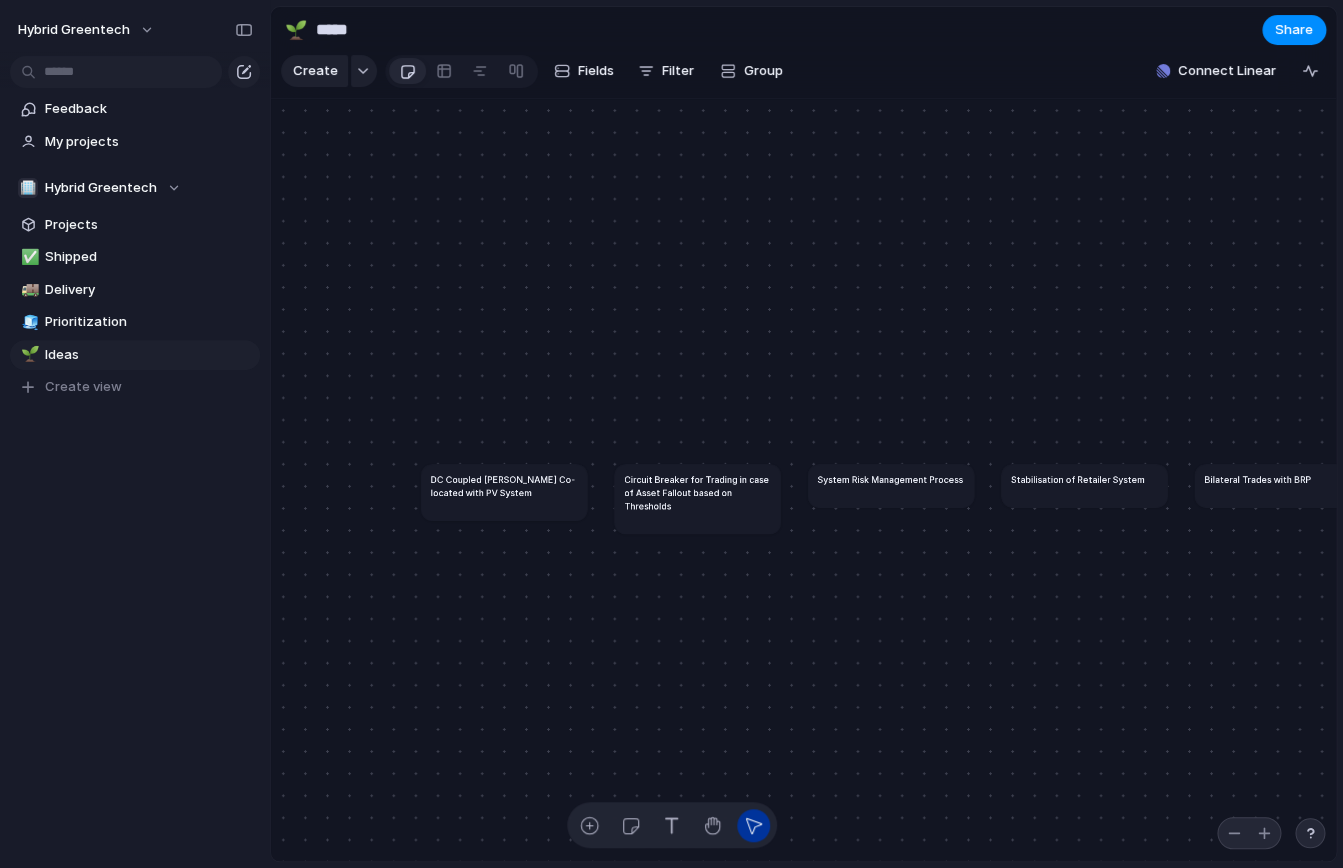 click at bounding box center (407, 71) 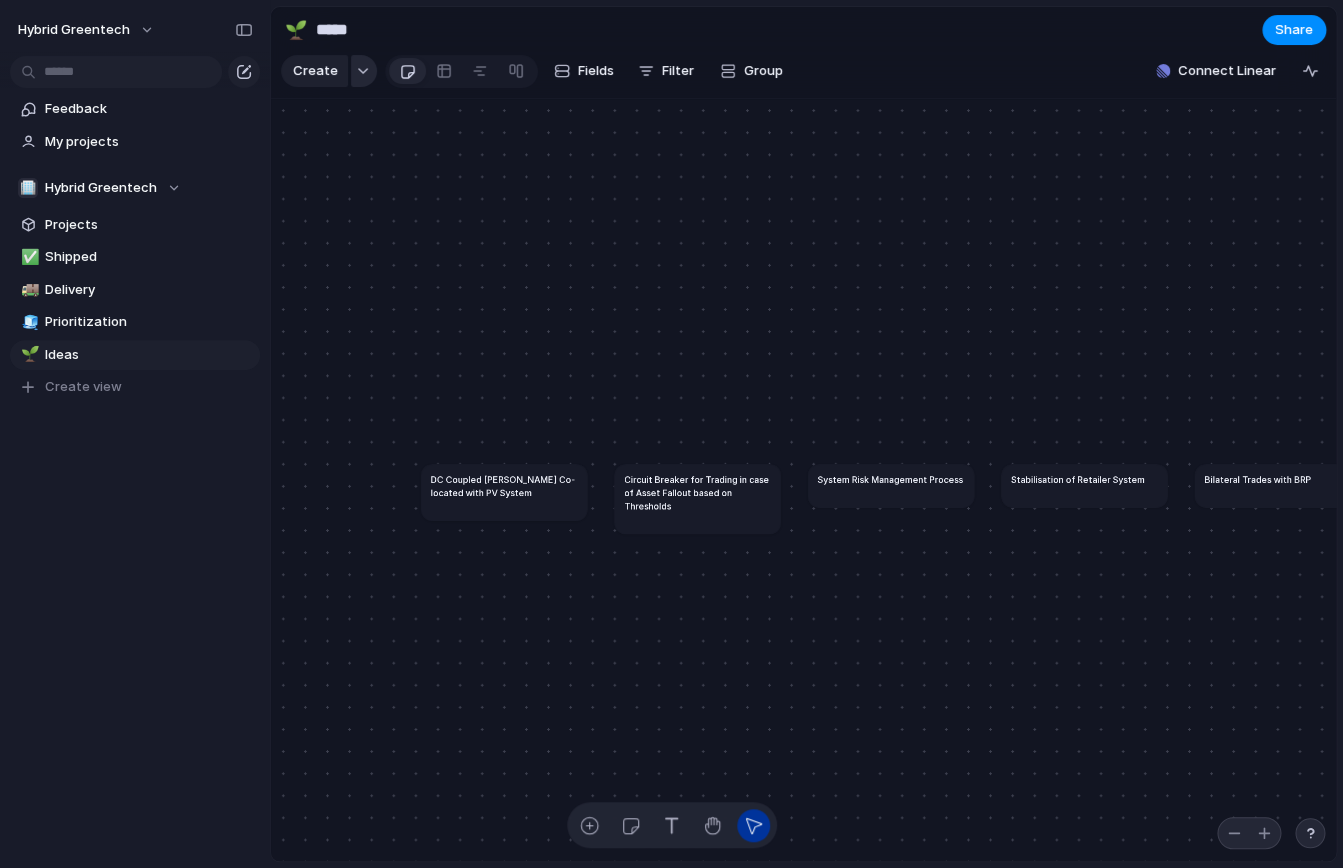 click at bounding box center (364, 71) 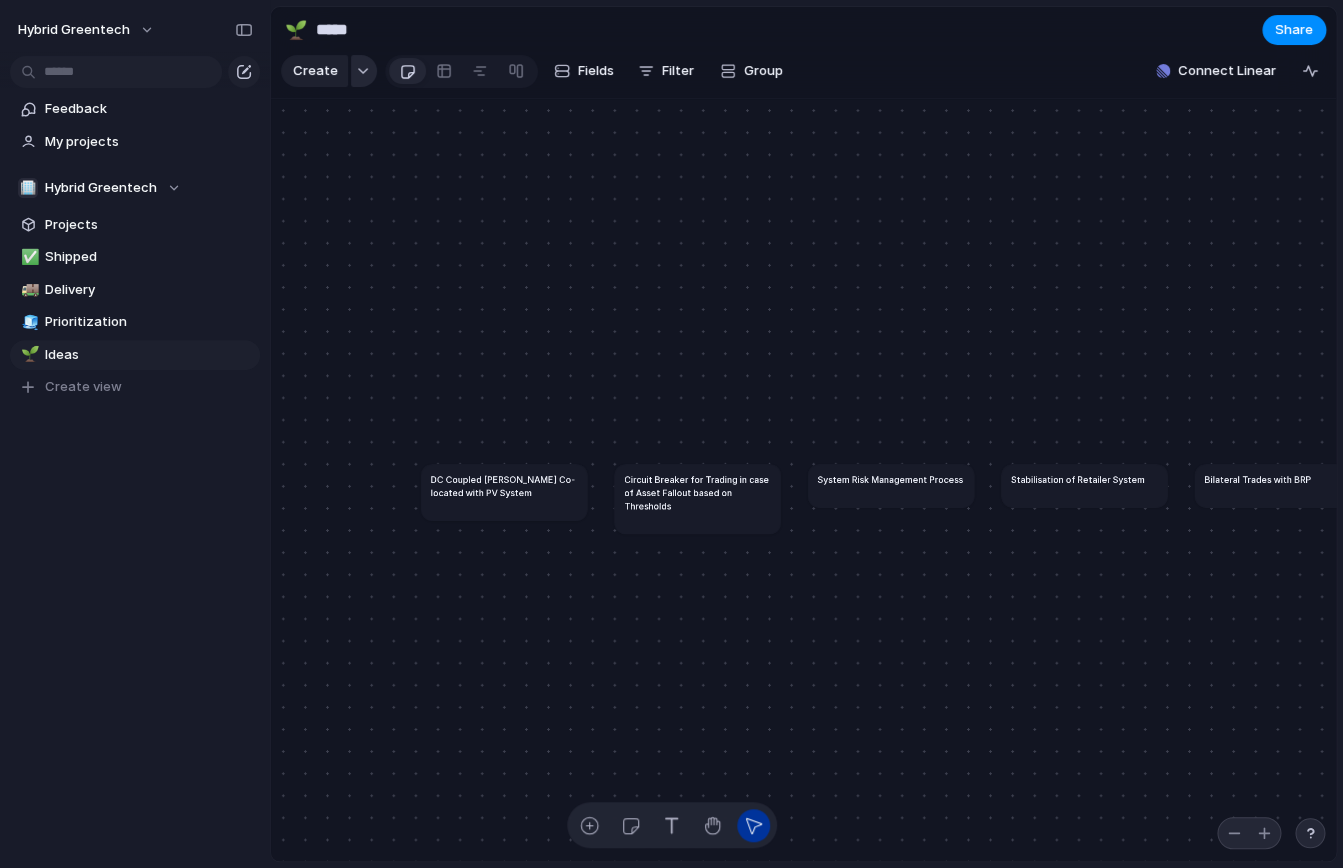 click at bounding box center [364, 71] 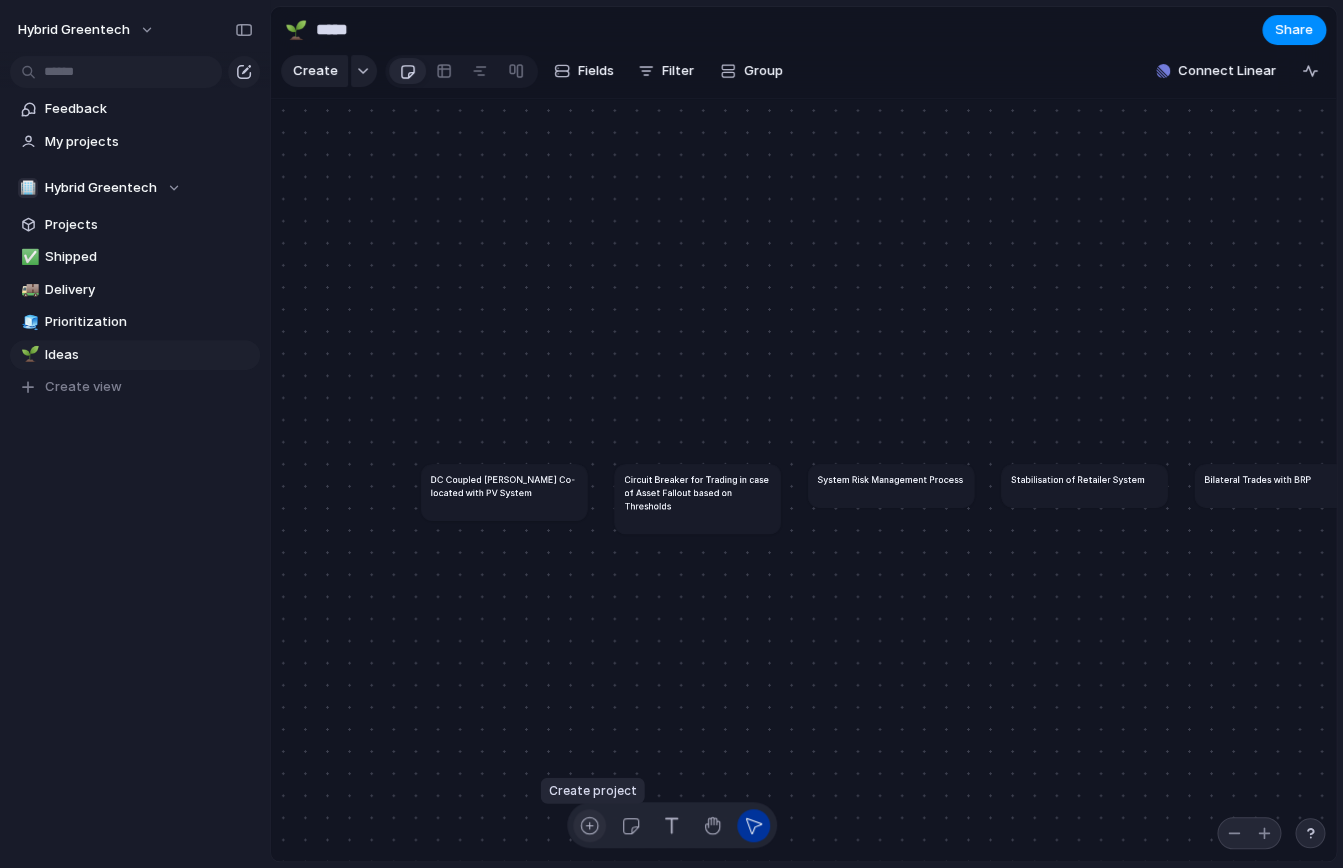 click at bounding box center (589, 825) 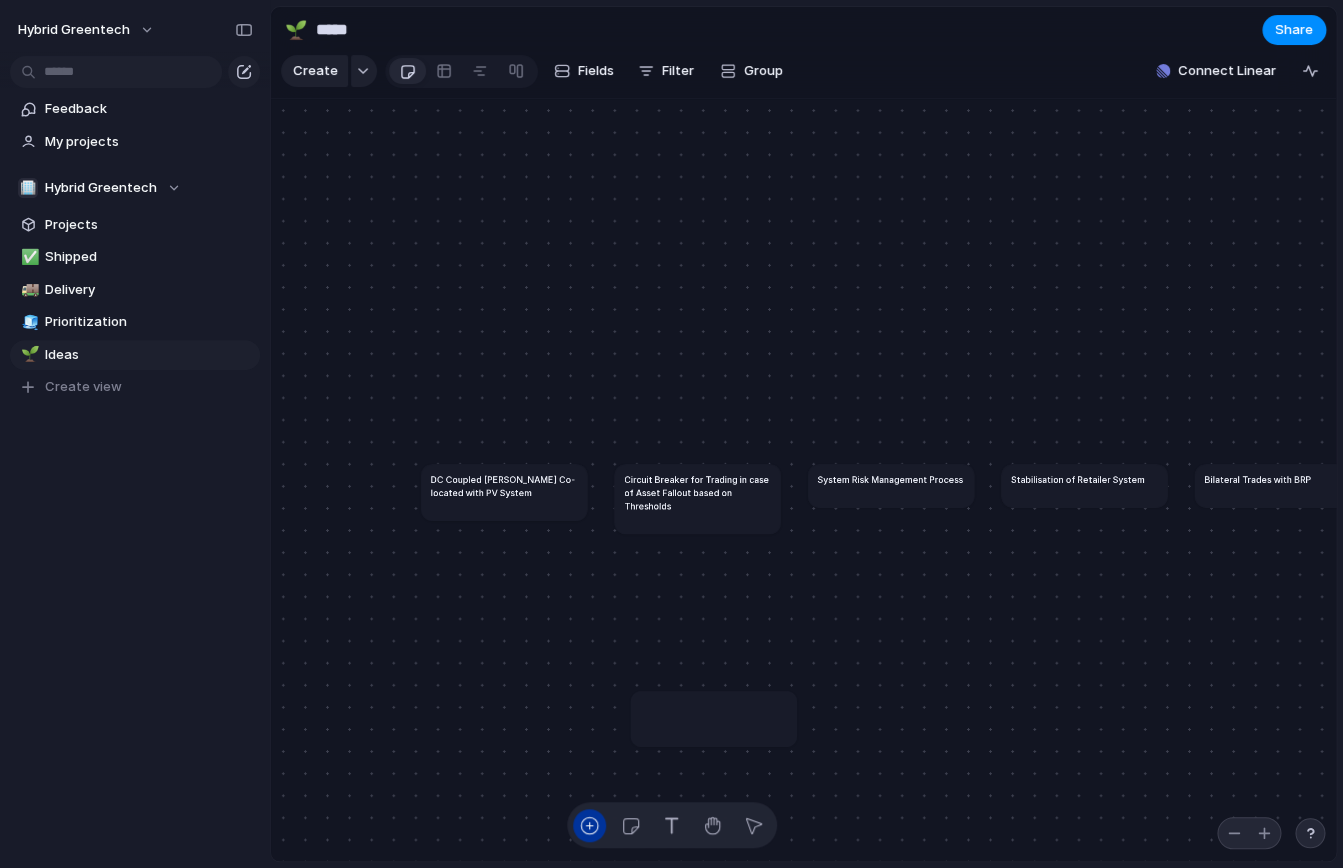 type 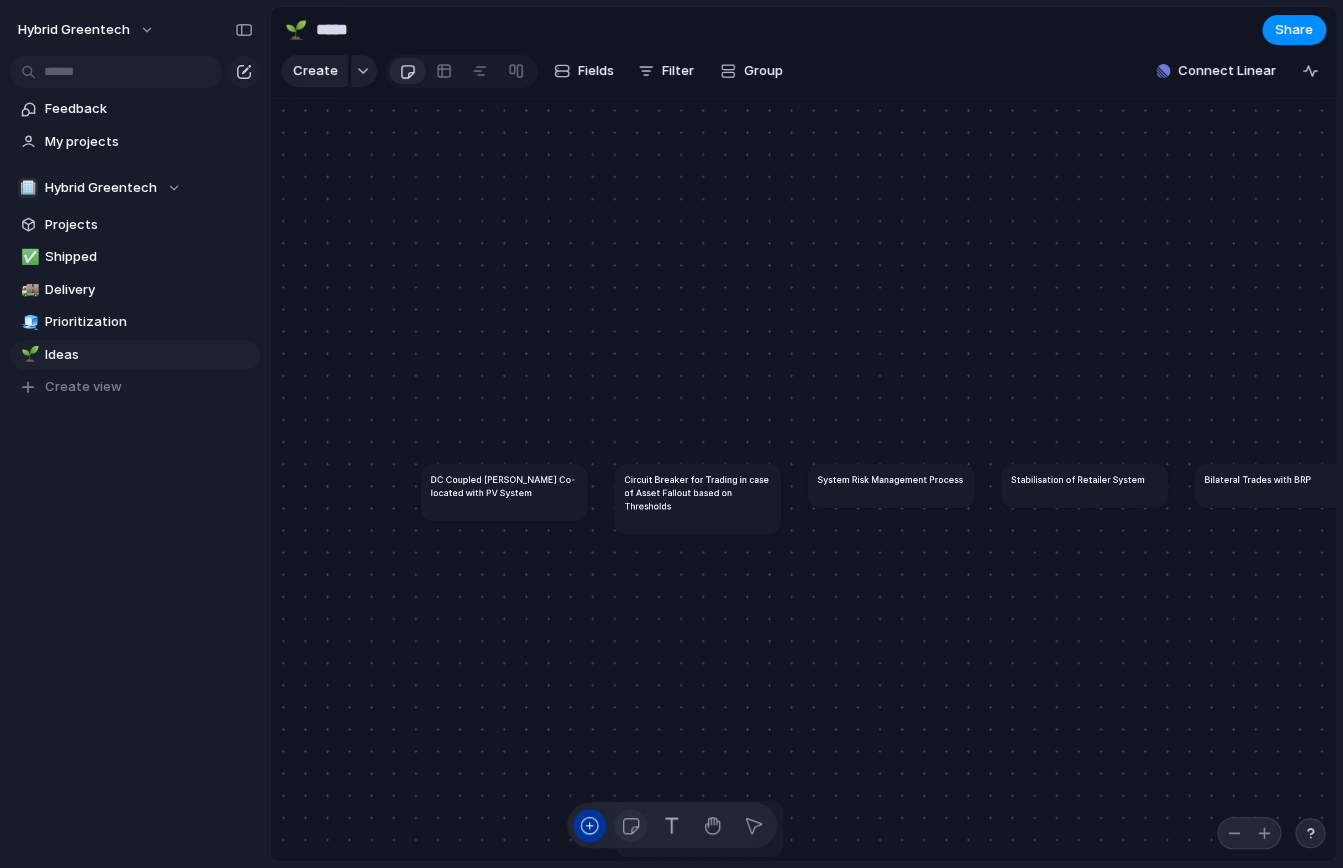 click at bounding box center (630, 825) 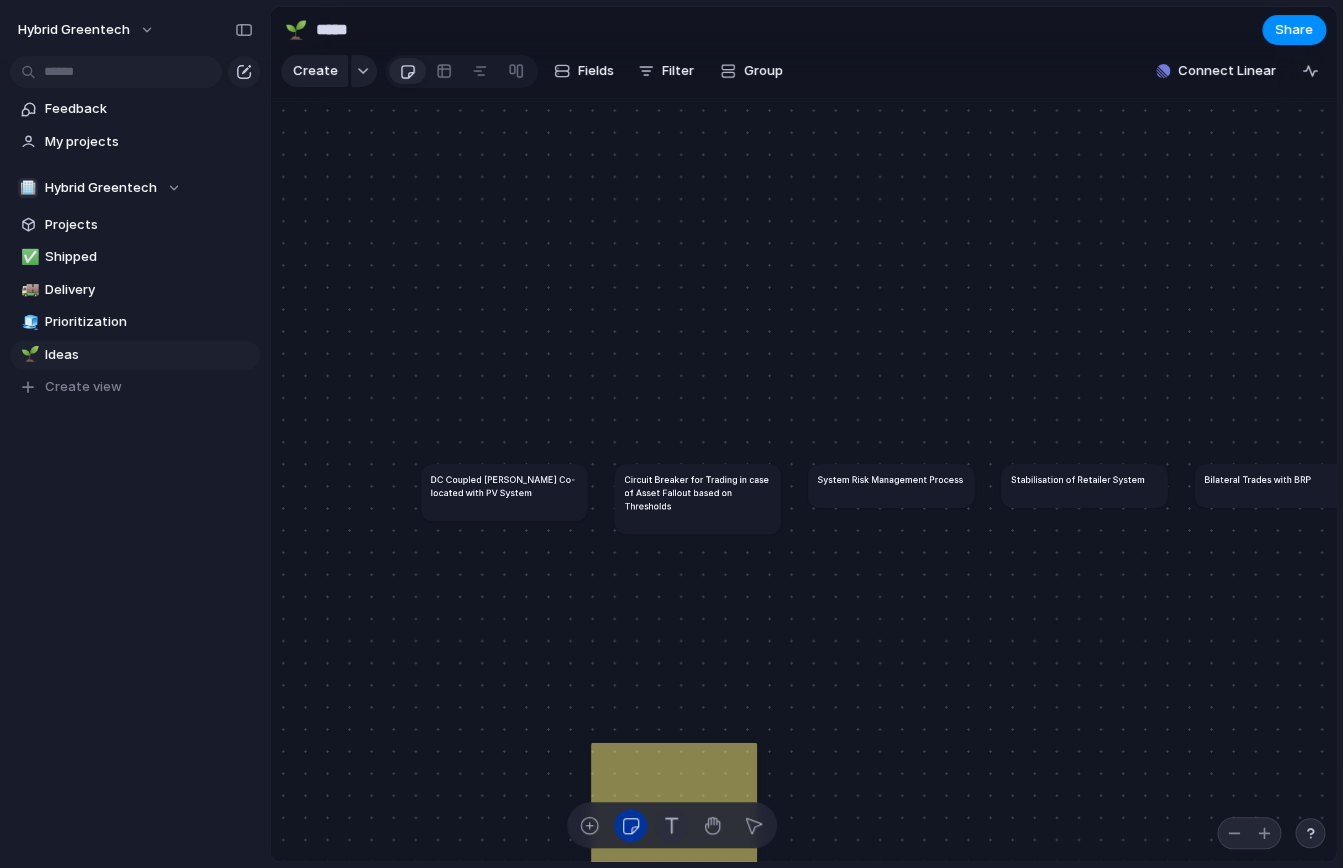 click at bounding box center [671, 825] 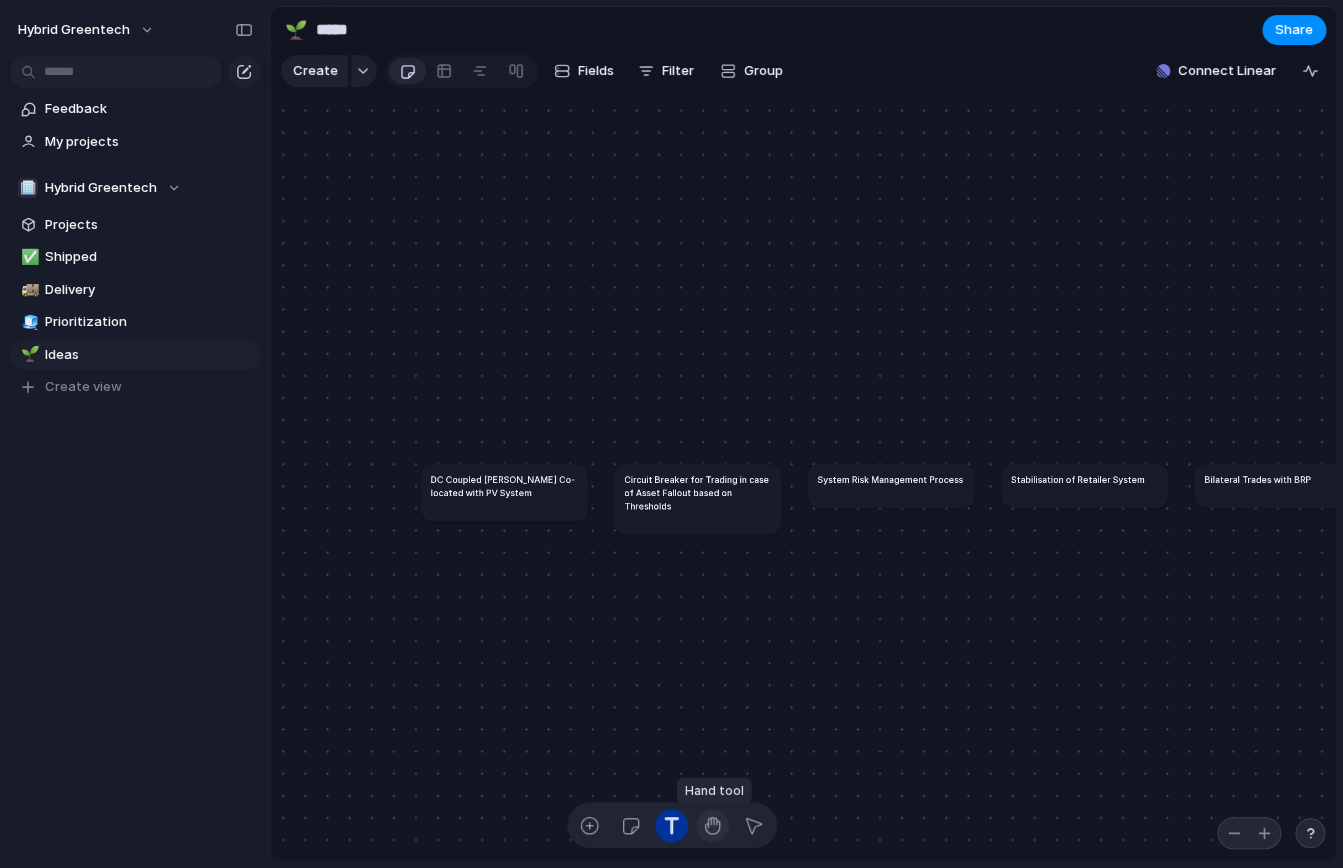 click at bounding box center (712, 825) 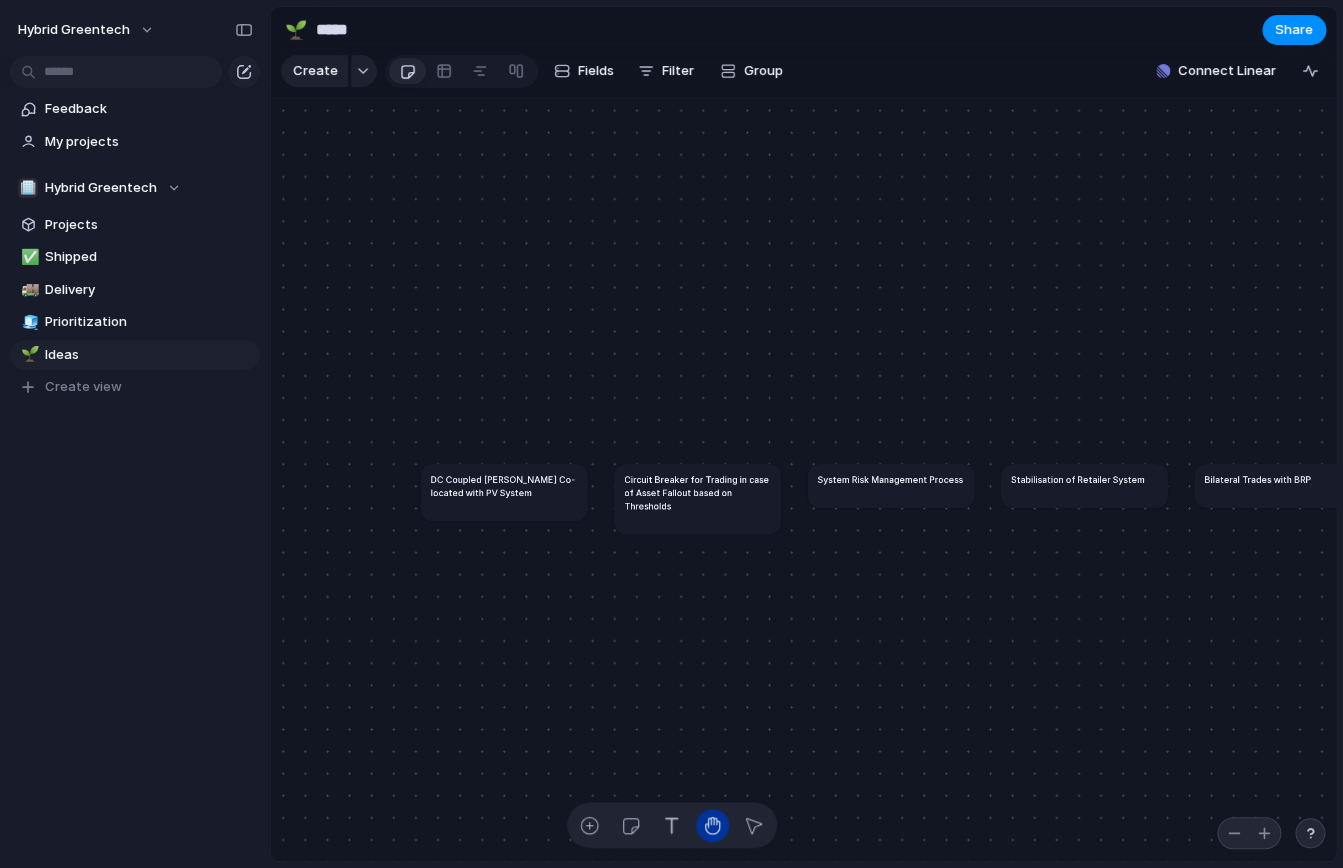 drag, startPoint x: 744, startPoint y: 553, endPoint x: 715, endPoint y: 555, distance: 29.068884 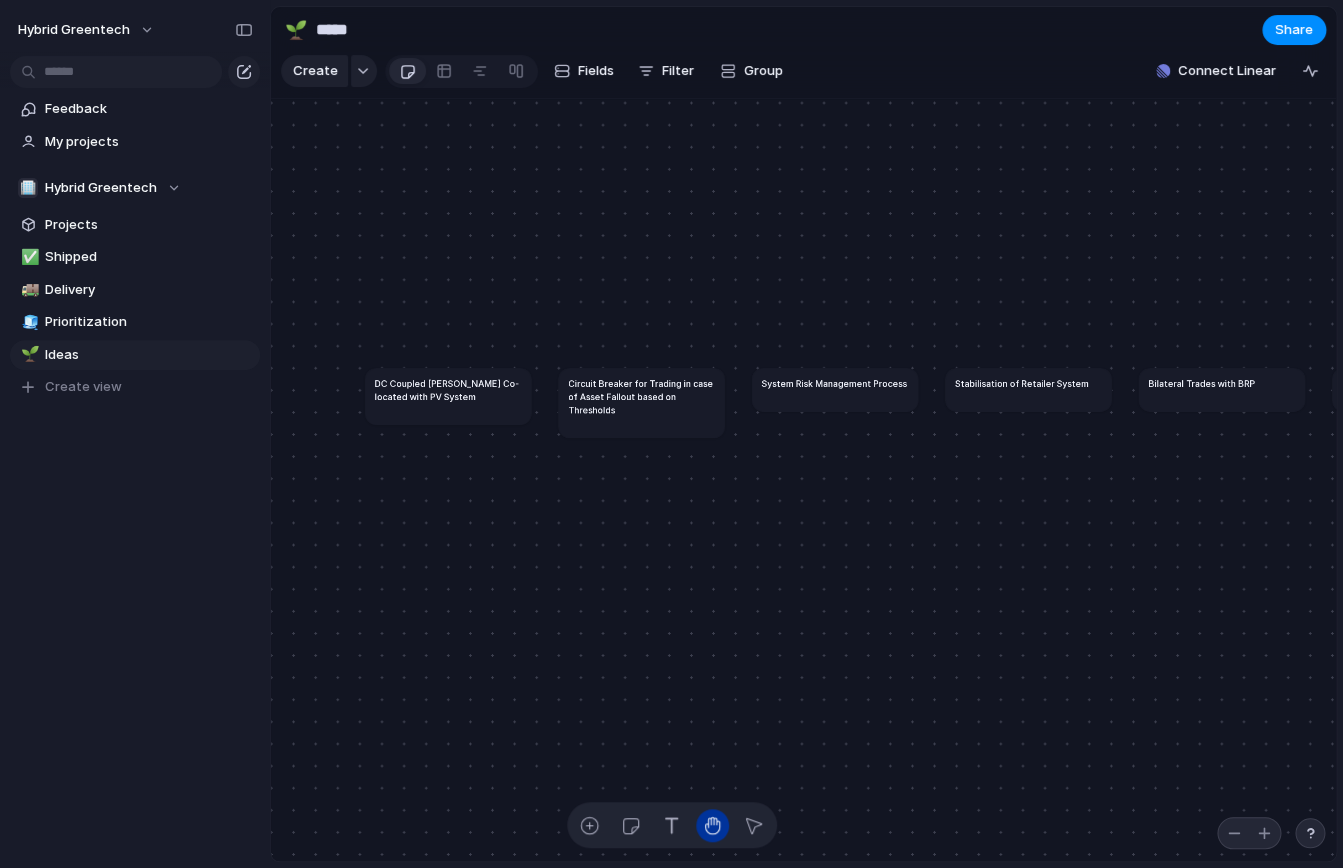 drag, startPoint x: 675, startPoint y: 502, endPoint x: 644, endPoint y: 413, distance: 94.24436 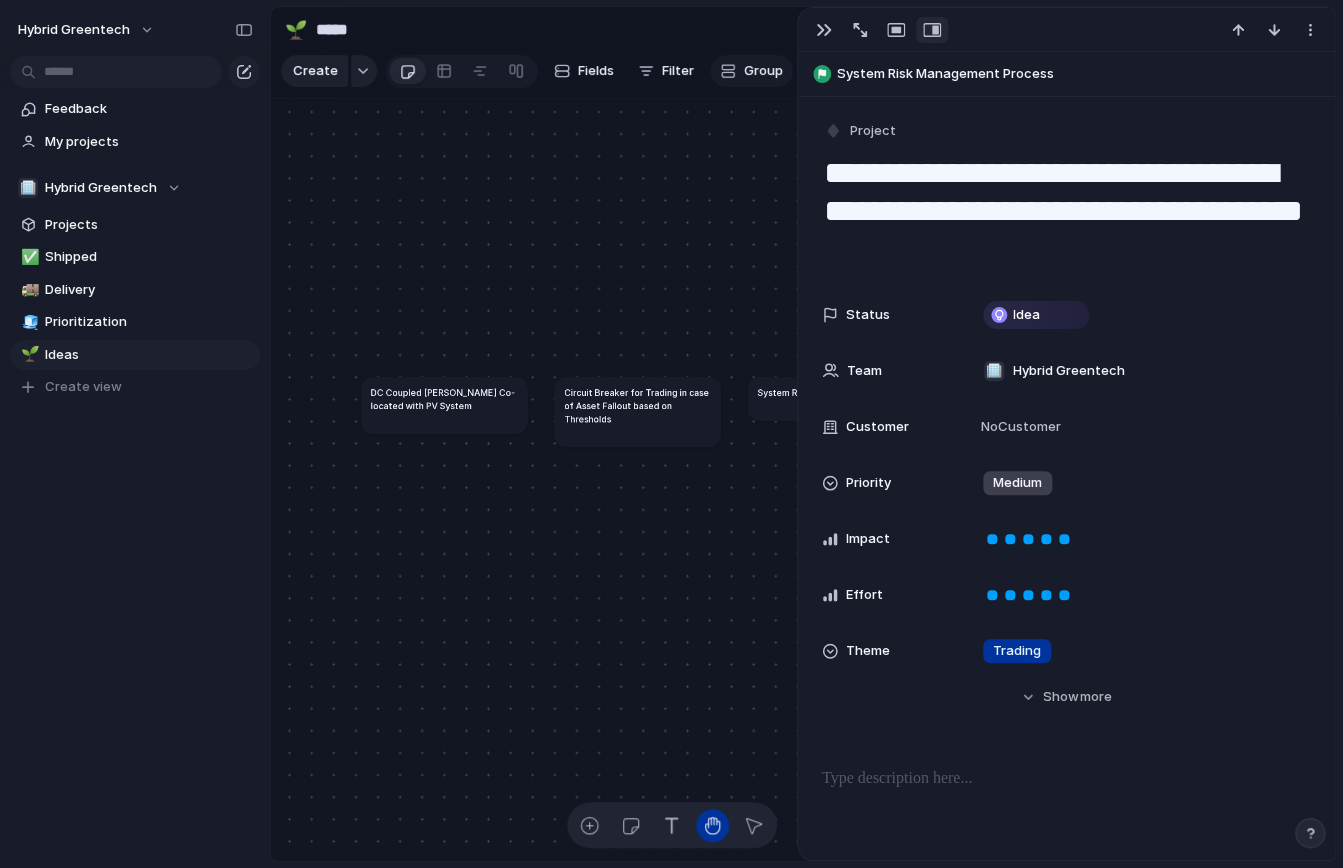 click on "Group" at bounding box center (751, 71) 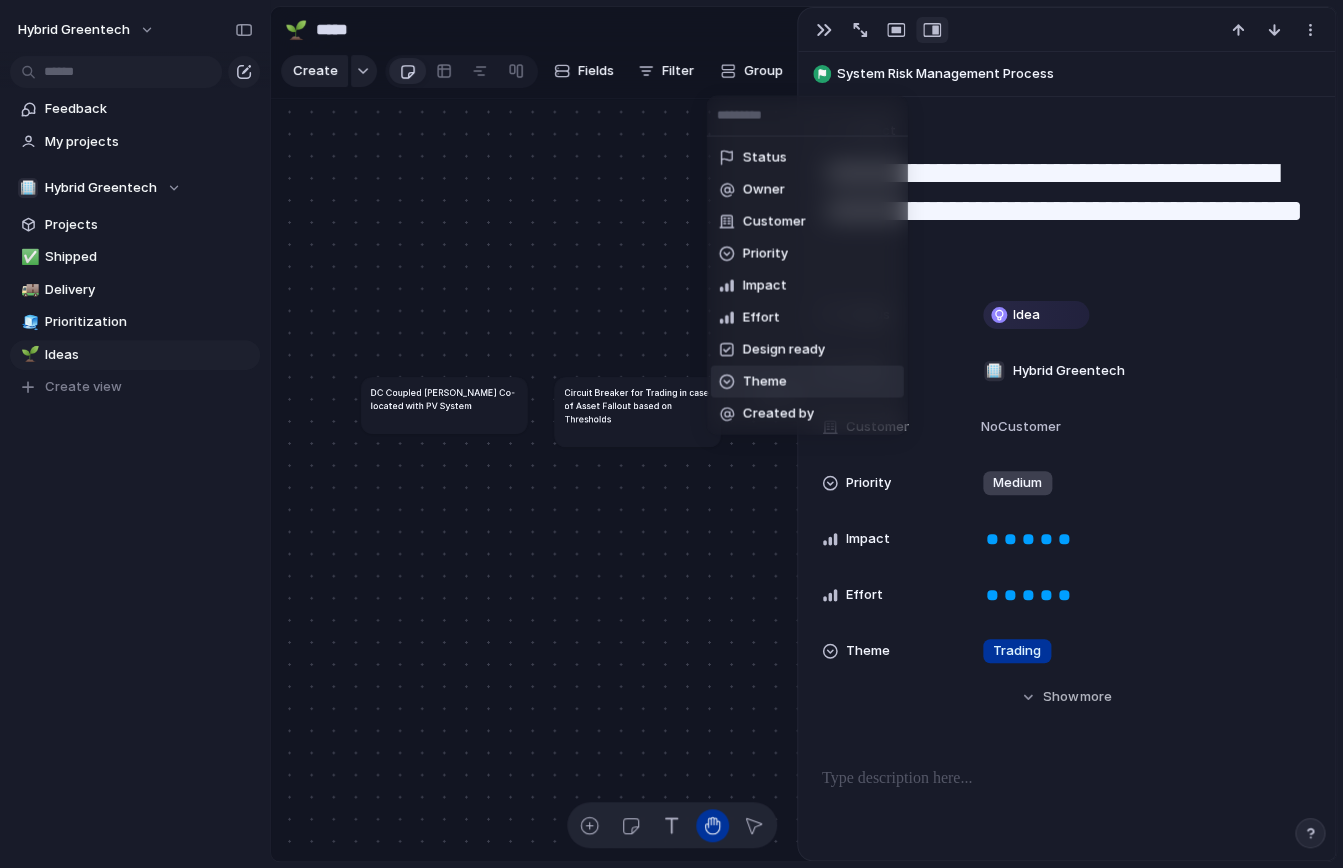 click on "Theme" at bounding box center (807, 382) 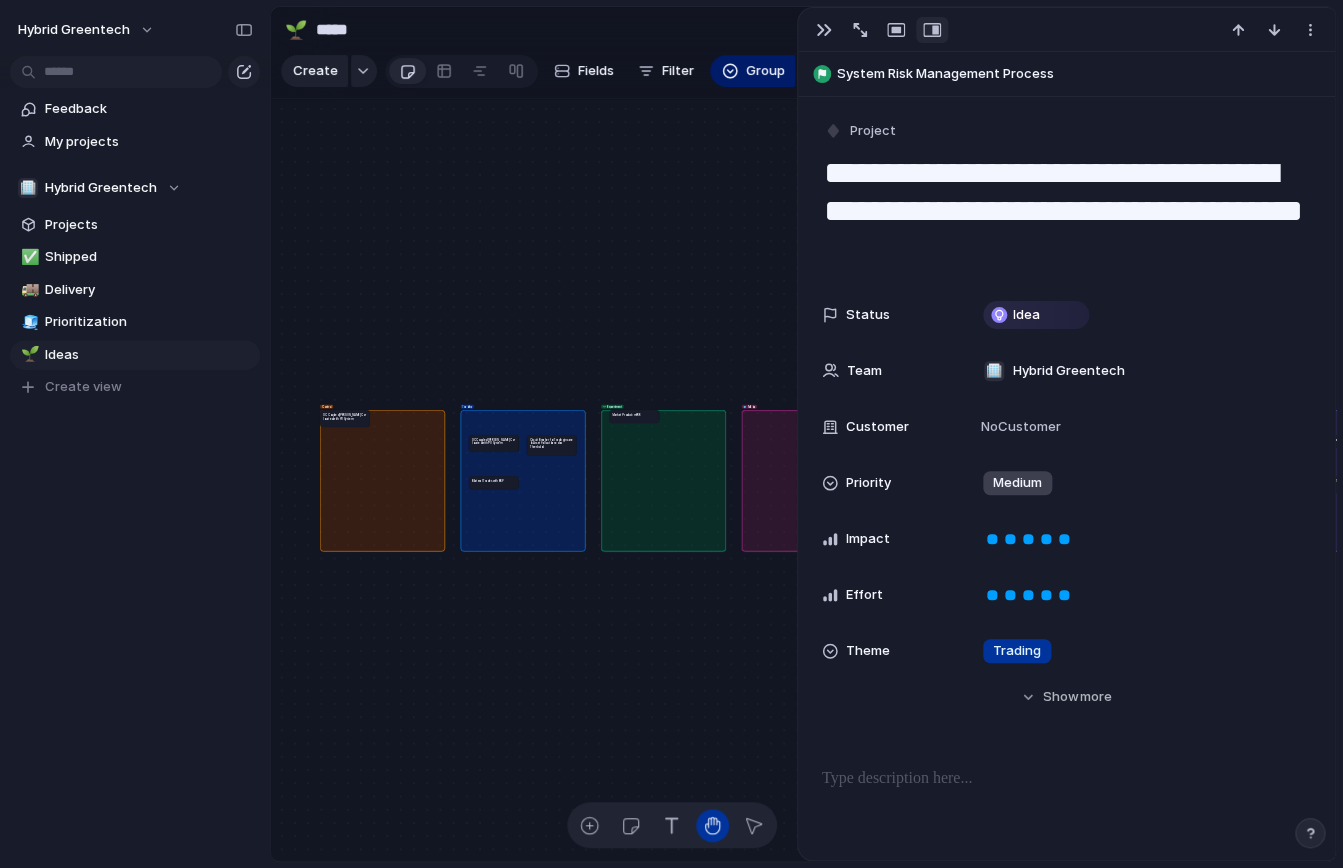 click on "Control Trading 🌱 Experiment 🔮 Magic 🔨 Infrastructure 🚀 Scale Planning No  Theme DC Coupled [PERSON_NAME] Co-located with PV System DC Coupled [PERSON_NAME] Co-located with PV System DC Coupled [PERSON_NAME] Co-located with PV System Circuit Breaker for Trading in case of Asset Fallout based on Thresholds System Risk Management Process Stabilisation of Retailer System Bilateral Trades with BRP Market Product: mFRR Market Product: mFRR Market Product: mFRR Market Product: mFRR Comprehensive Trading Products Support Site Topology based Optimisation Support" at bounding box center (803, 480) 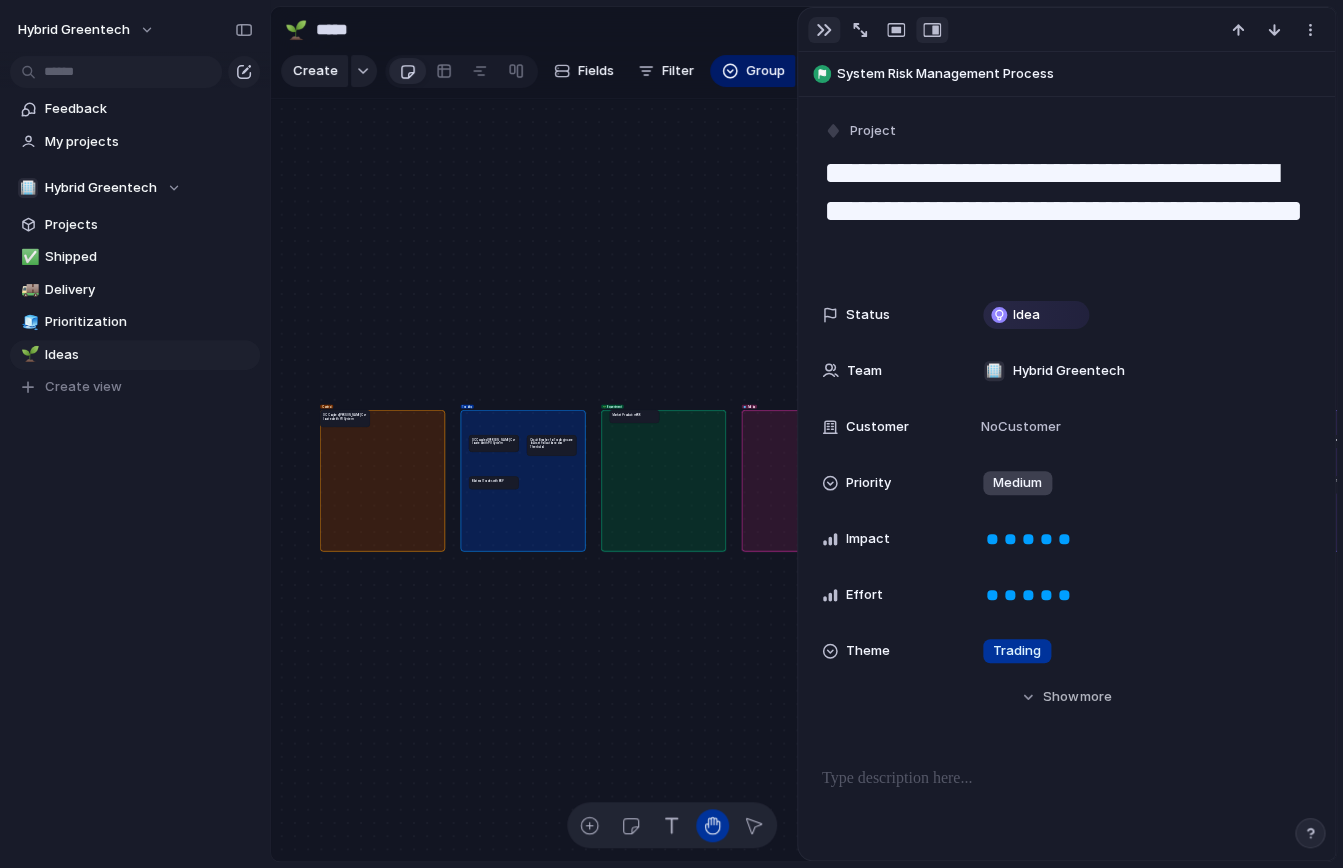 click at bounding box center (824, 30) 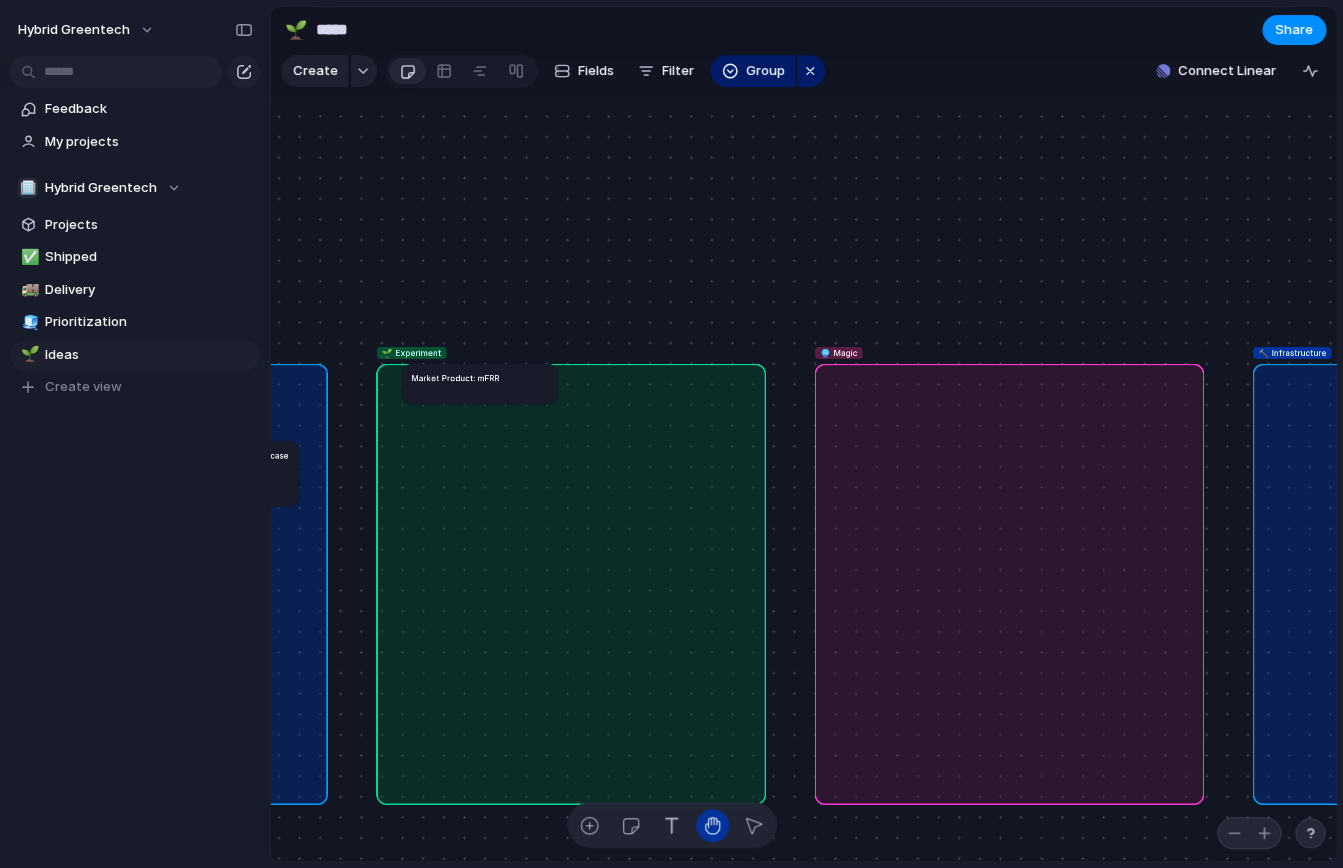 drag, startPoint x: 483, startPoint y: 420, endPoint x: 492, endPoint y: 377, distance: 43.931767 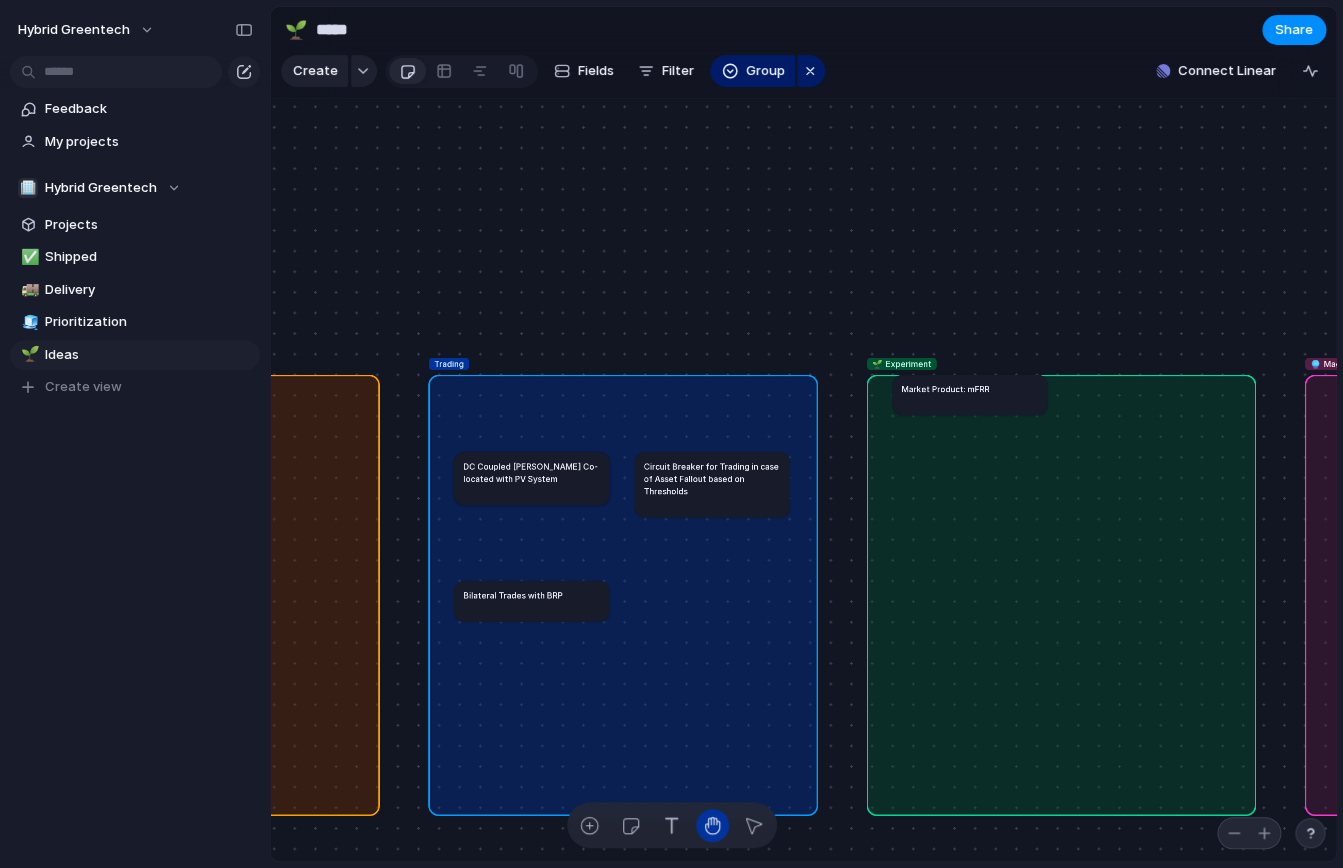click on "Trading" at bounding box center [449, 363] 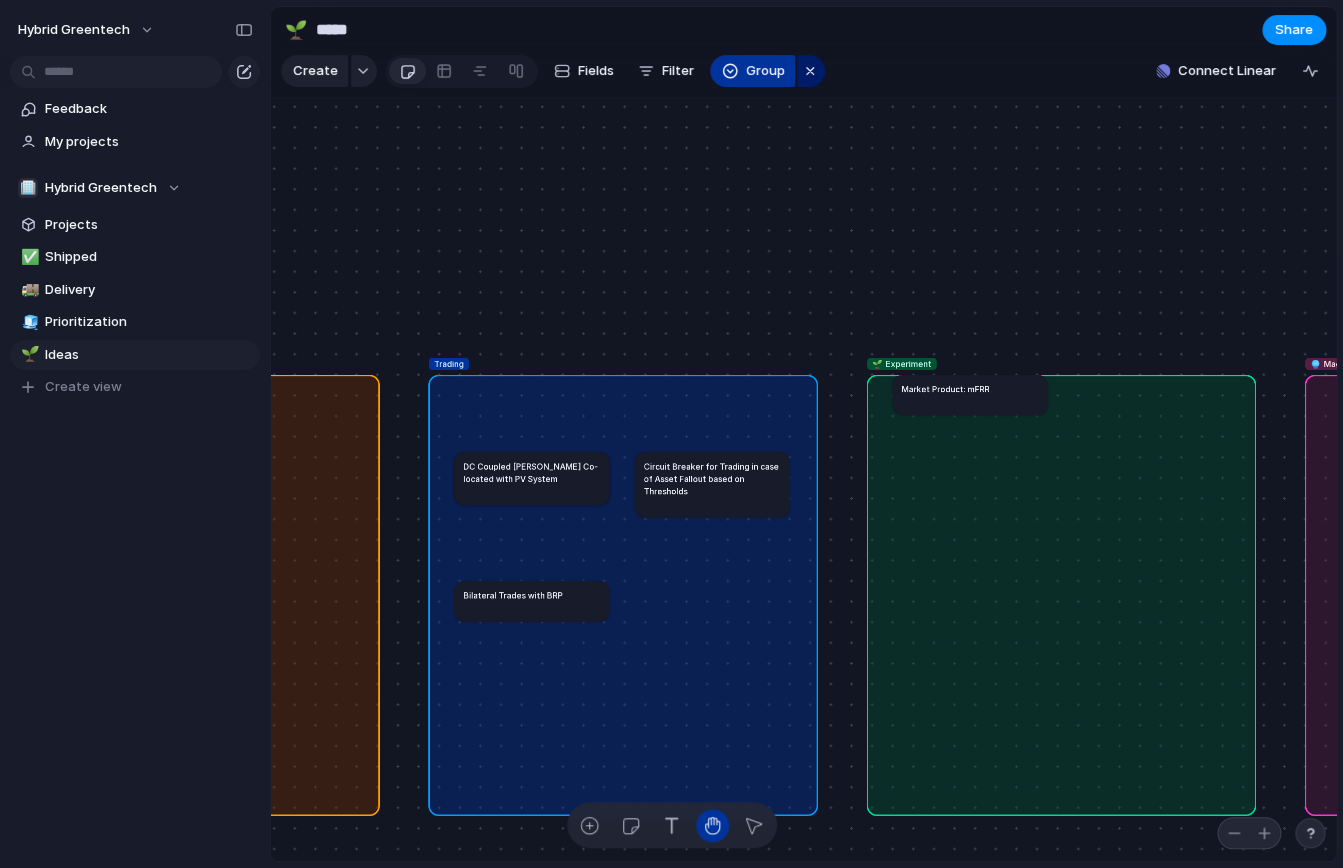 click on "Group" at bounding box center (752, 71) 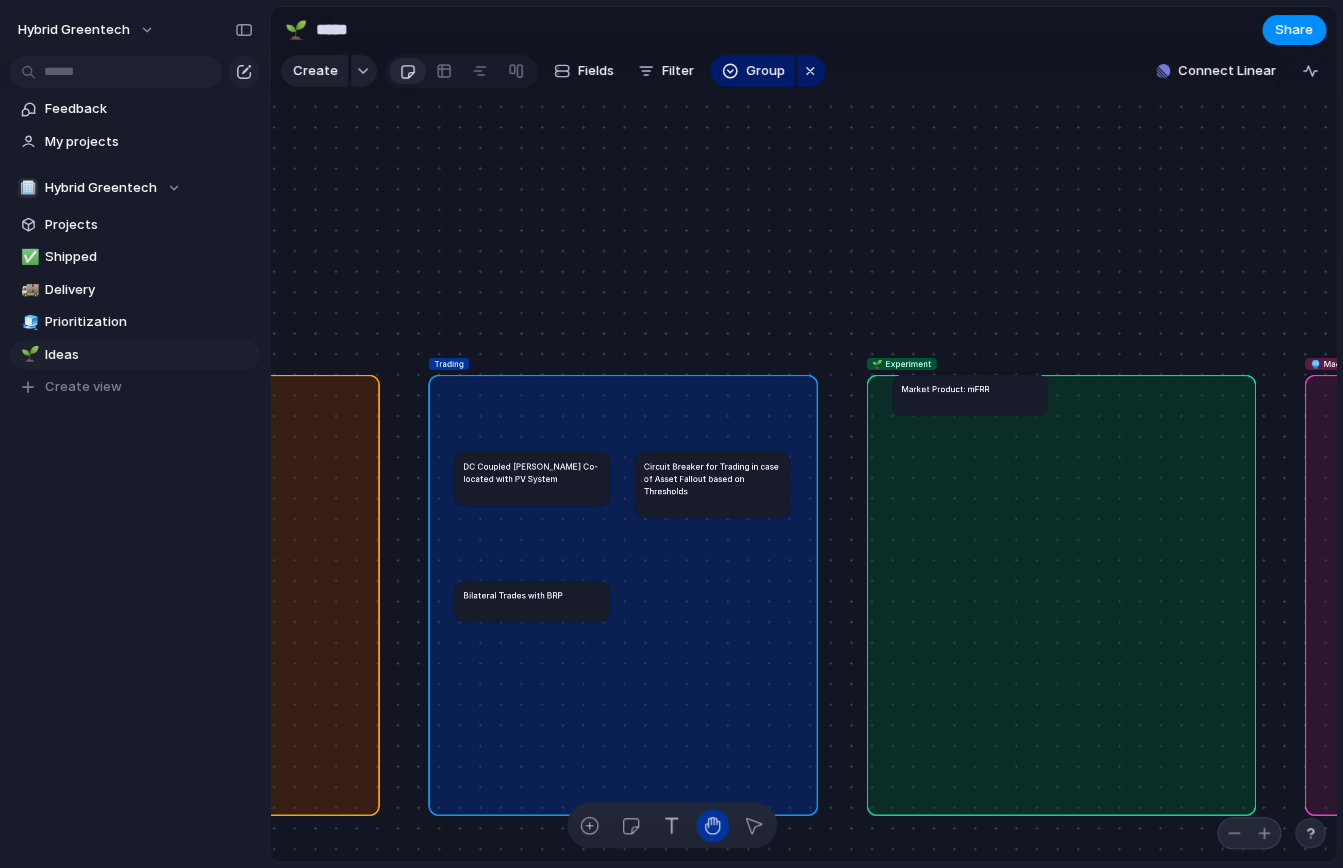 click on "Status             Owner   Customer   Priority   Impact   Effort   Design ready   Theme             Created by" at bounding box center [671, 434] 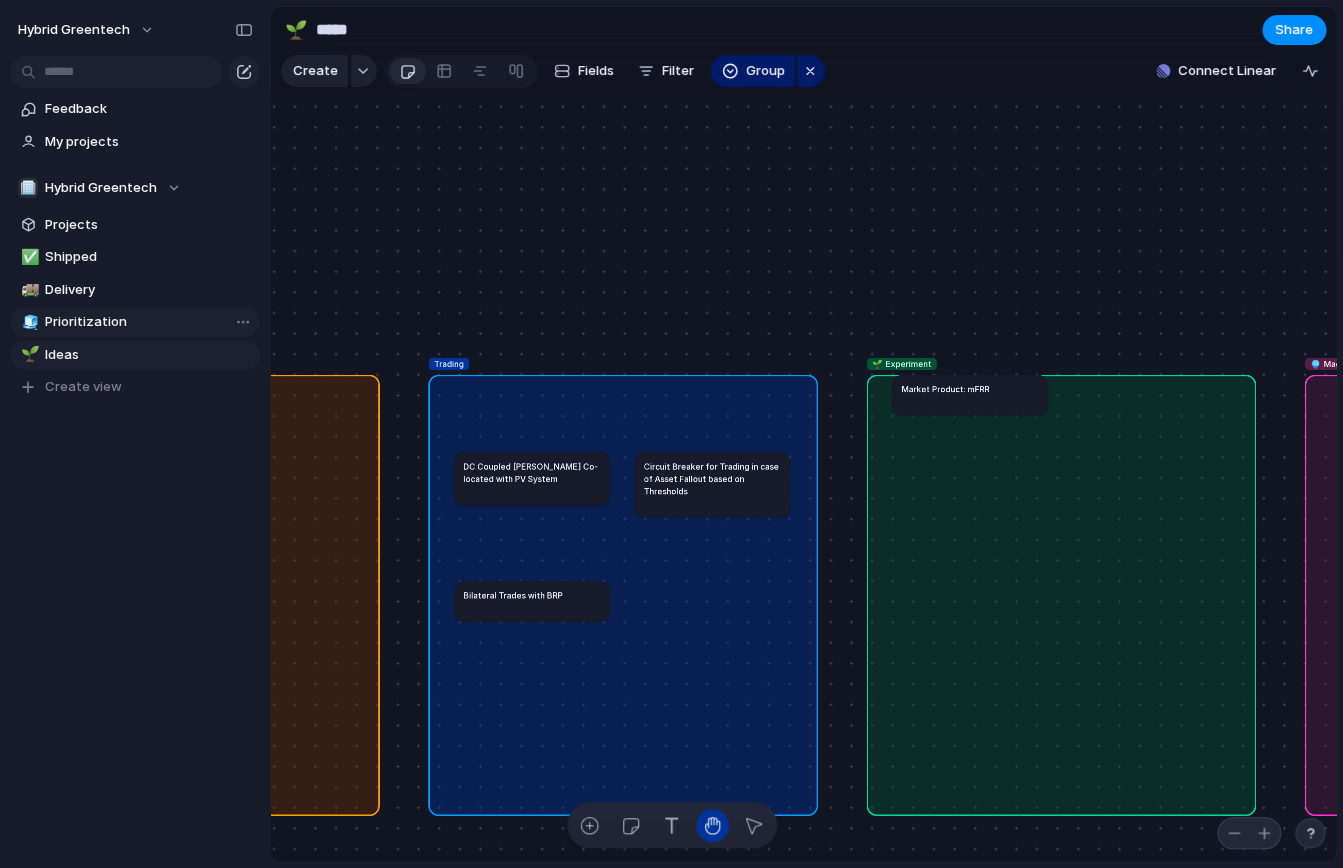 click on "🧊 Prioritization" at bounding box center [135, 322] 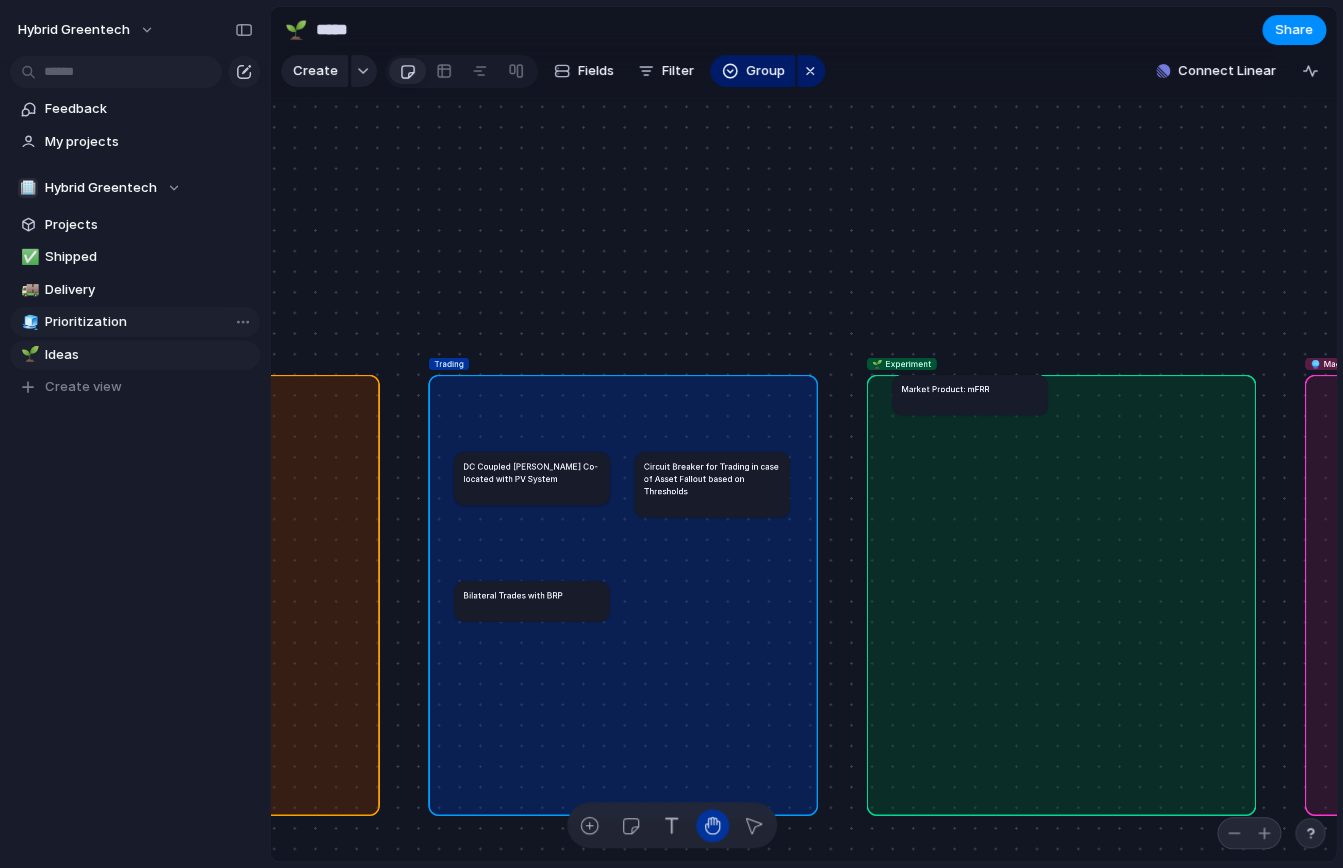 click on "Prioritization" at bounding box center (149, 322) 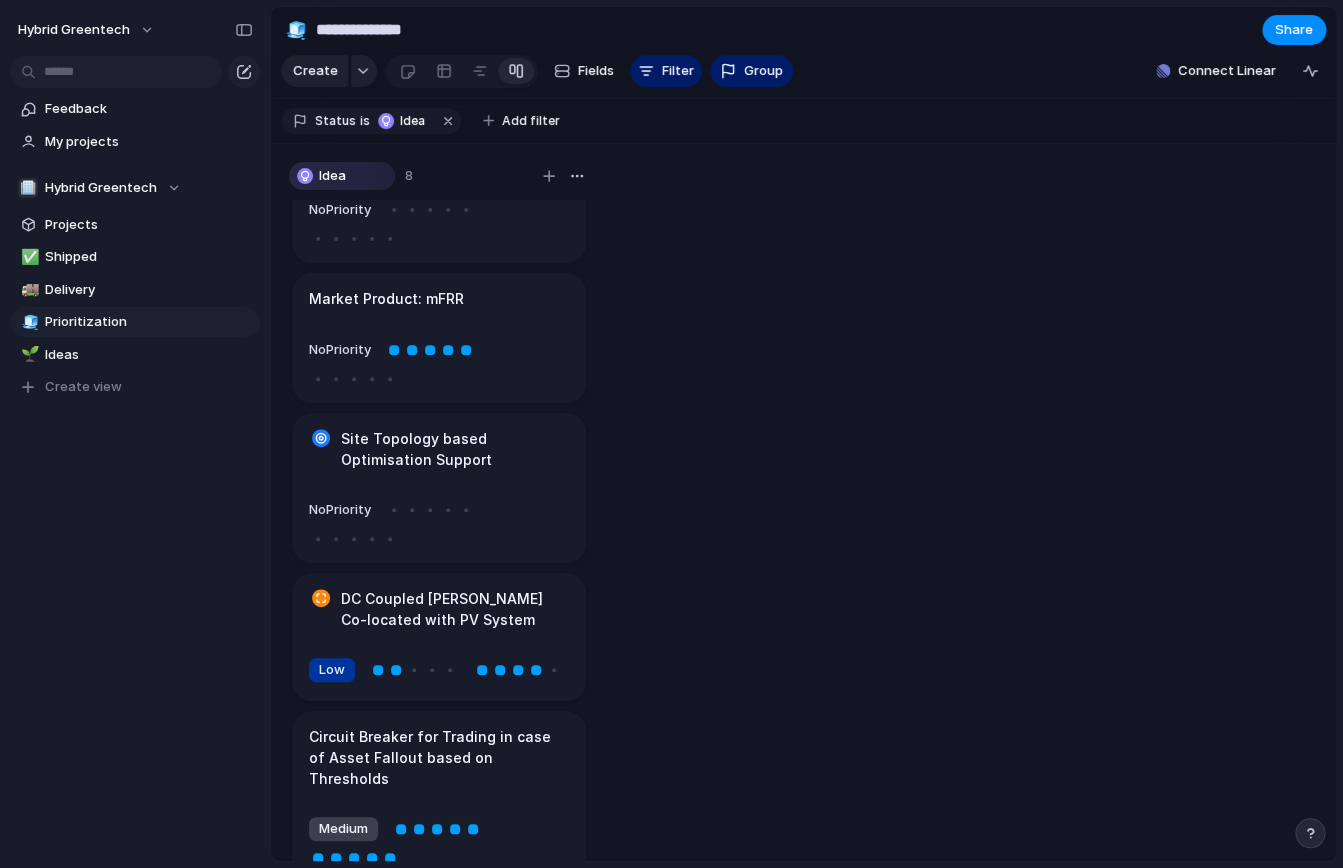 scroll, scrollTop: 0, scrollLeft: 0, axis: both 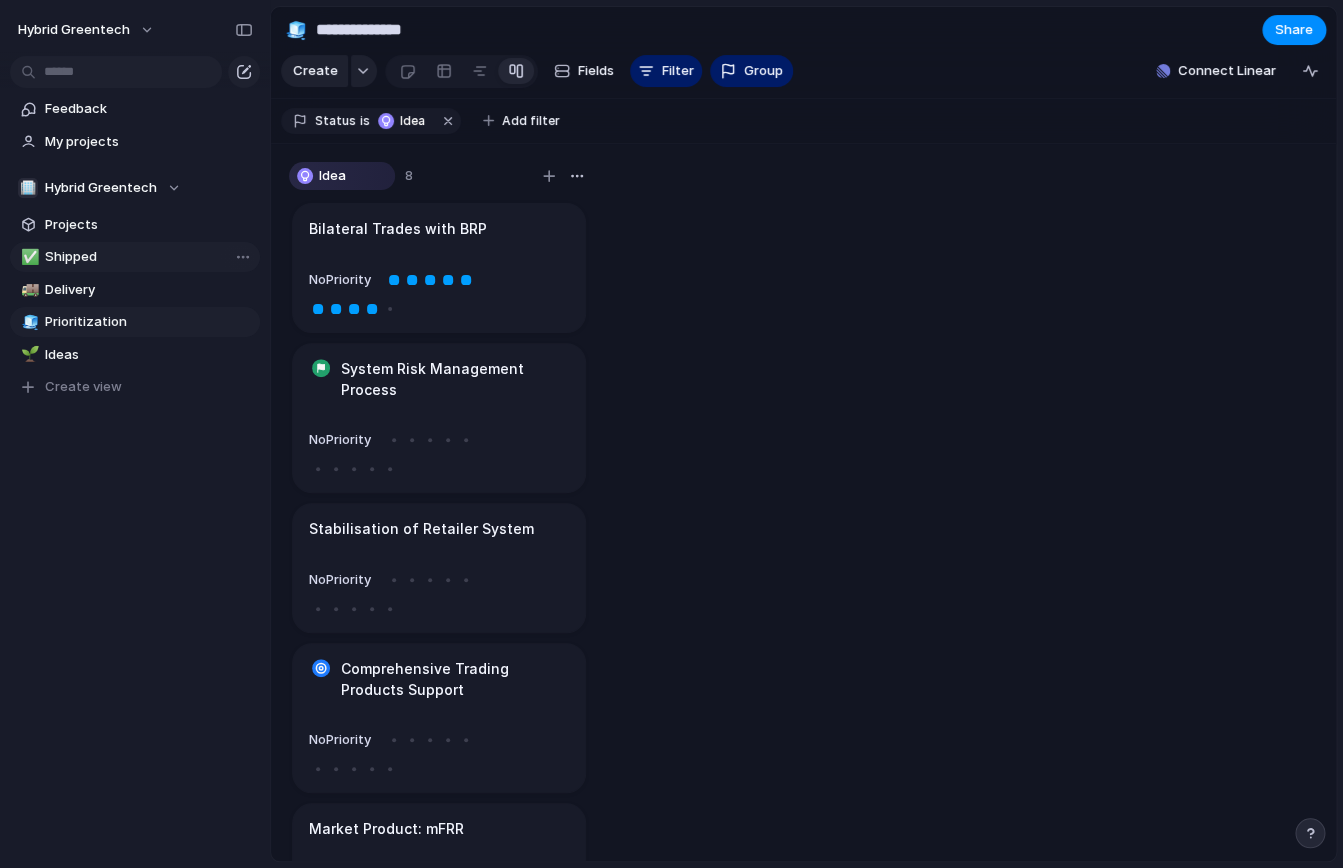 click on "Shipped" at bounding box center [149, 257] 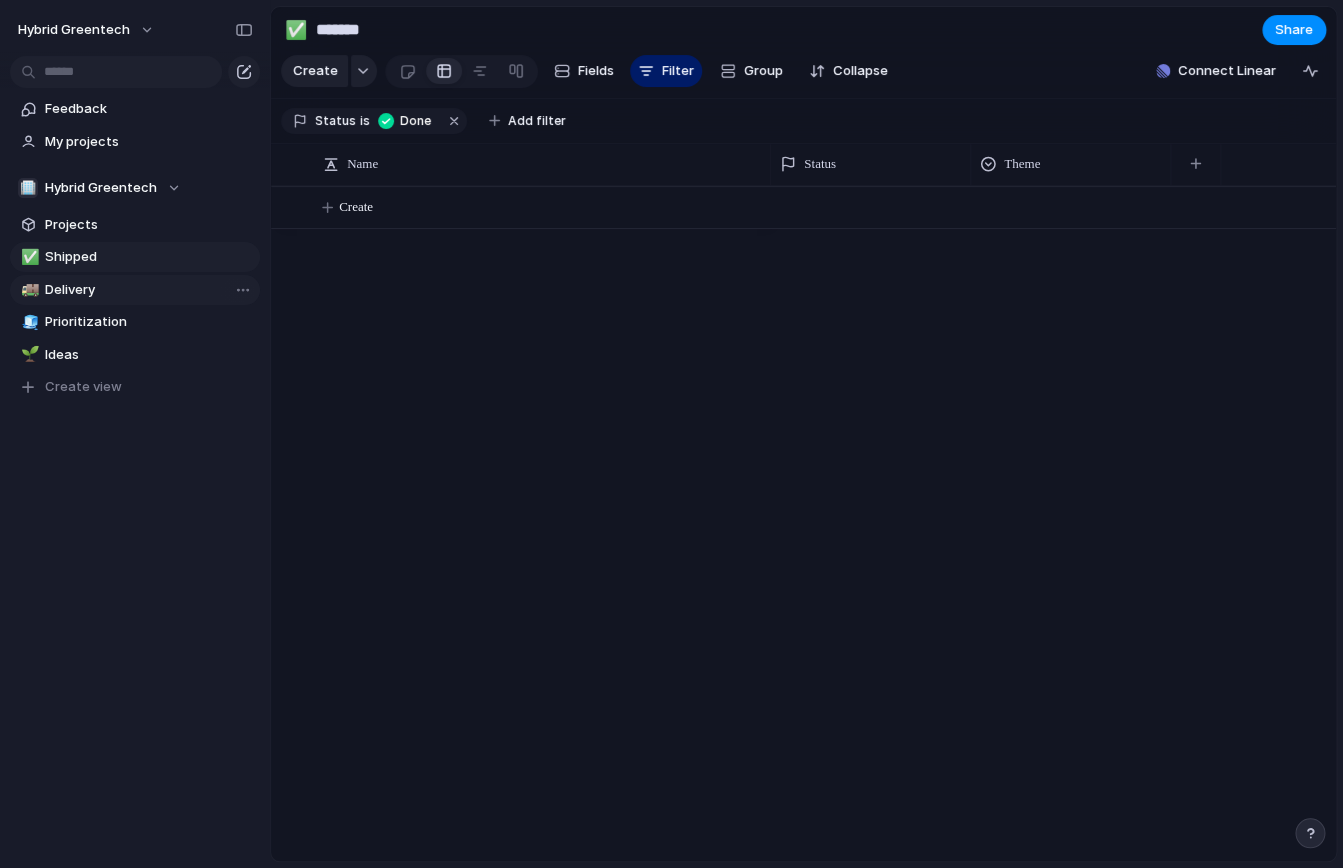 click on "Delivery" at bounding box center (149, 290) 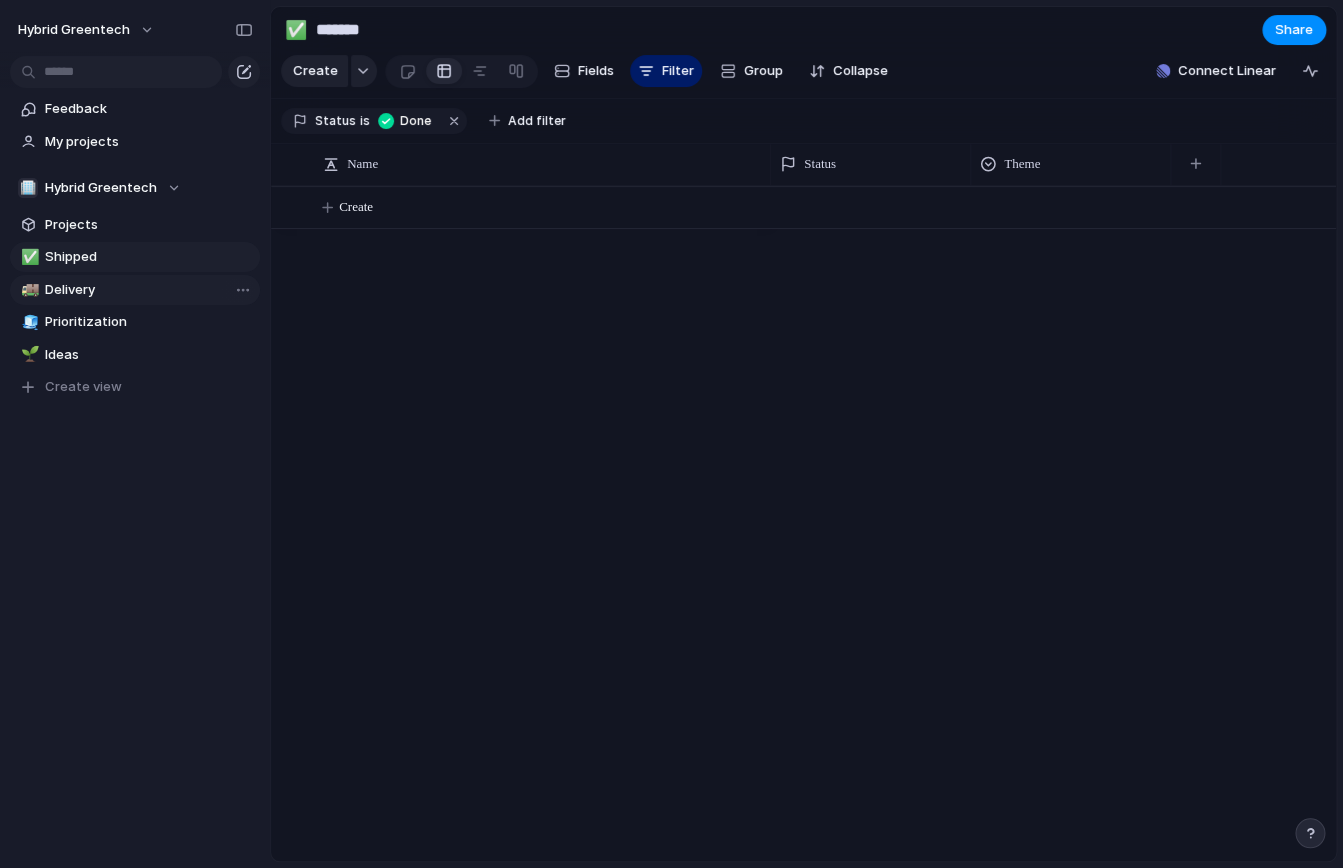 type on "********" 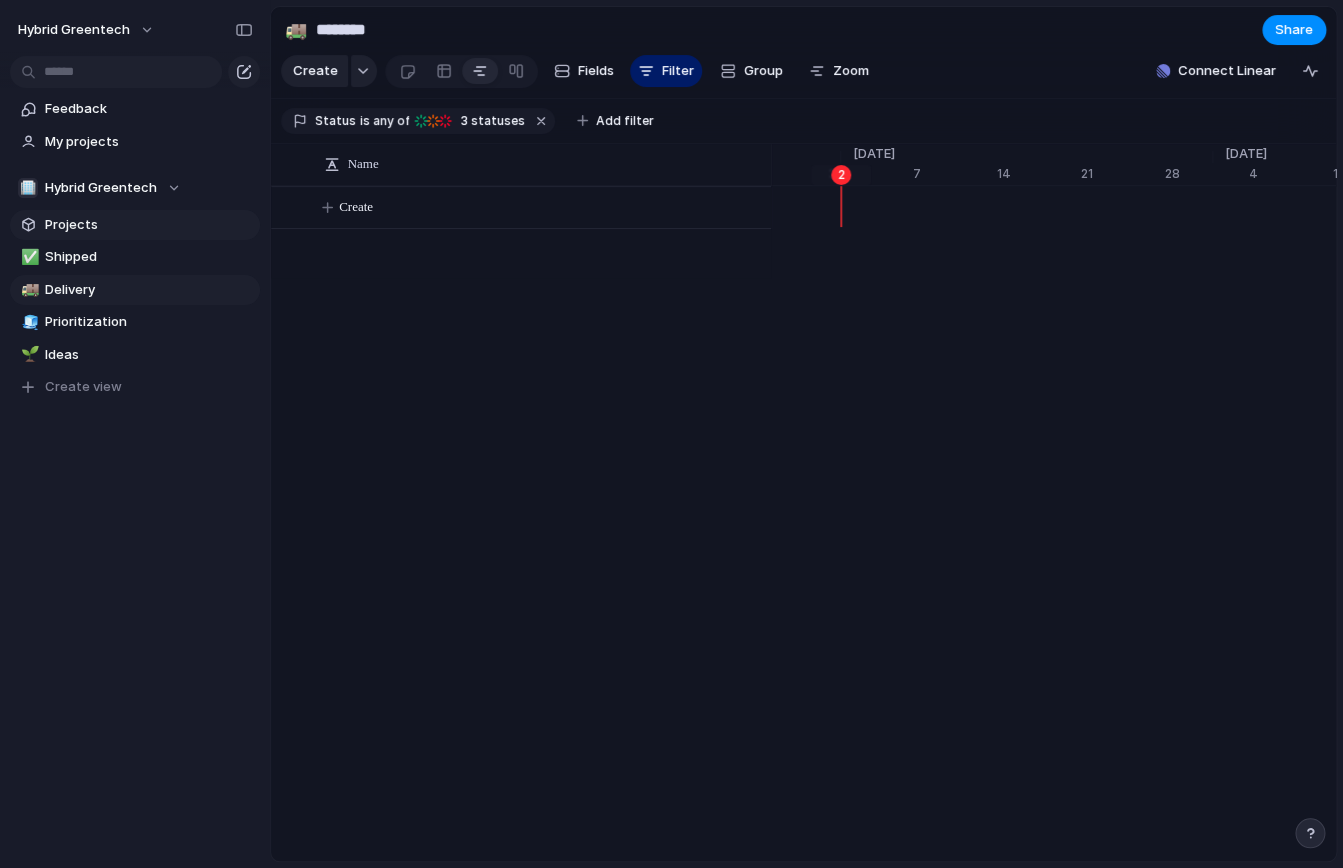 scroll, scrollTop: 0, scrollLeft: 13083, axis: horizontal 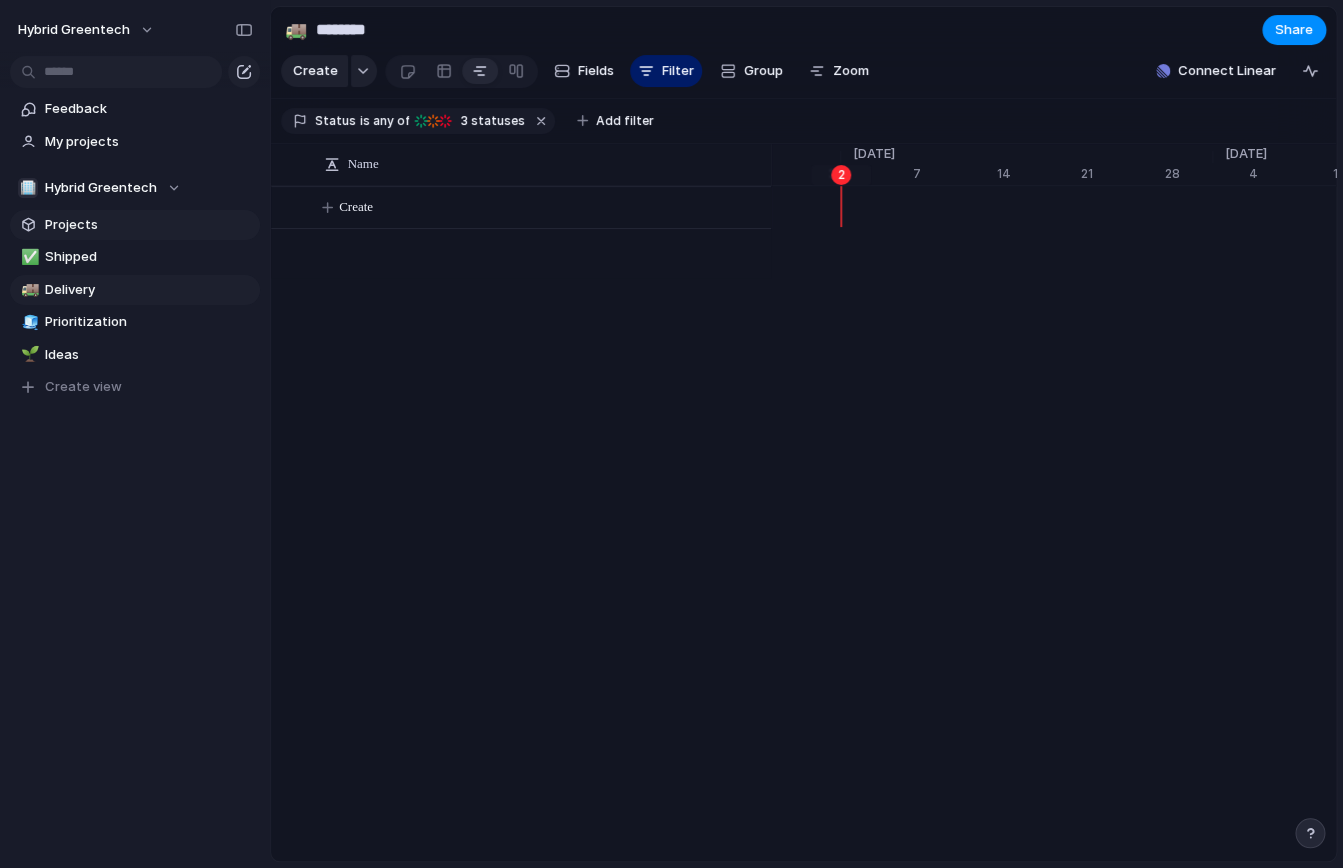 click on "Projects" at bounding box center (149, 225) 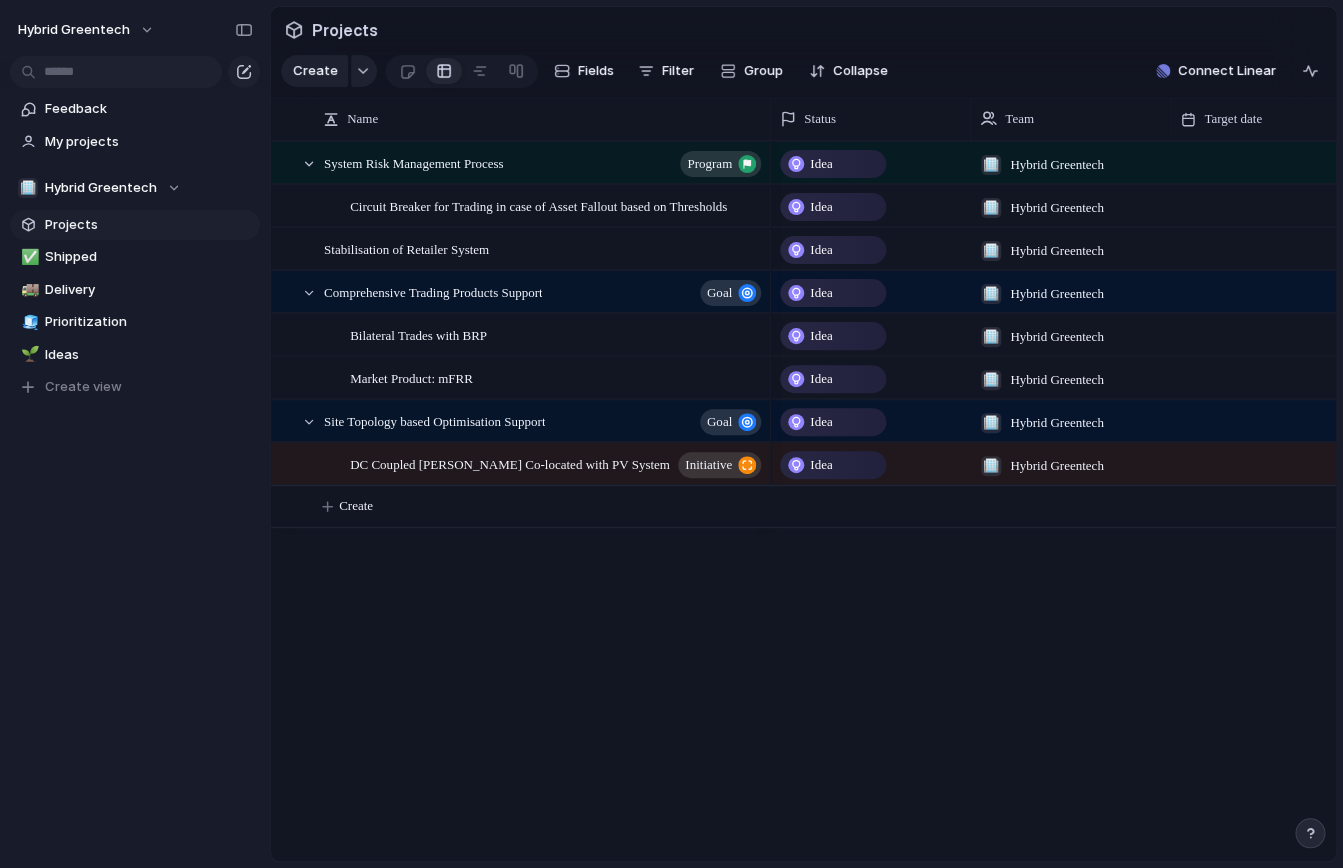click on "Idea 🏢 Hybrid Greentech Idea 🏢 Hybrid Greentech Idea 🏢 Hybrid Greentech Idea 🏢 Hybrid Greentech Idea 🏢 Hybrid Greentech Idea 🏢 Hybrid Greentech Idea 🏢 Hybrid Greentech Idea 🏢 Hybrid Greentech" at bounding box center (1053, 501) 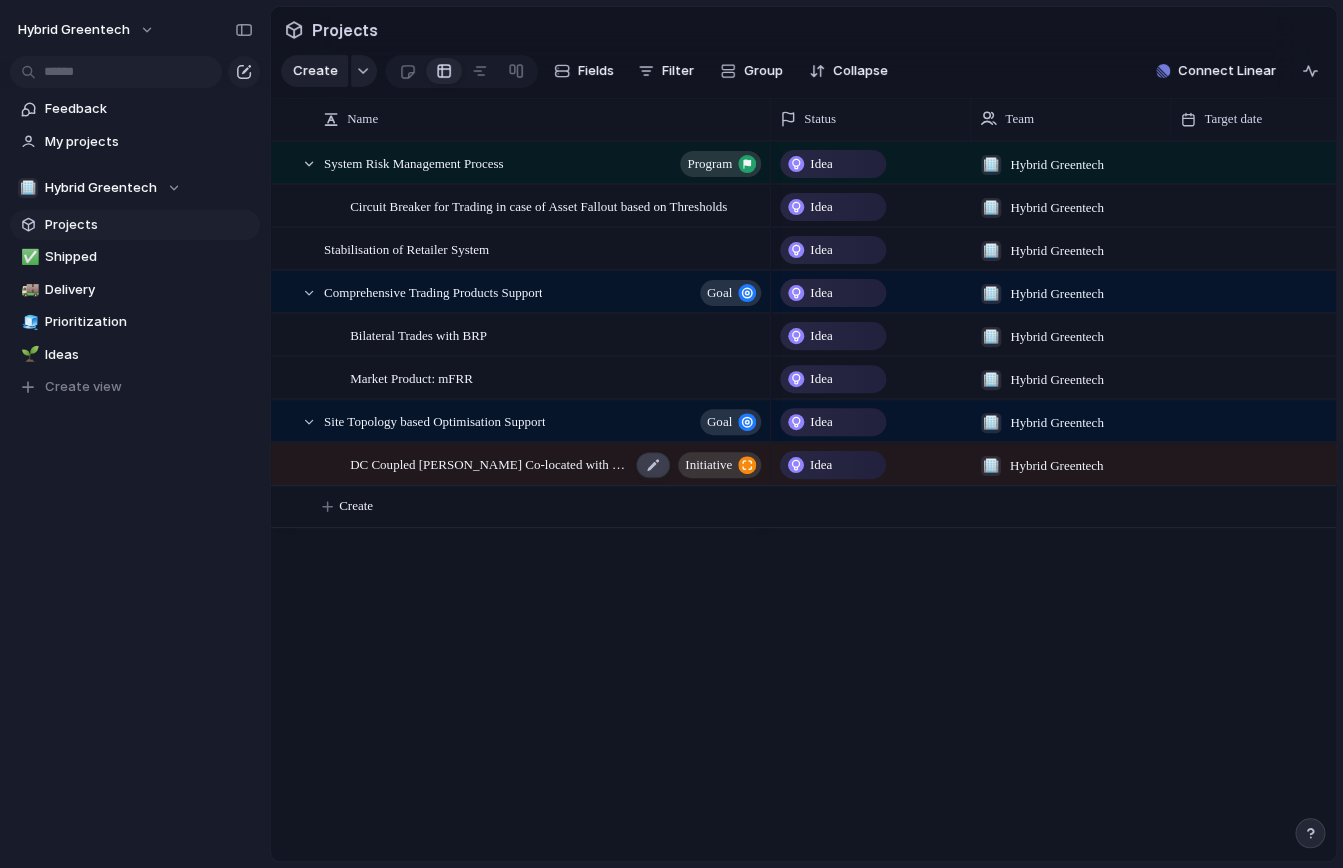 click at bounding box center [653, 465] 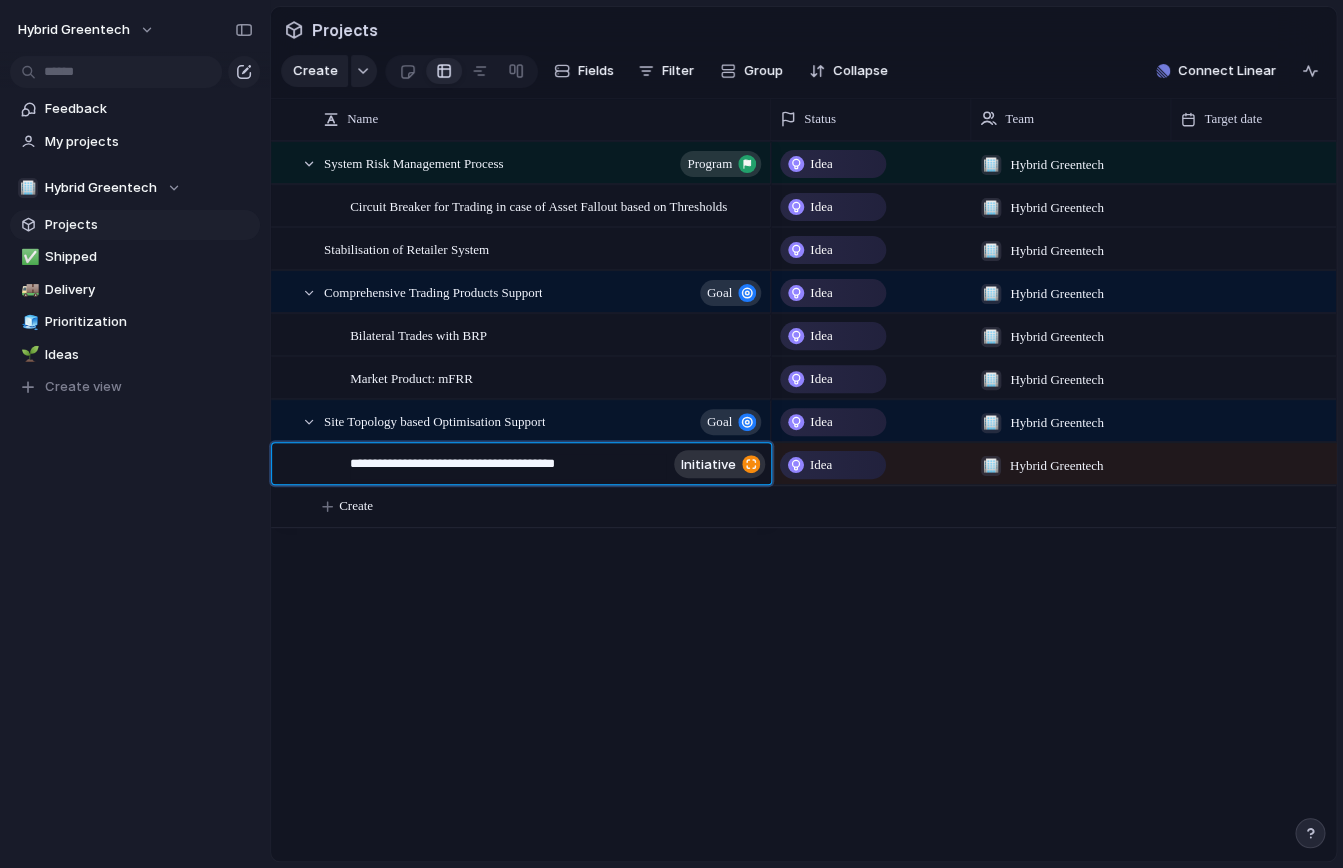 click on "**********" at bounding box center [508, 466] 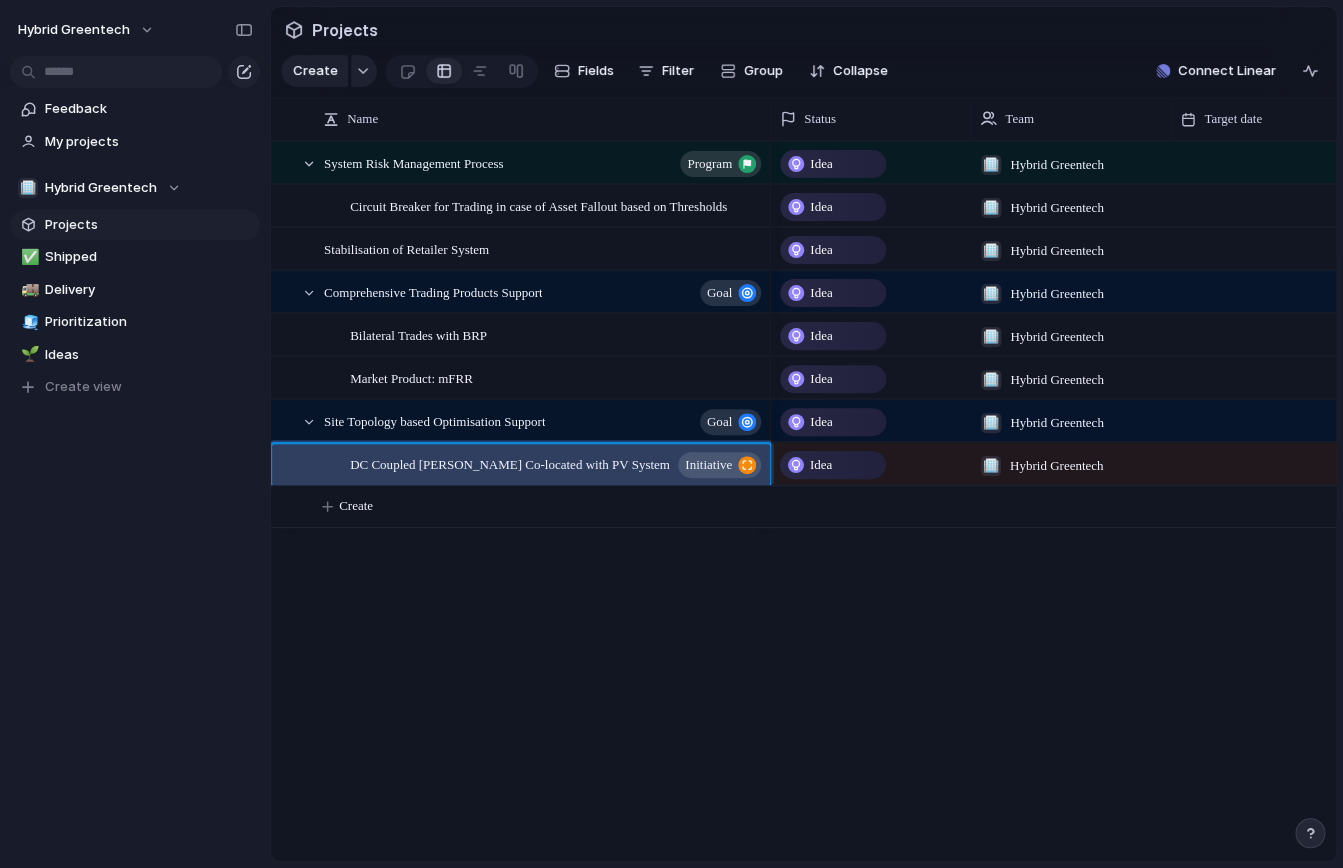 click on "DC Coupled [PERSON_NAME] Co-located with PV System" at bounding box center (510, 463) 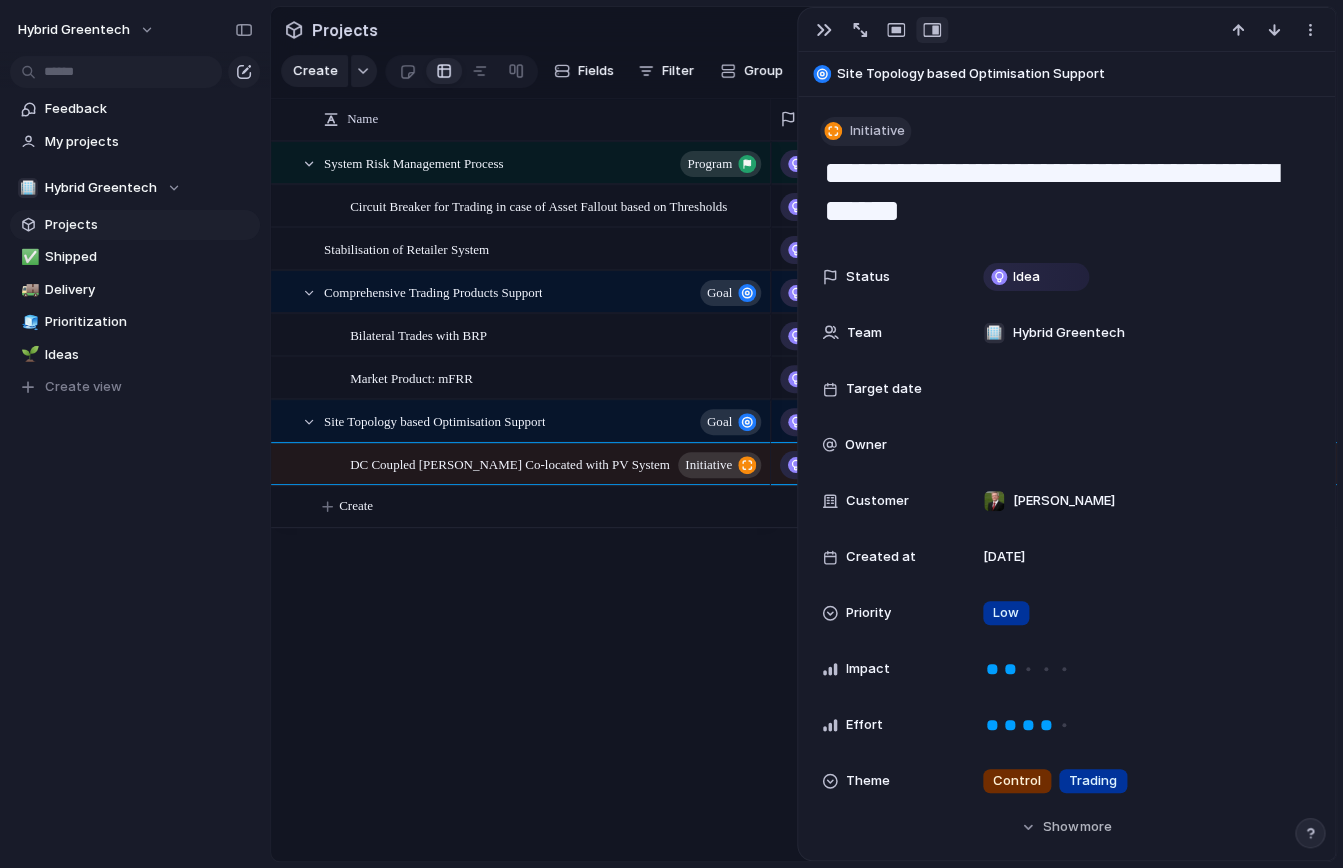 click on "Initiative" at bounding box center (877, 131) 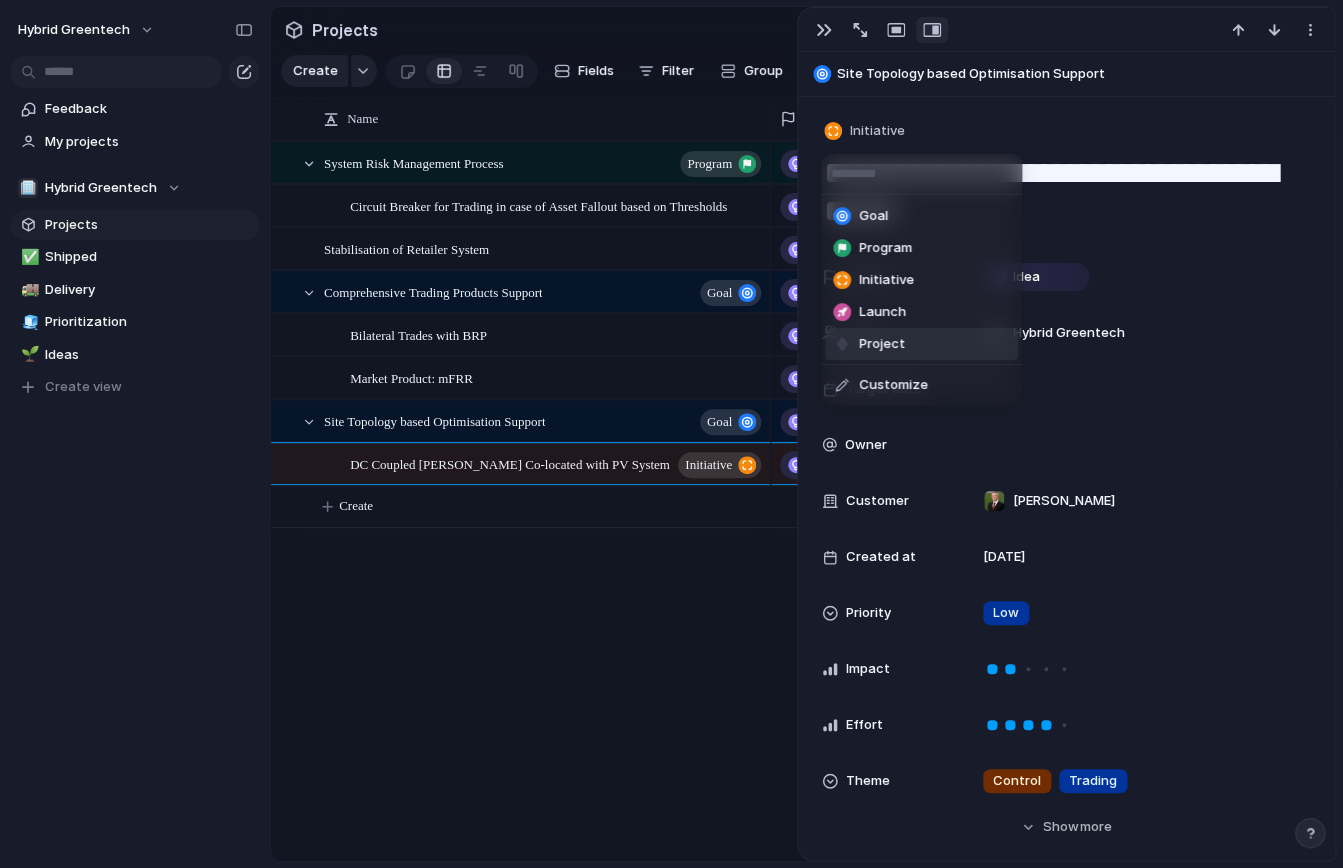 click on "Project" at bounding box center (882, 344) 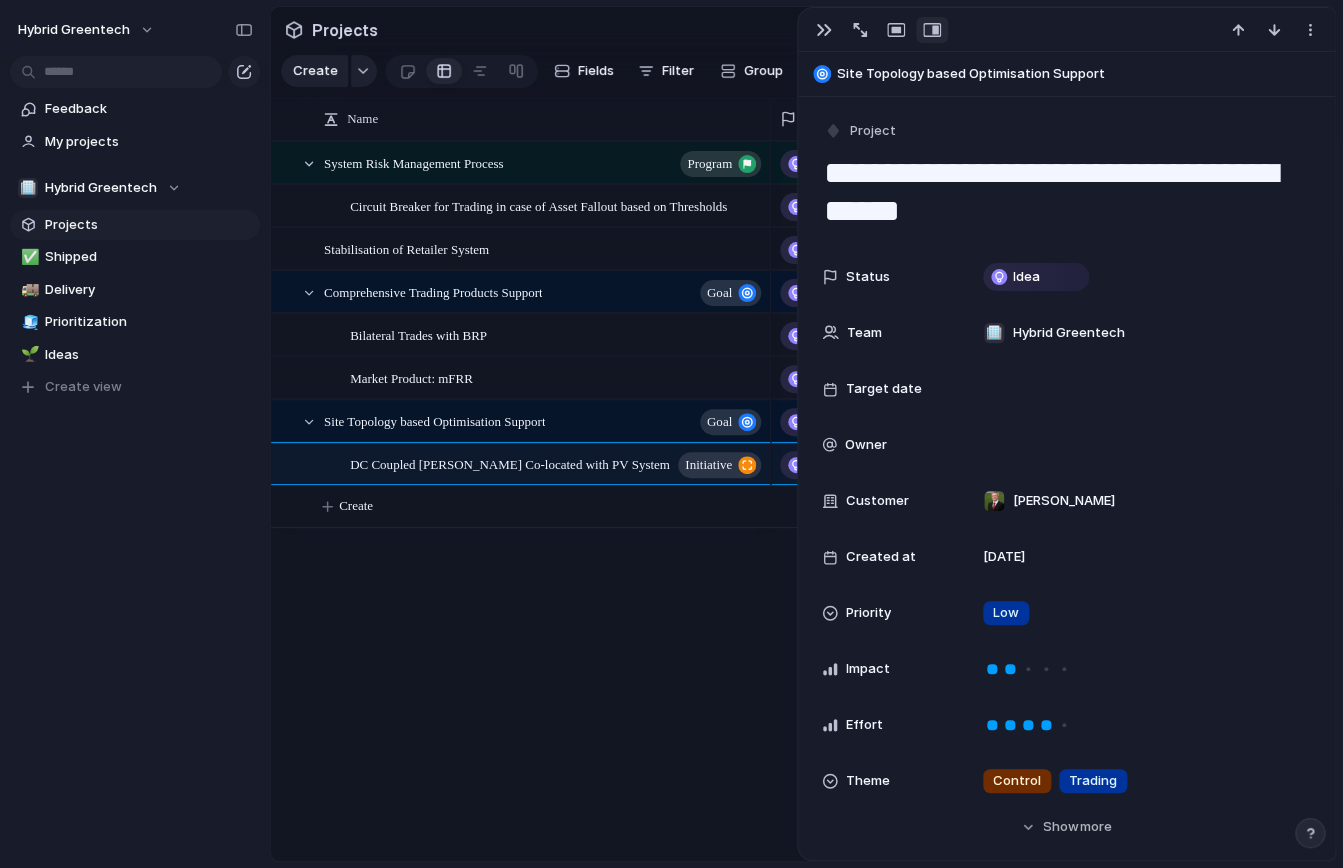 click on "System Risk Management Process program Circuit Breaker for Trading in case of Asset Fallout based on Thresholds Stabilisation of Retailer System Comprehensive Trading Products Support Goal Bilateral Trades with BRP Market Product: mFRR Site Topology based Optimisation Support Goal DC Coupled [PERSON_NAME] Co-located with PV System initiative Idea 🏢 Hybrid Greentech Idea 🏢 Hybrid Greentech Idea 🏢 Hybrid Greentech Idea 🏢 Hybrid Greentech Idea 🏢 Hybrid Greentech Idea 🏢 Hybrid Greentech Idea 🏢 Hybrid Greentech Idea 🏢 Hybrid Greentech Create" at bounding box center (803, 501) 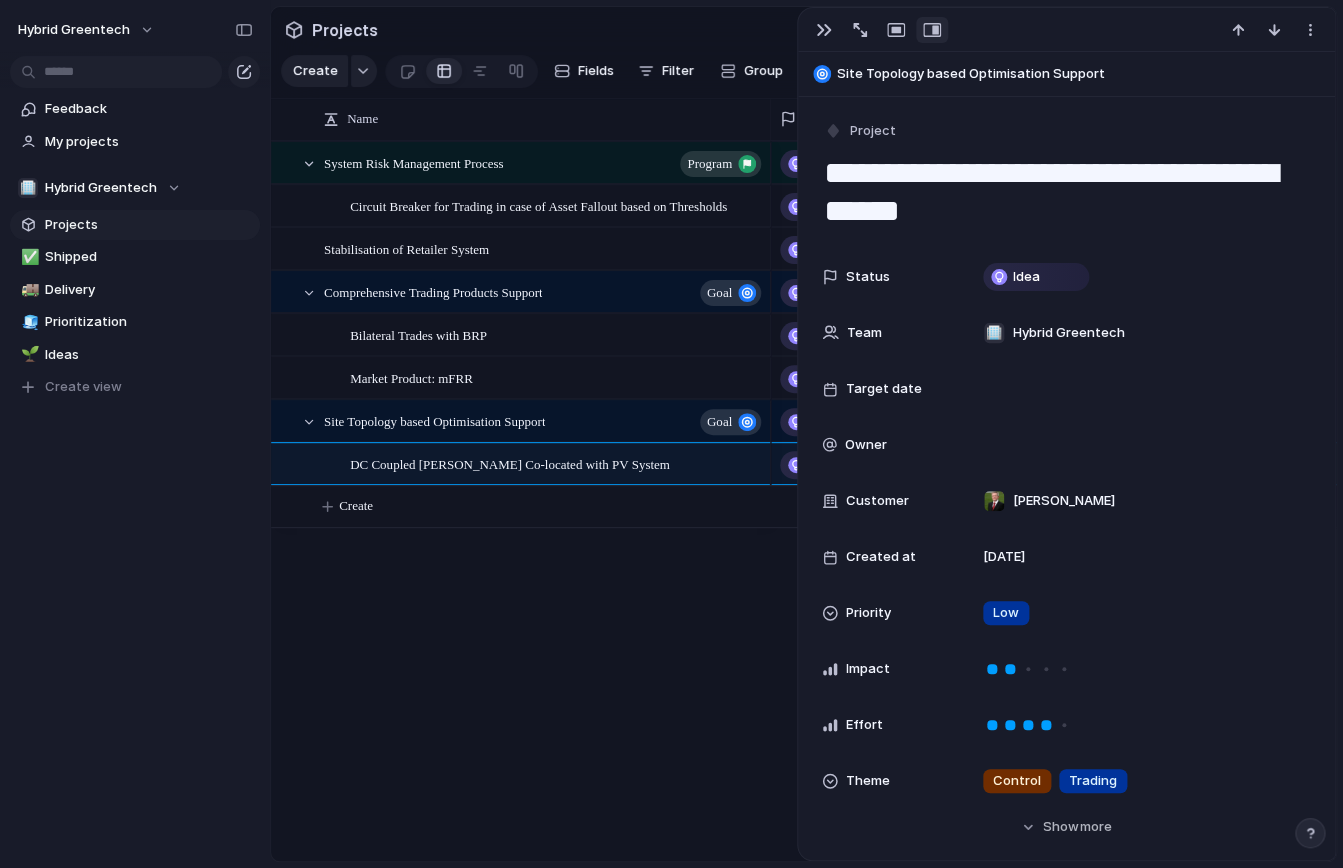 click on "System Risk Management Process program Circuit Breaker for Trading in case of Asset Fallout based on Thresholds Stabilisation of Retailer System Comprehensive Trading Products Support Goal Bilateral Trades with BRP Market Product: mFRR Site Topology based Optimisation Support Goal DC Coupled [PERSON_NAME] Co-located with PV System Idea 🏢 Hybrid Greentech Idea 🏢 Hybrid Greentech Idea 🏢 Hybrid Greentech Idea 🏢 Hybrid Greentech Idea 🏢 Hybrid Greentech Idea 🏢 Hybrid Greentech Idea 🏢 Hybrid Greentech Idea 🏢 Hybrid Greentech Create" at bounding box center [803, 501] 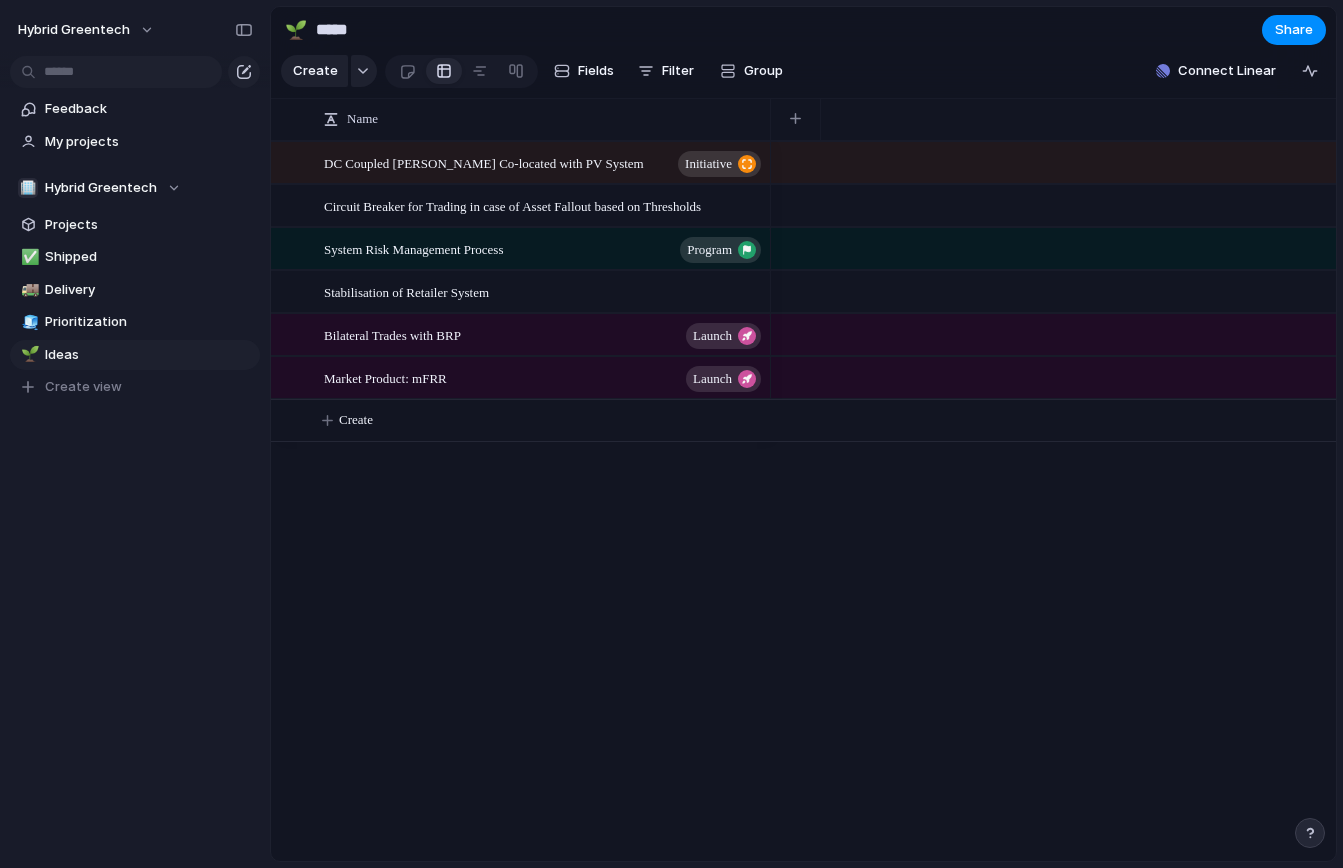 scroll, scrollTop: 0, scrollLeft: 0, axis: both 